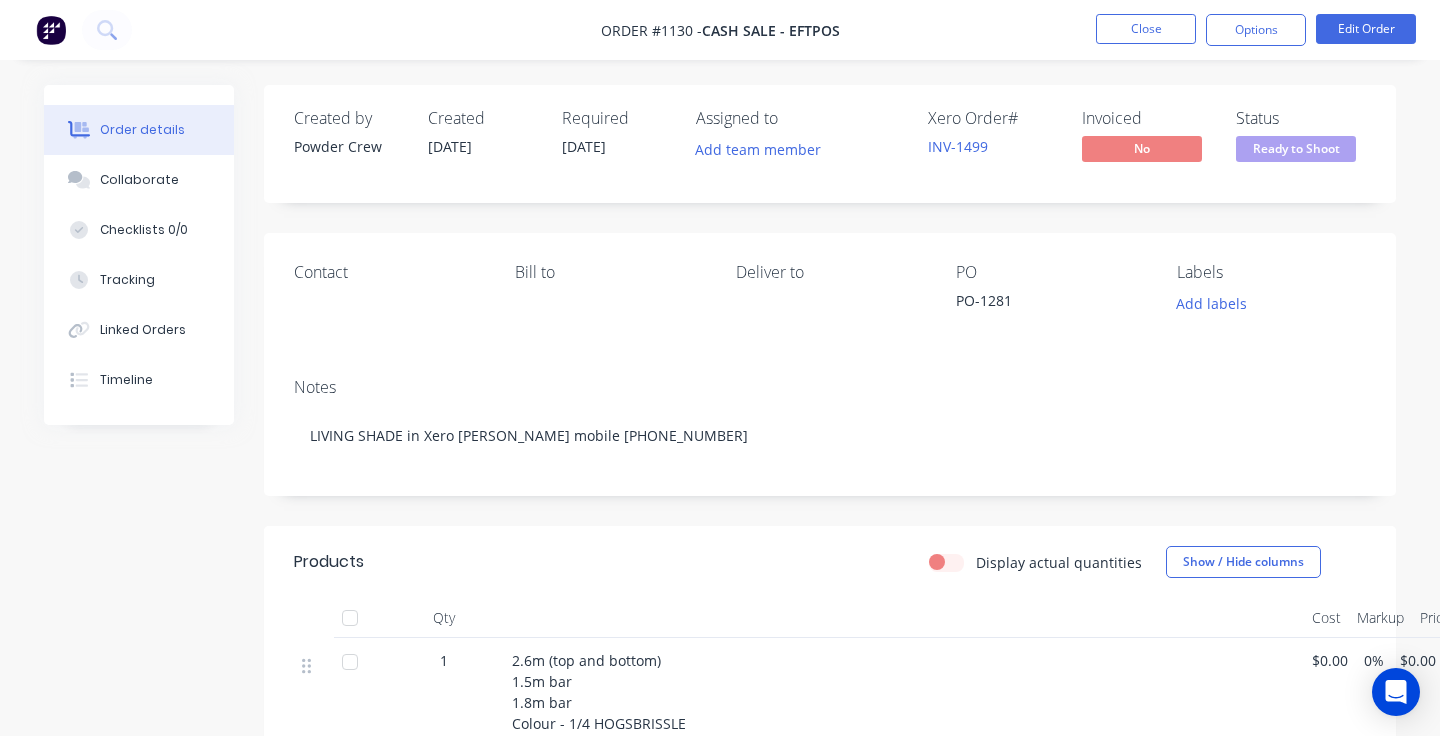 scroll, scrollTop: 0, scrollLeft: 0, axis: both 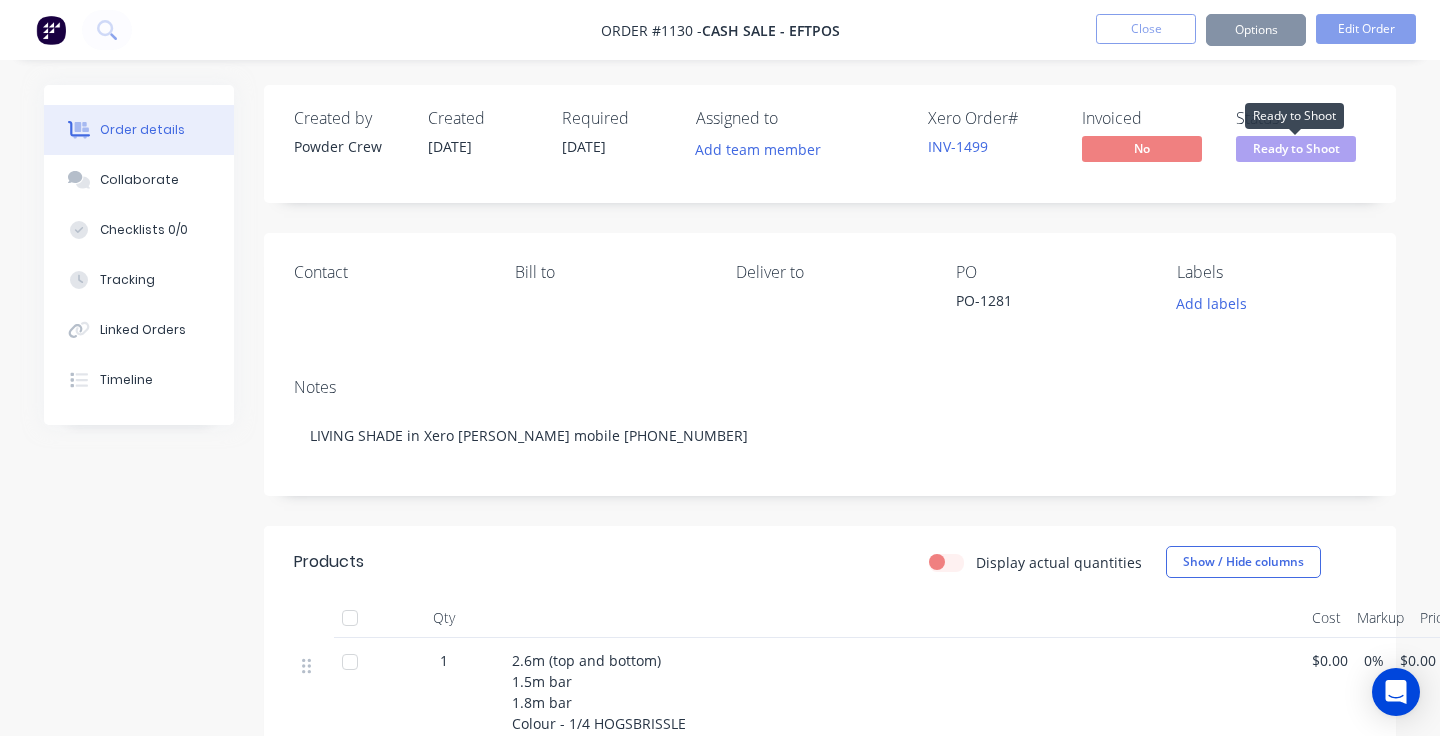 click on "Ready to Shoot" at bounding box center (1296, 148) 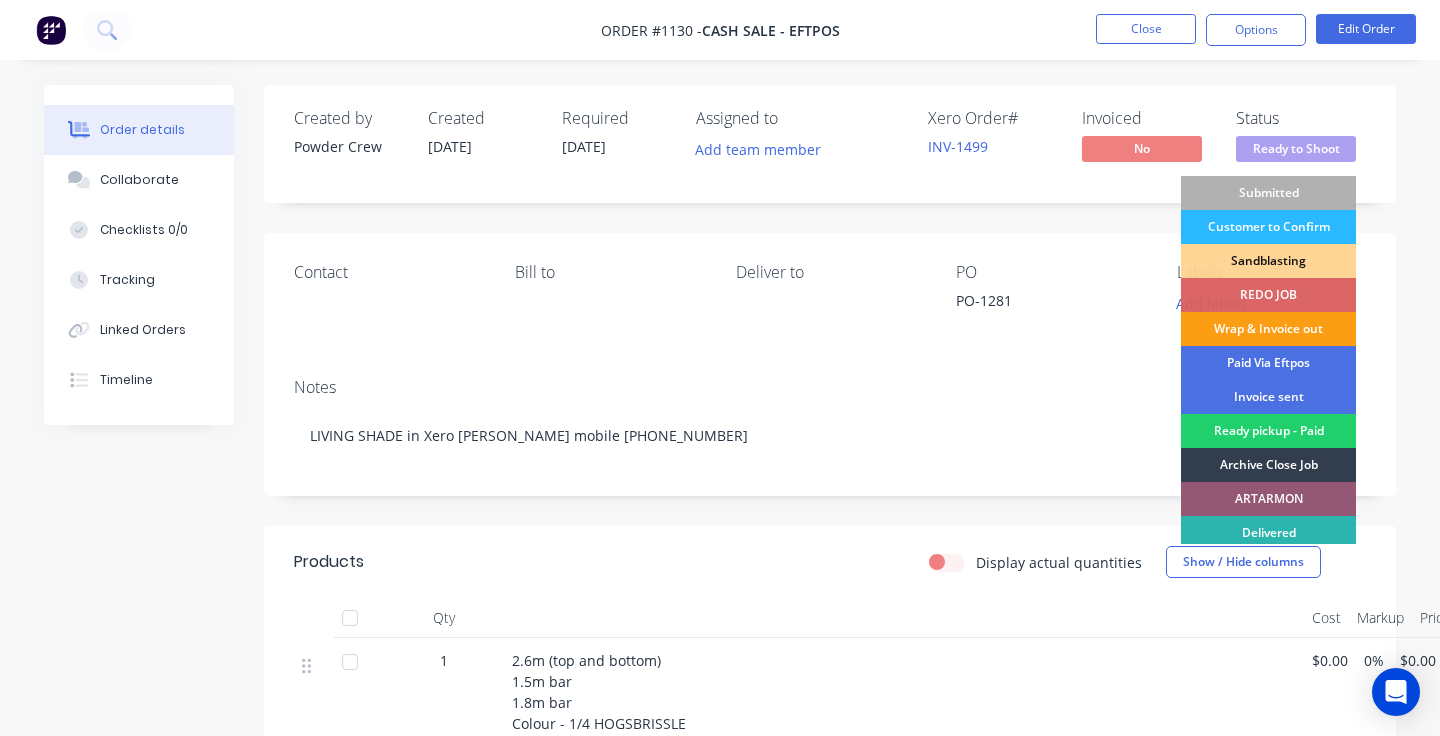 click on "Wrap & Invoice out" at bounding box center [1268, 329] 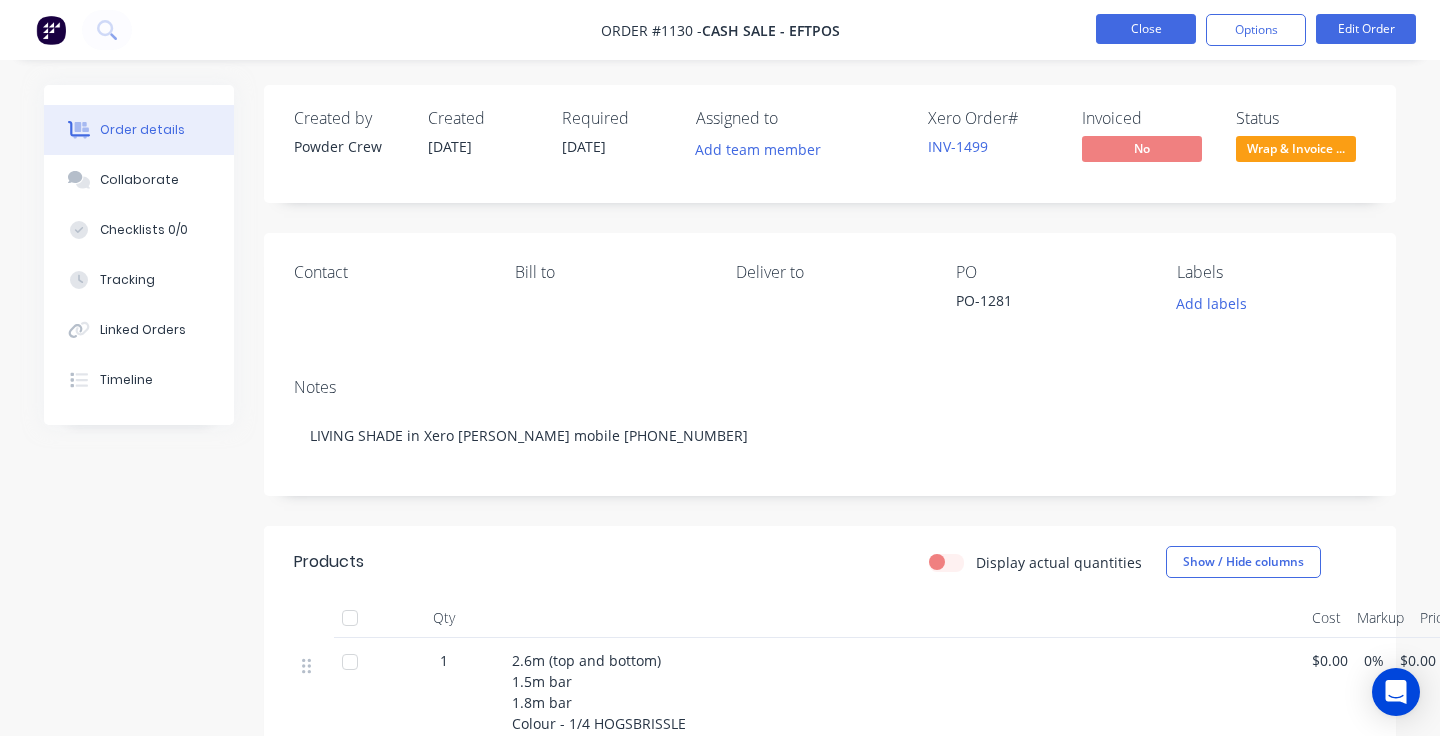 click on "Close" at bounding box center (1146, 29) 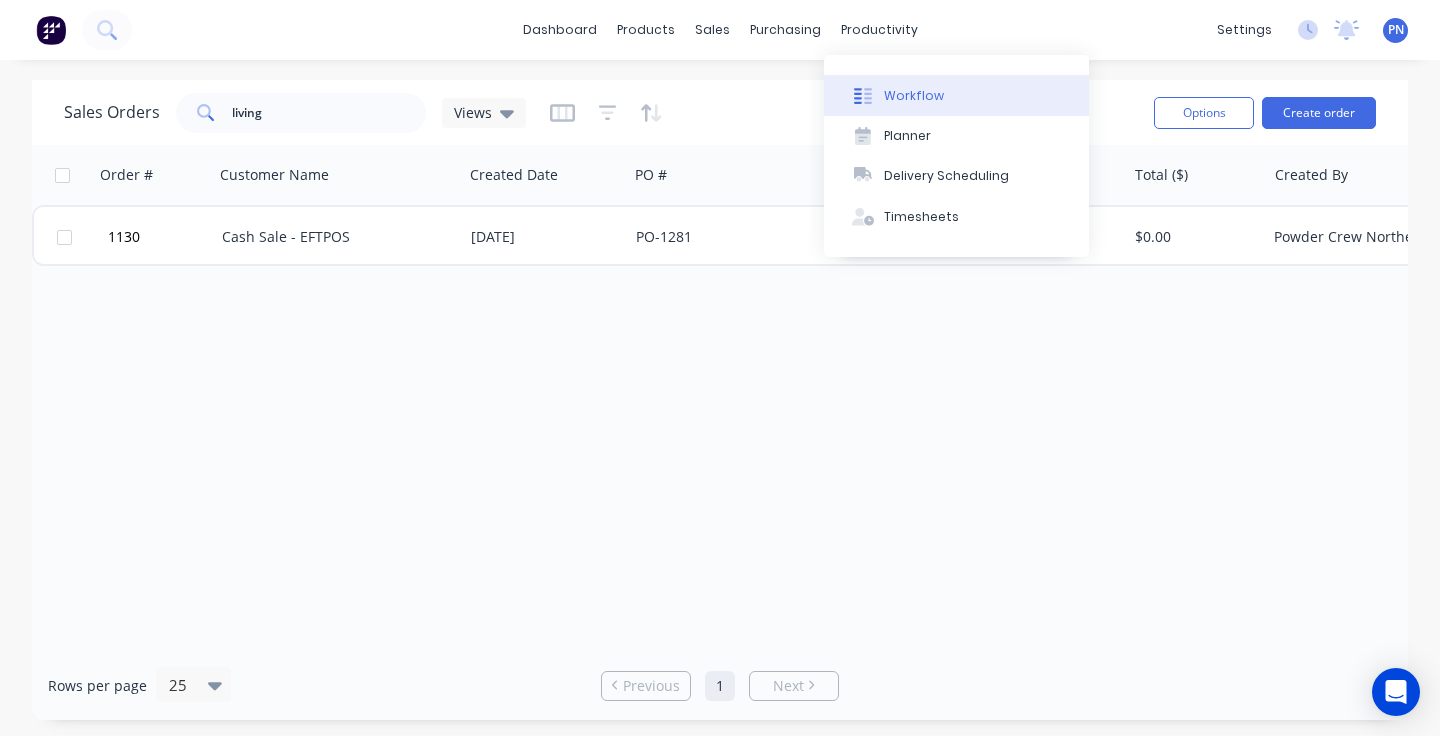 click on "Workflow" at bounding box center [914, 96] 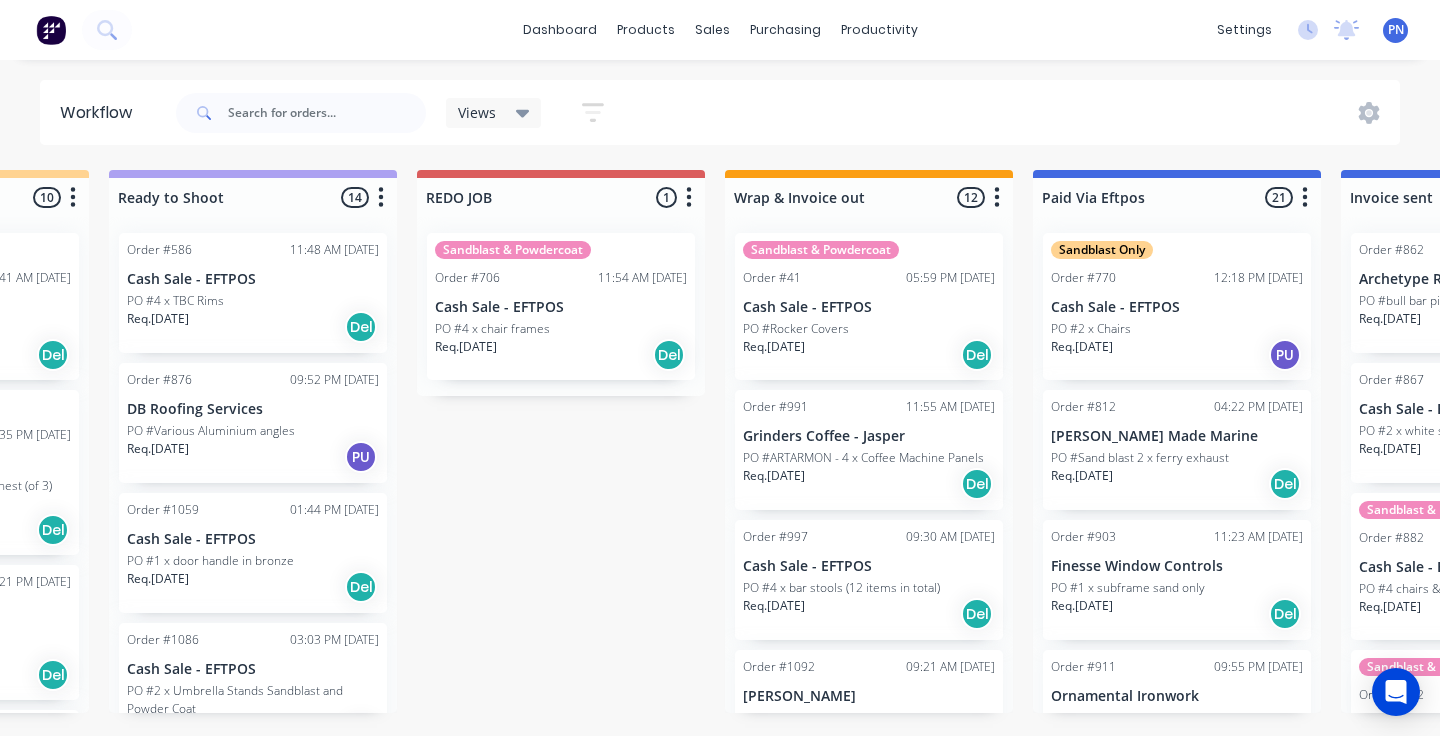 scroll, scrollTop: 0, scrollLeft: 861, axis: horizontal 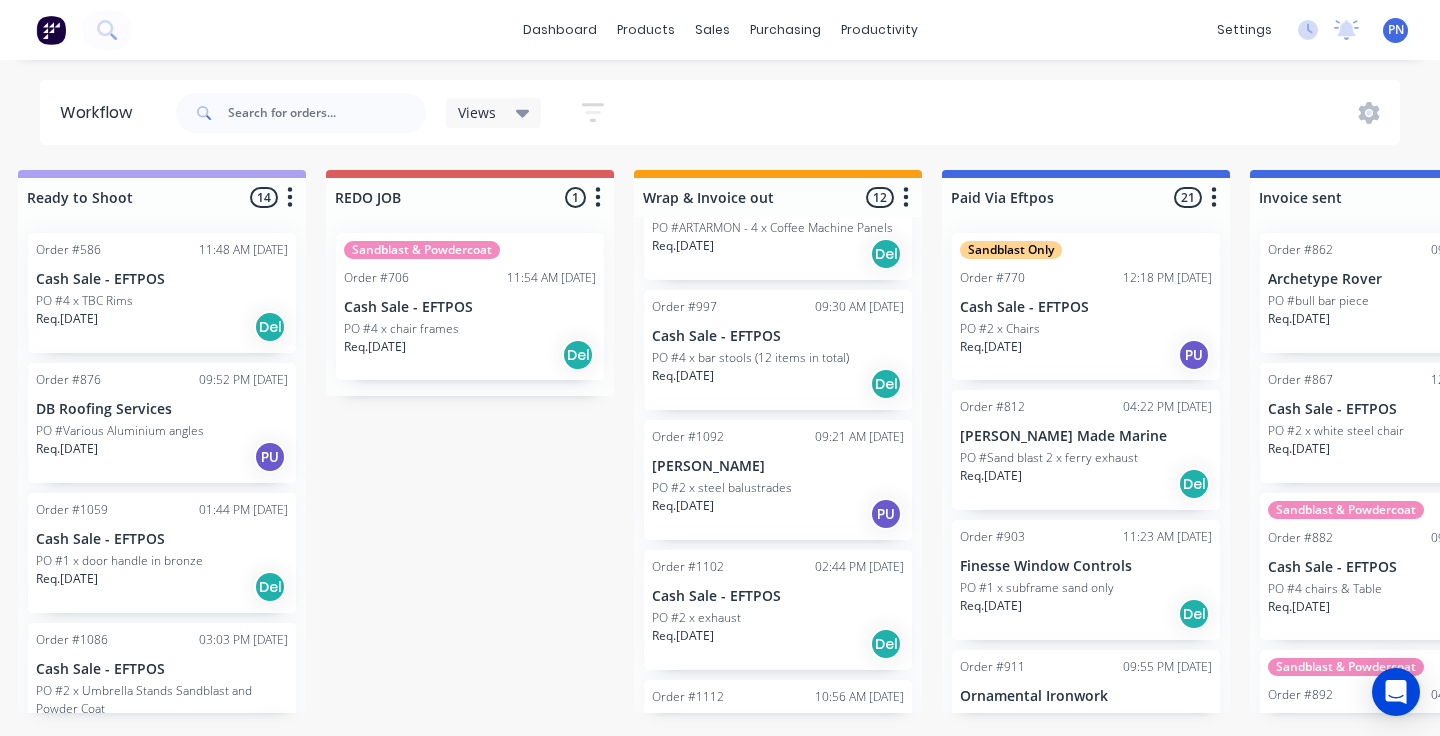click on "Req. [DATE] Del" at bounding box center (778, 384) 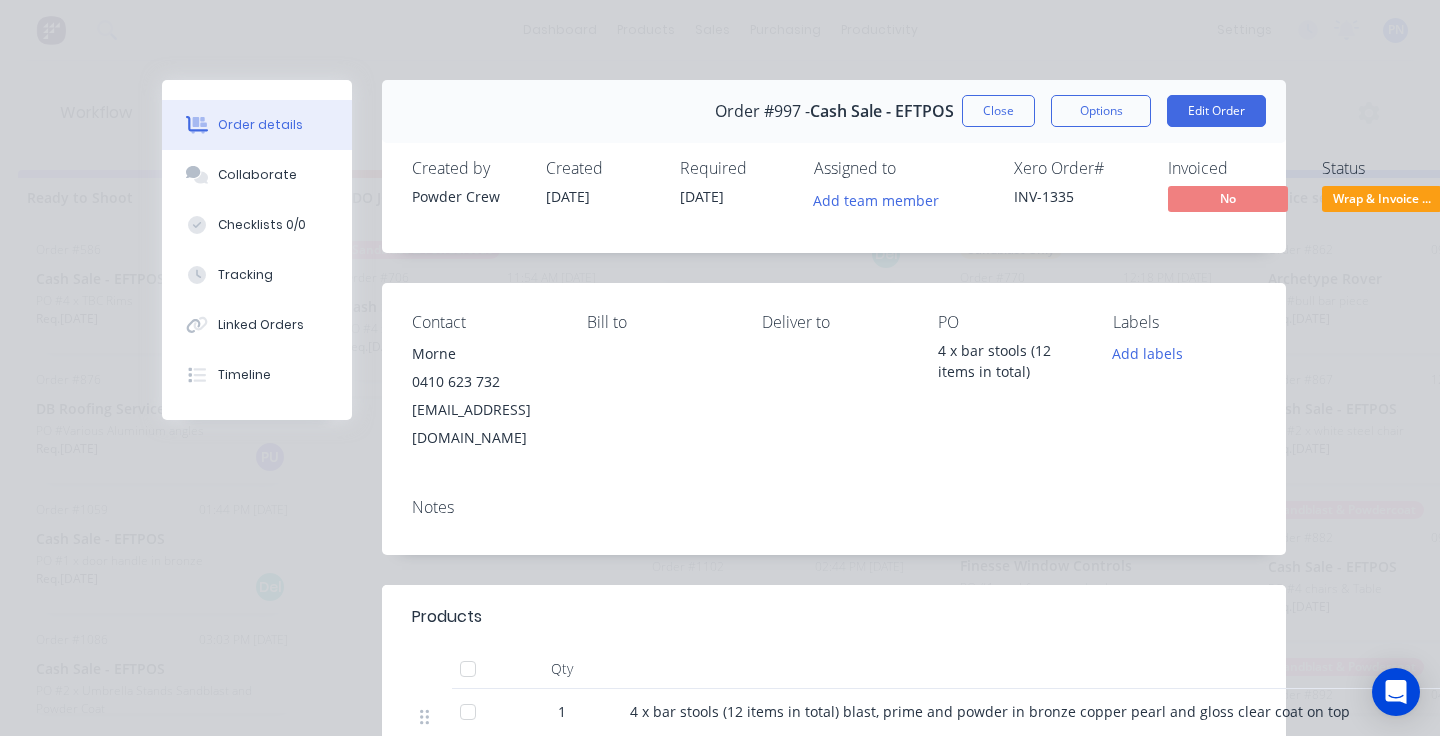 scroll, scrollTop: 0, scrollLeft: 0, axis: both 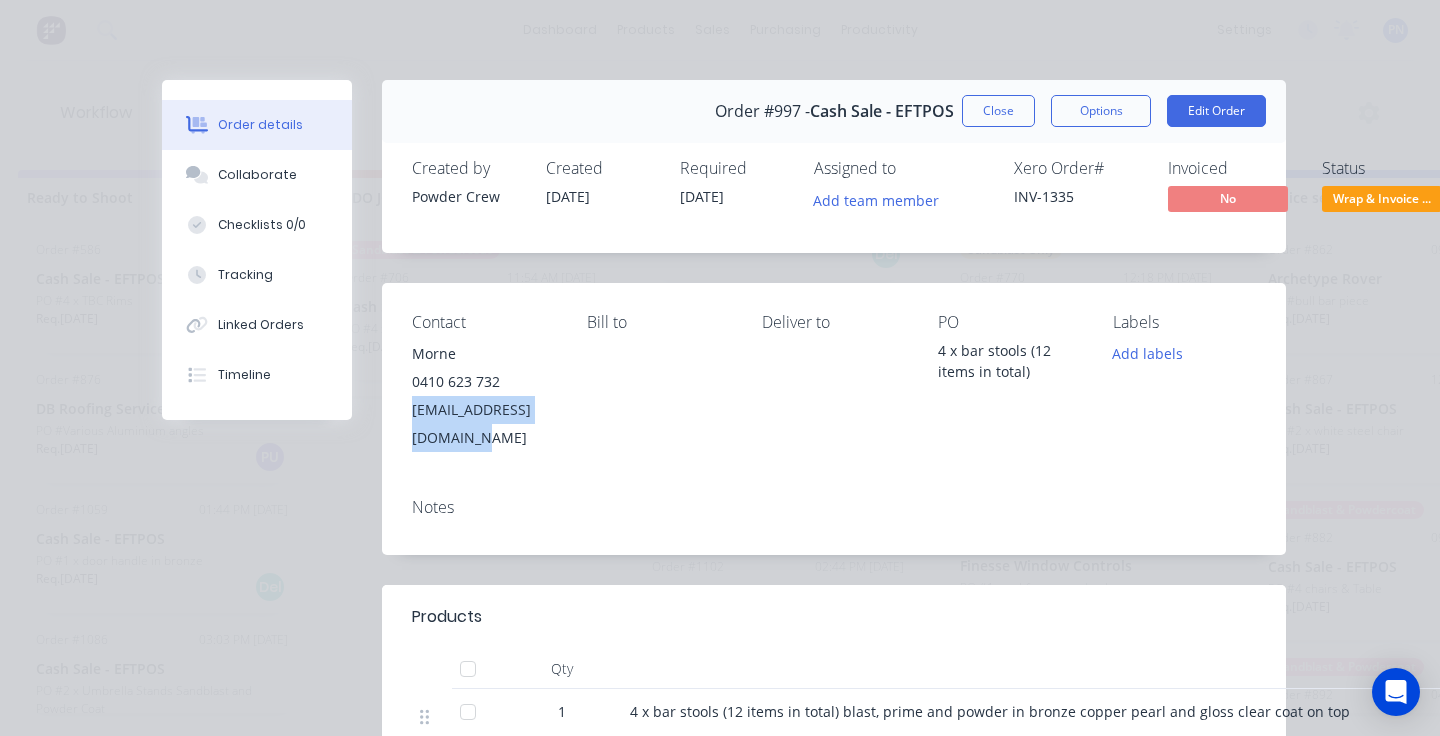 drag, startPoint x: 608, startPoint y: 410, endPoint x: 412, endPoint y: 417, distance: 196.12495 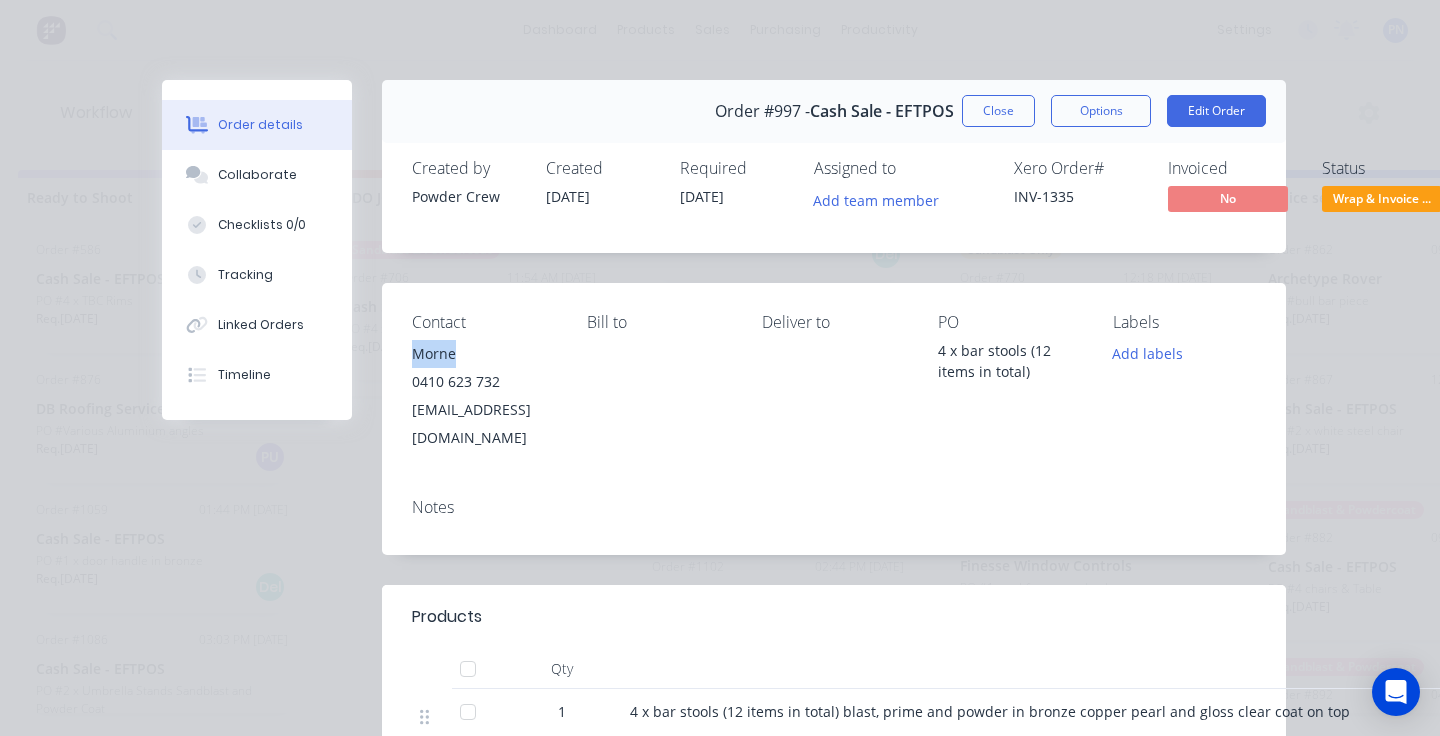 drag, startPoint x: 459, startPoint y: 356, endPoint x: 409, endPoint y: 356, distance: 50 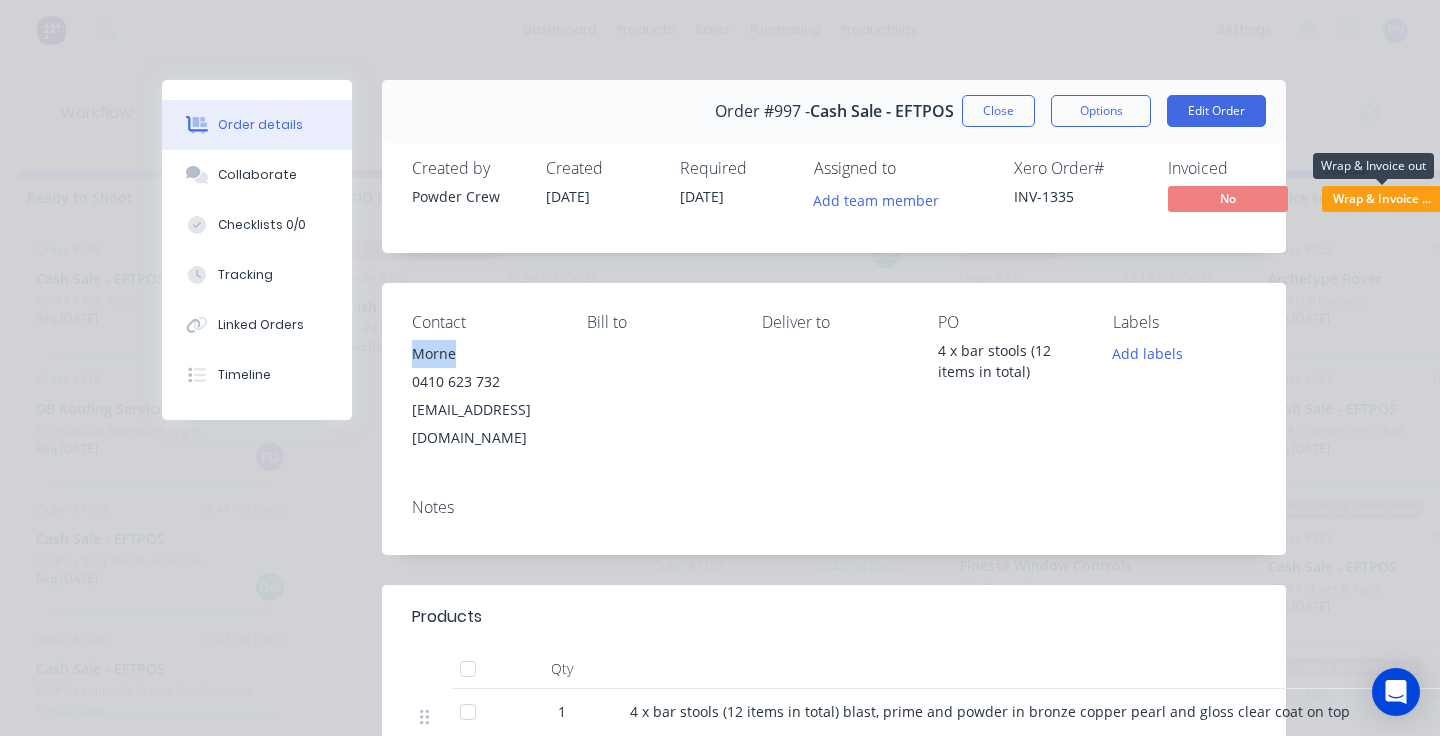click on "Wrap & Invoice ..." at bounding box center (1382, 198) 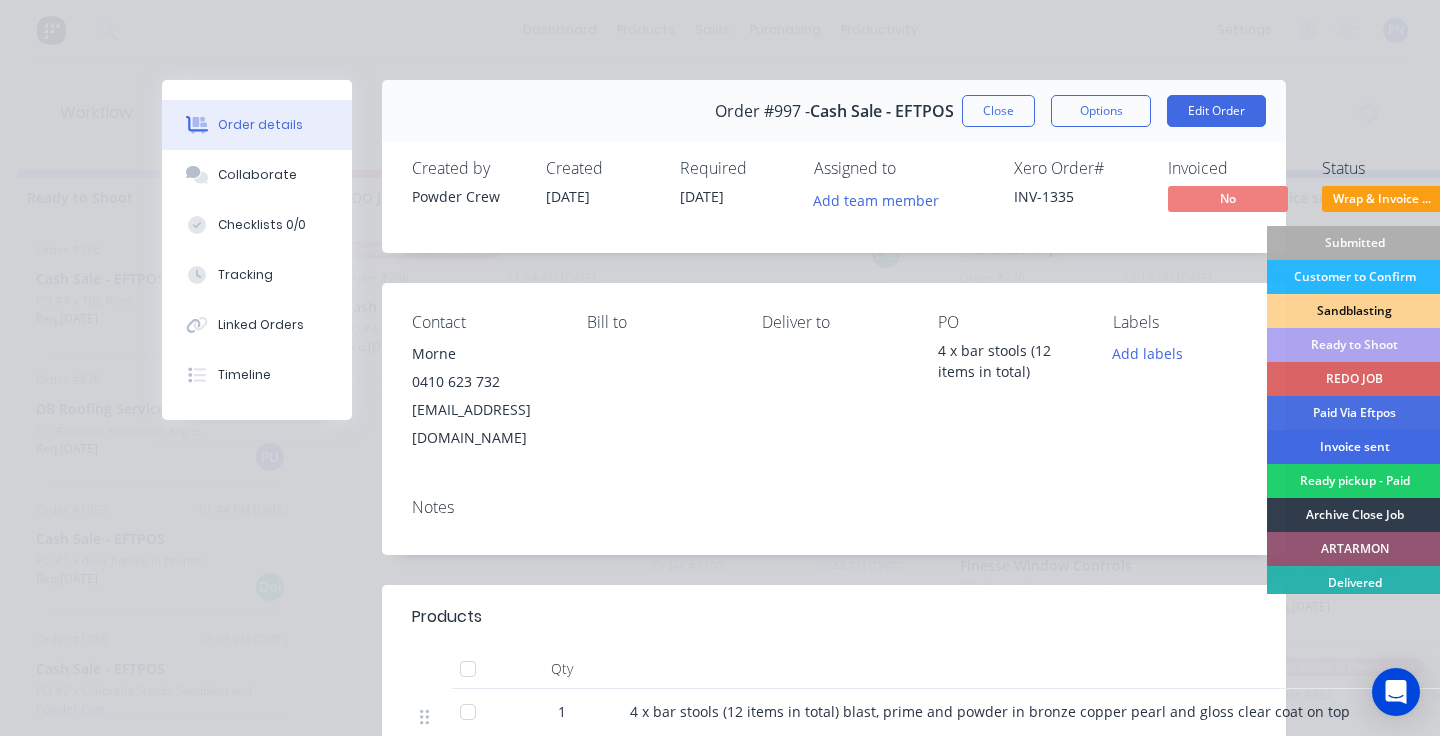 click on "Invoice sent" at bounding box center (1354, 447) 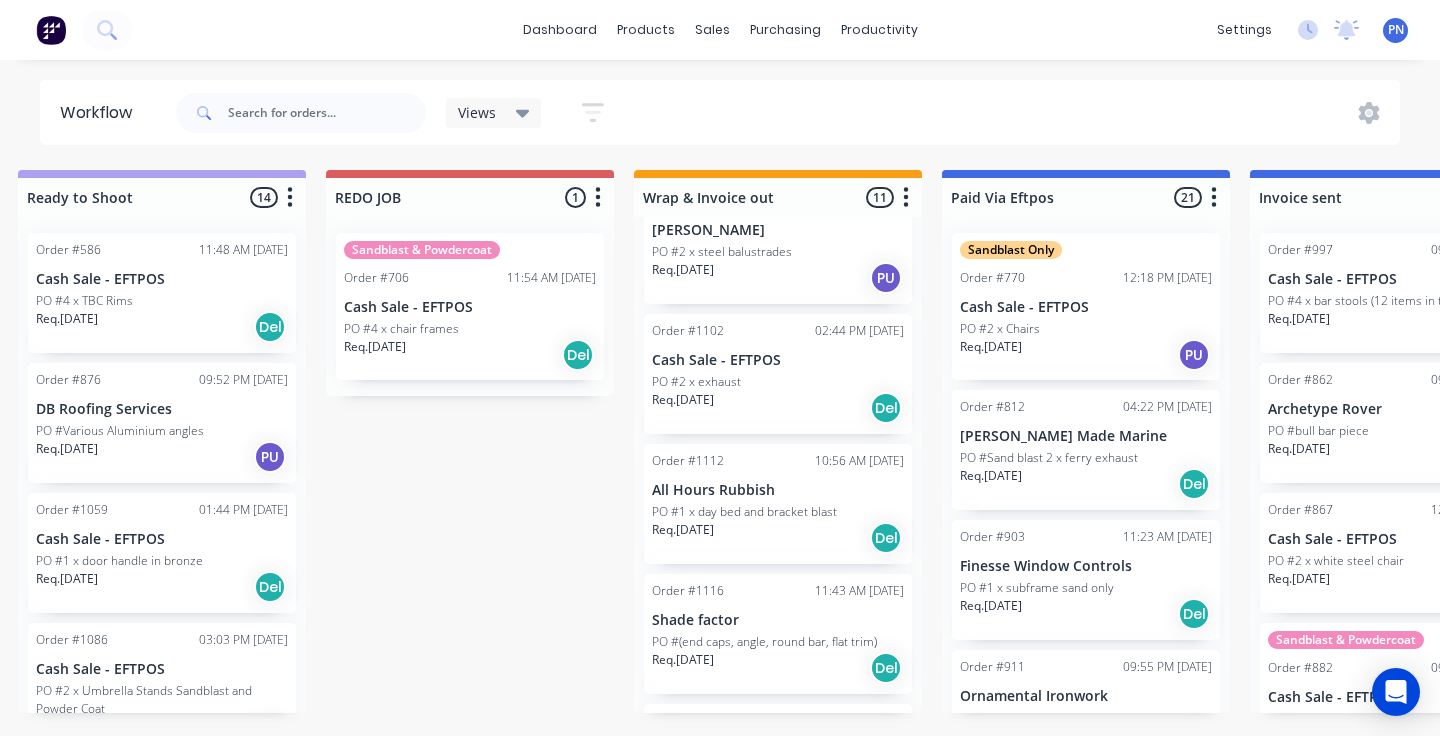 scroll, scrollTop: 338, scrollLeft: 0, axis: vertical 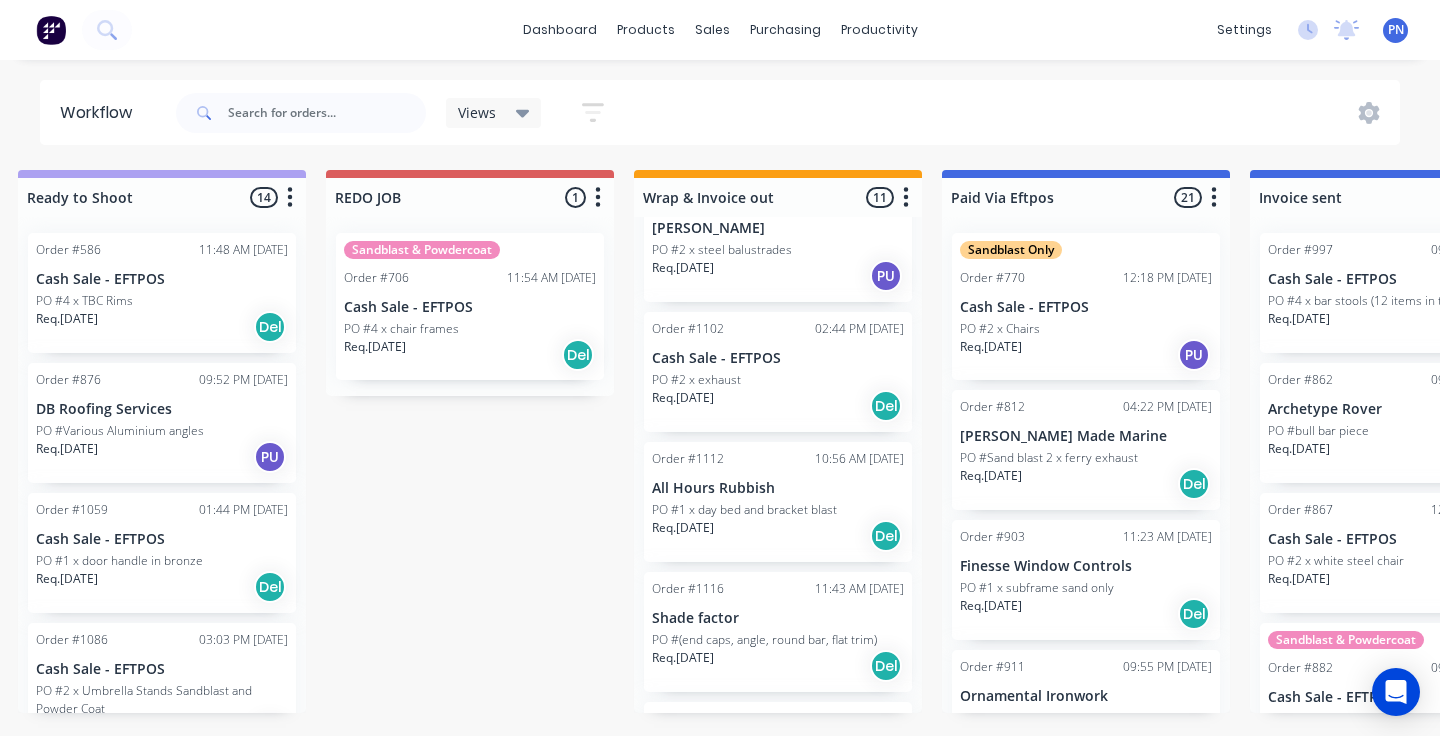 click on "Req. [DATE] Del" at bounding box center (778, 406) 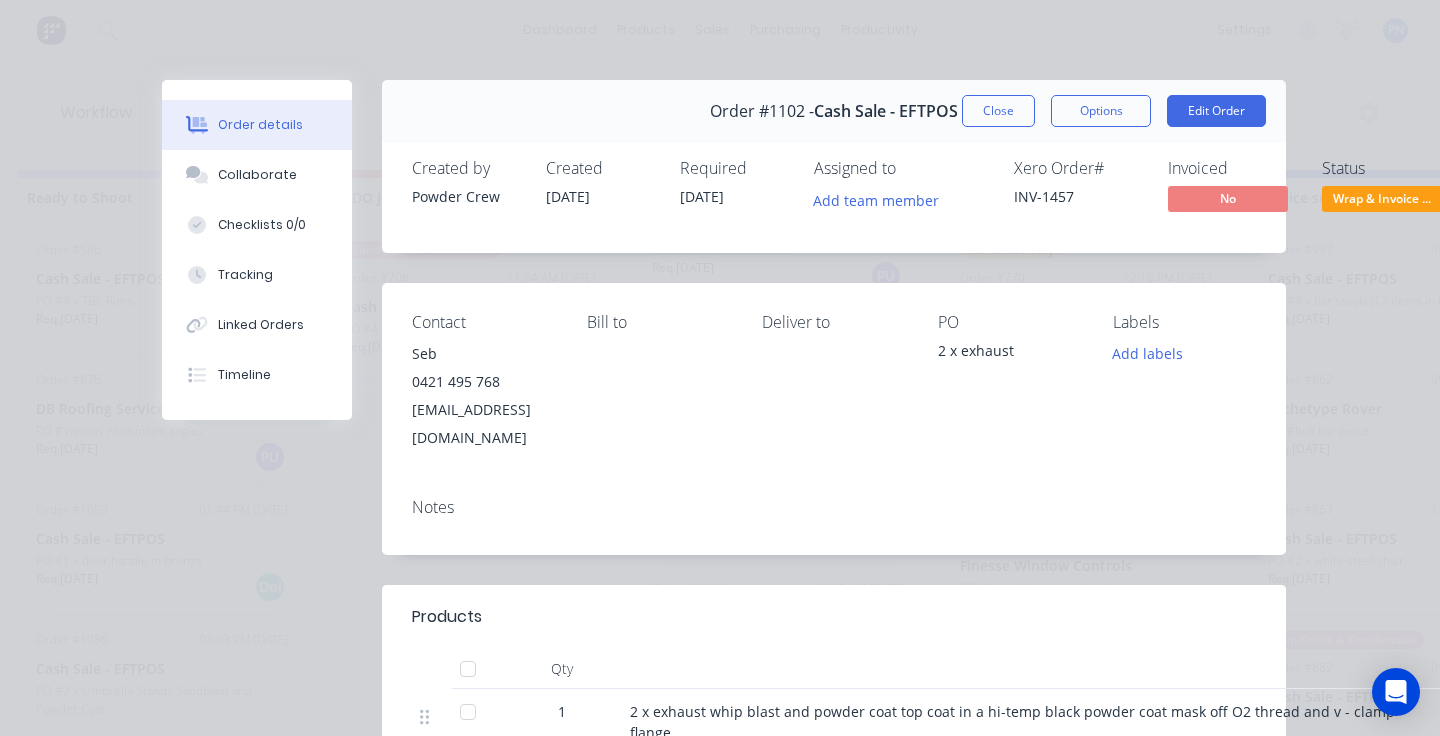 scroll, scrollTop: 0, scrollLeft: 0, axis: both 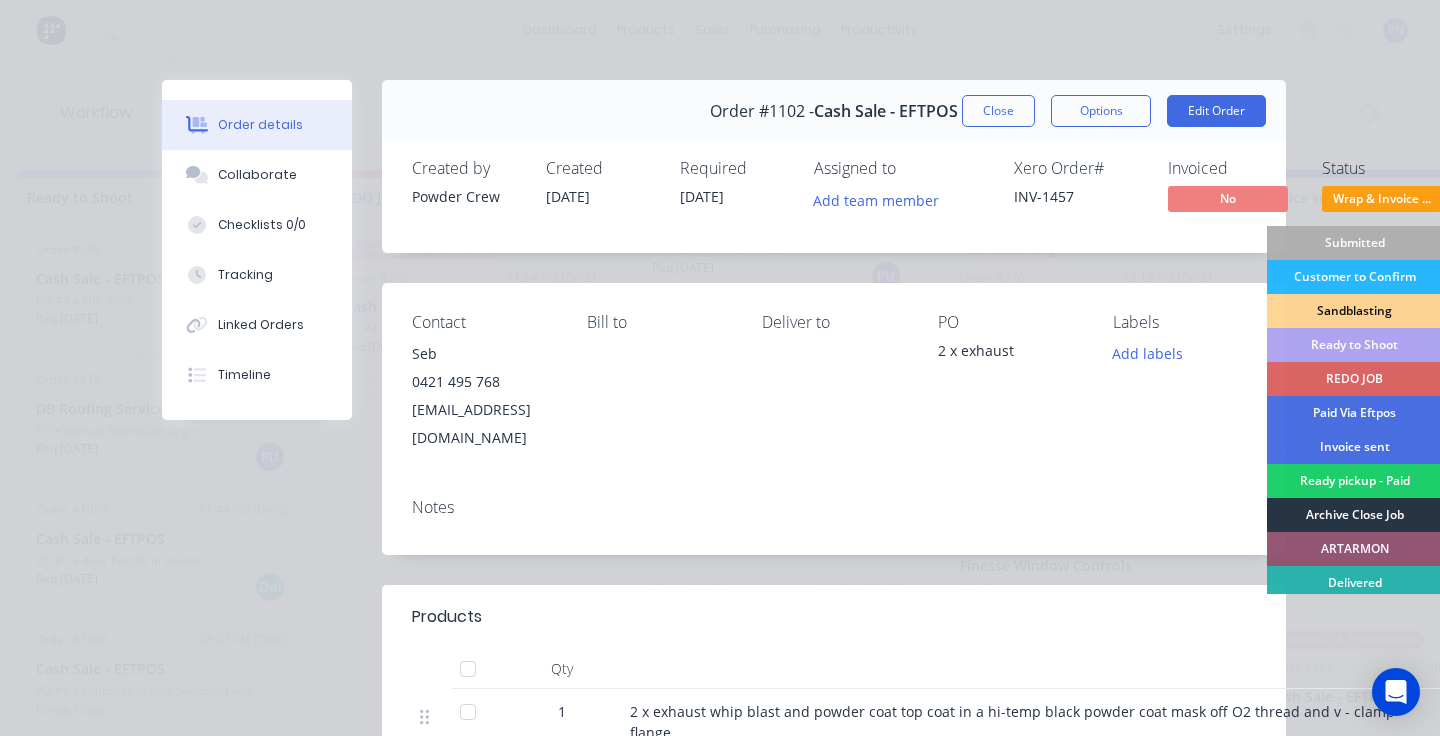 click on "Archive Close Job" at bounding box center (1354, 515) 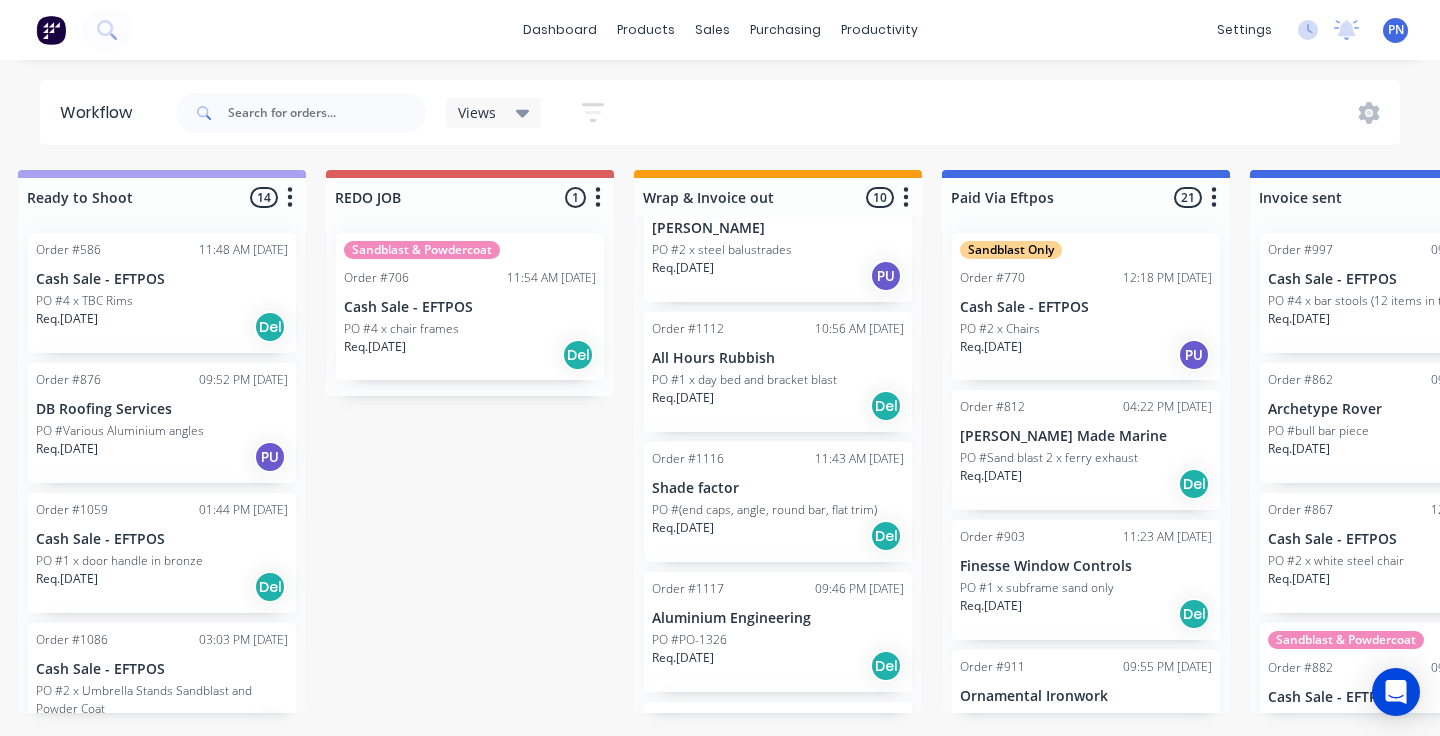 click on "Req. [DATE] Del" at bounding box center [778, 406] 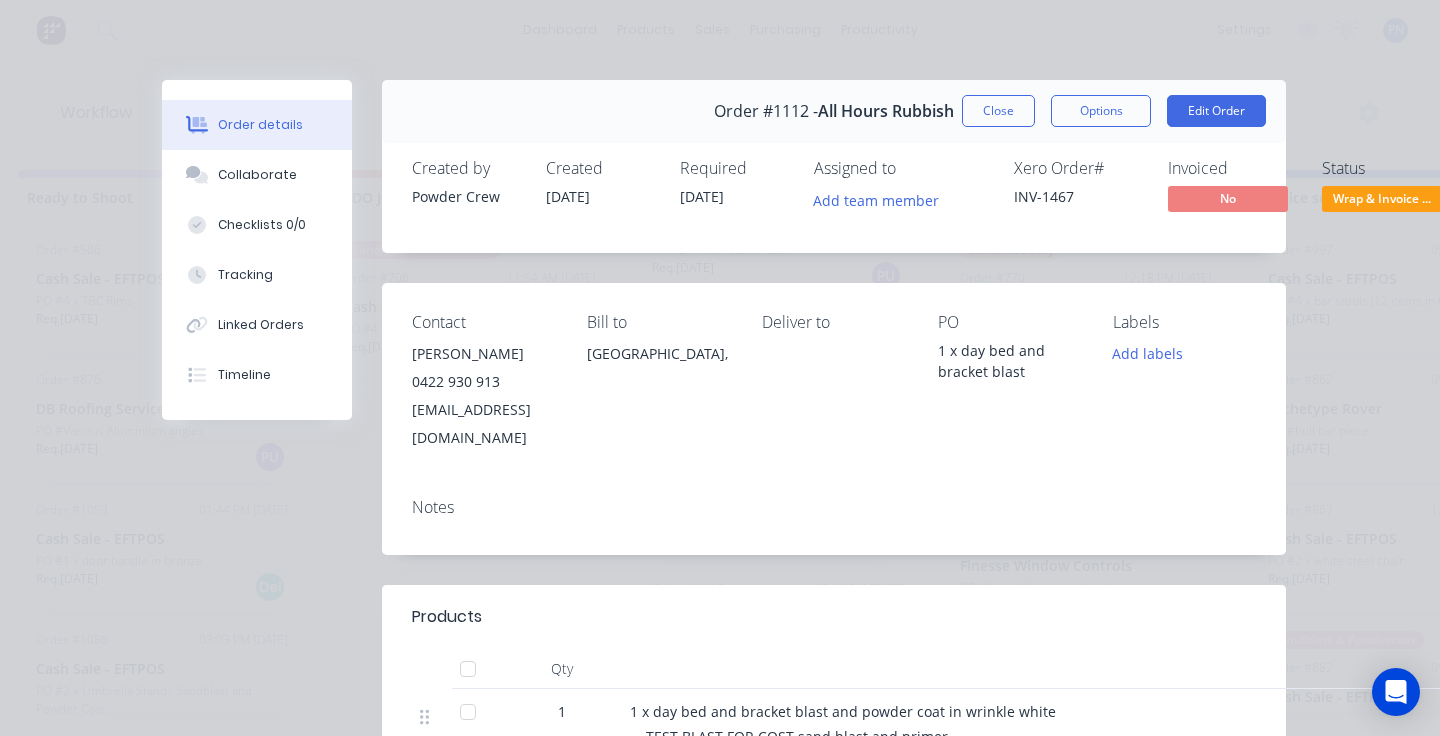 click on "Wrap & Invoice ..." at bounding box center [1382, 198] 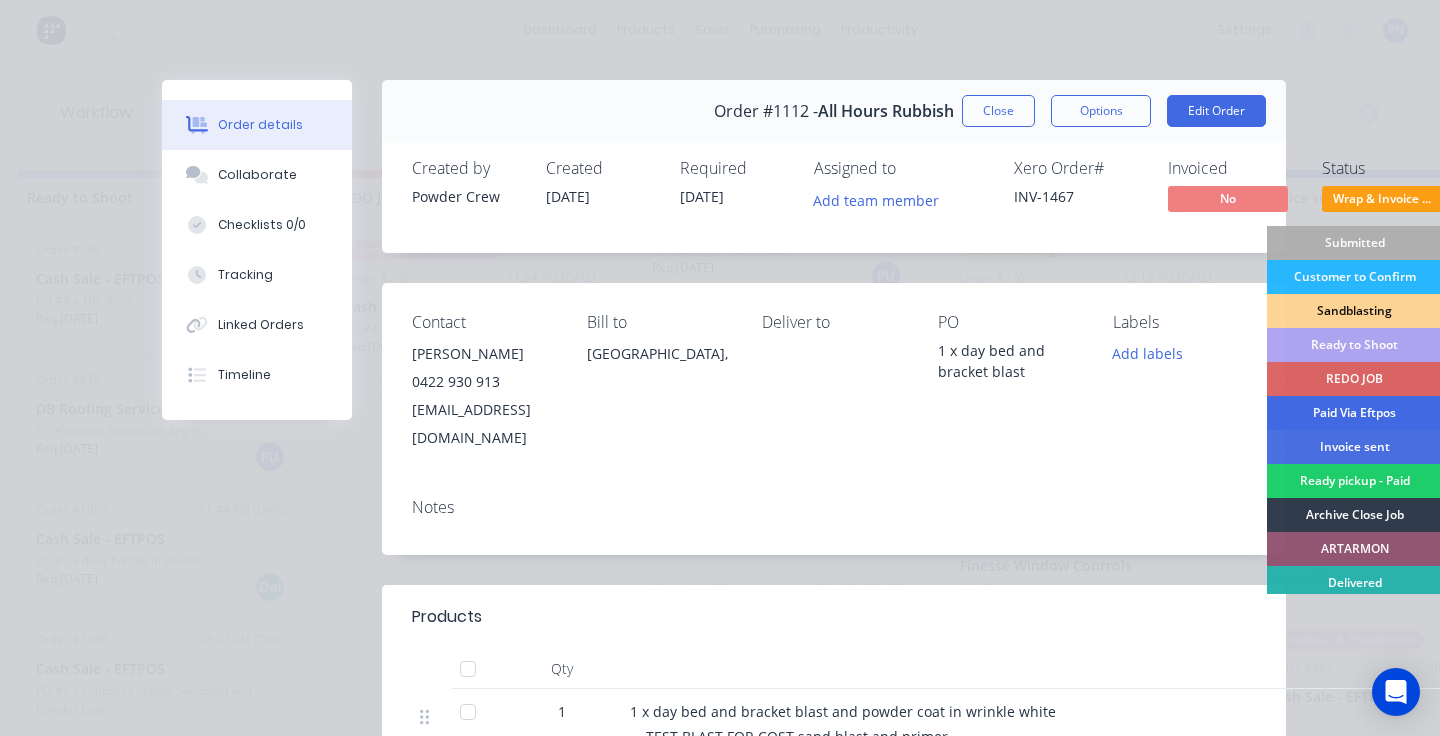 click on "Paid Via Eftpos" at bounding box center (1354, 413) 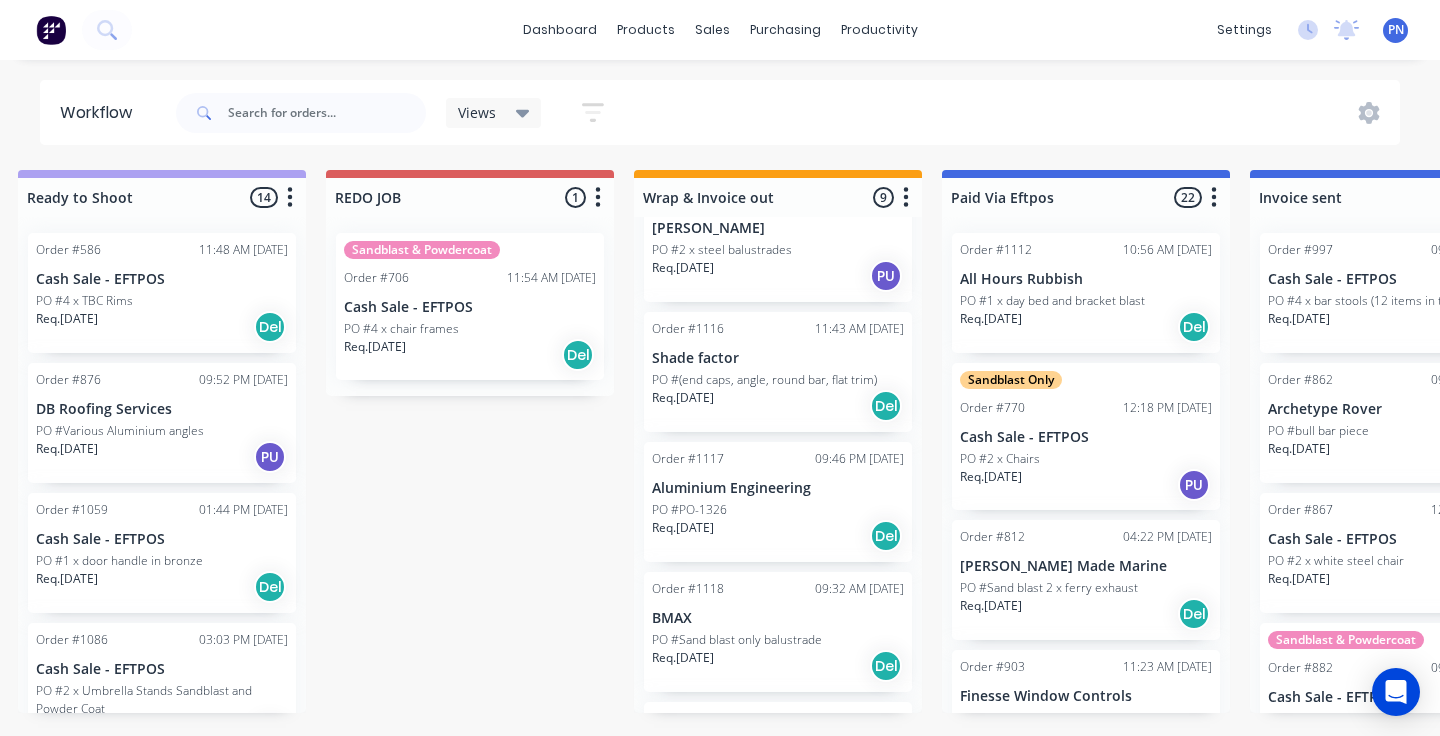 click on "Req. [DATE] Del" at bounding box center (778, 536) 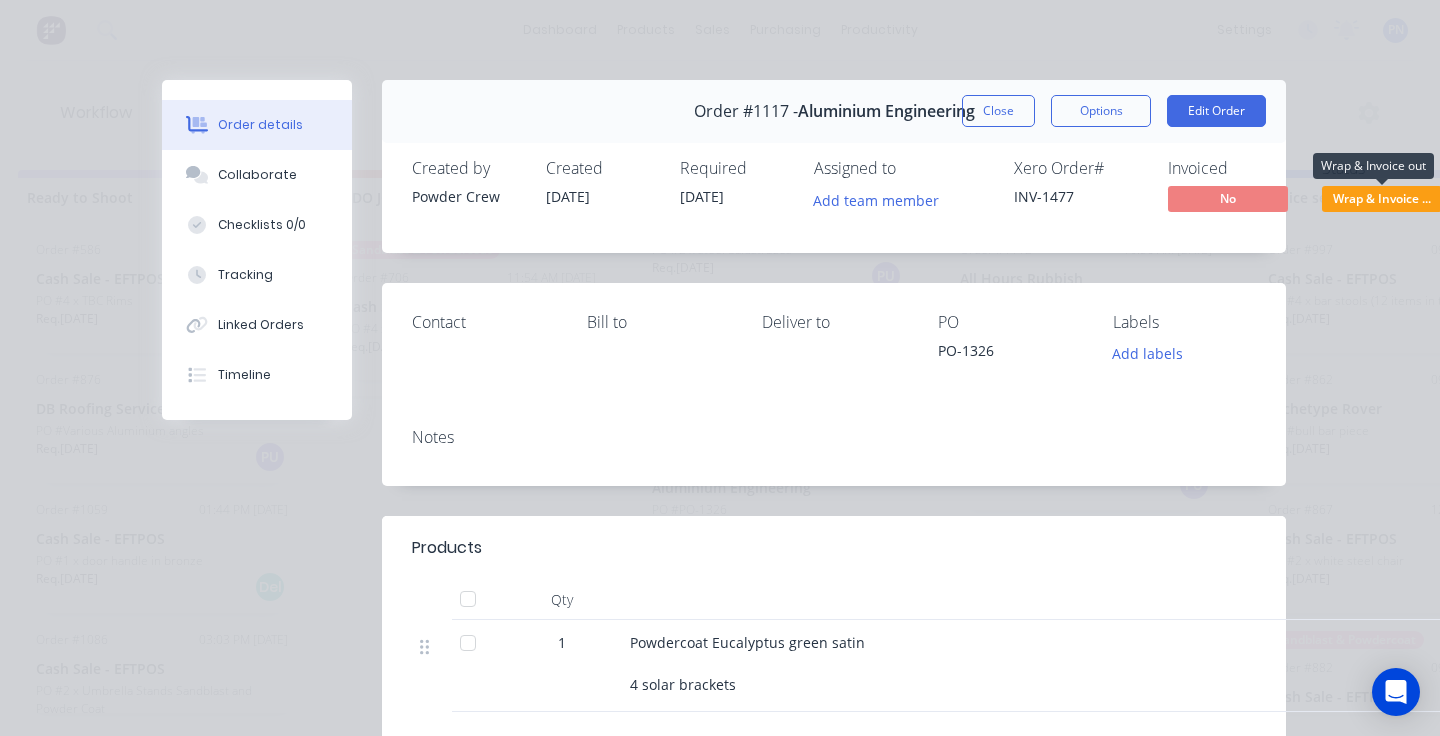 click on "Wrap & Invoice ..." at bounding box center [1382, 198] 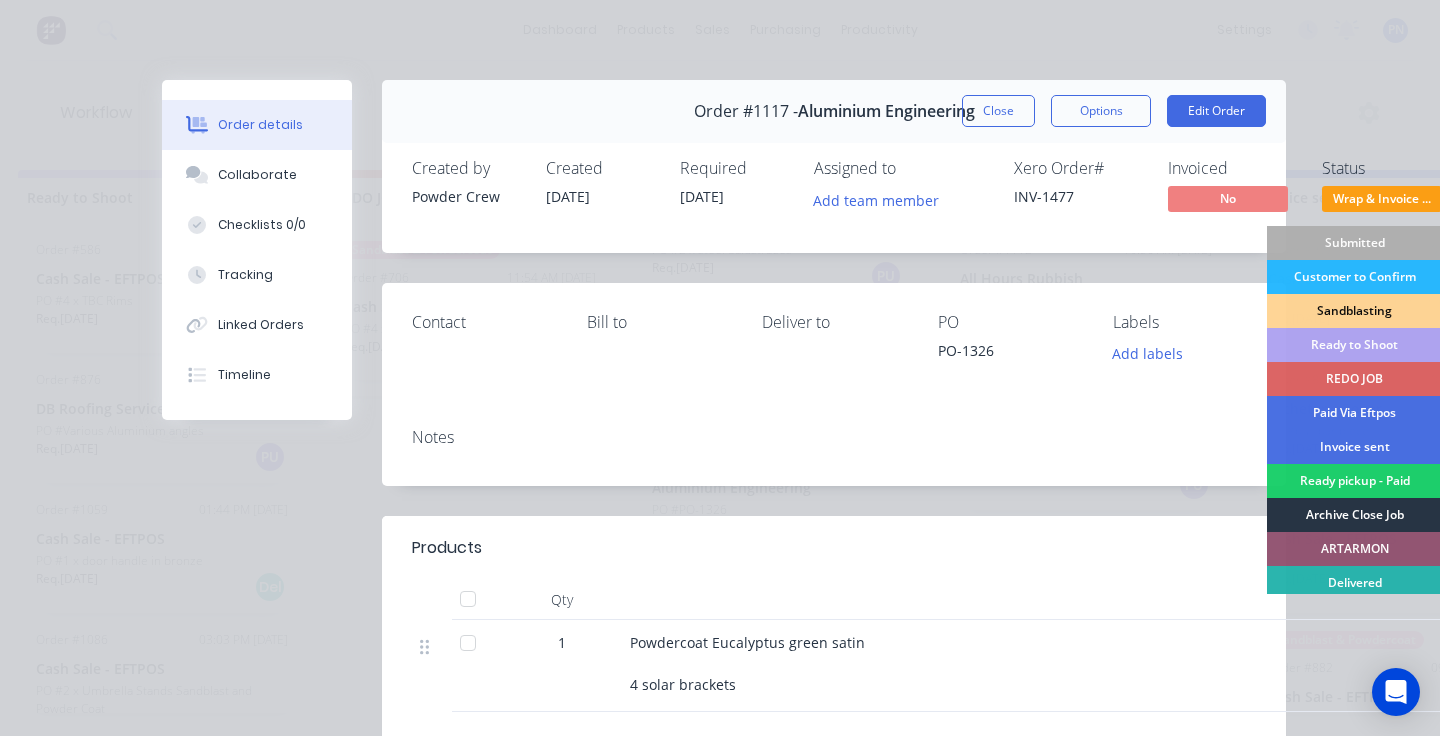 click on "Archive Close Job" at bounding box center [1354, 515] 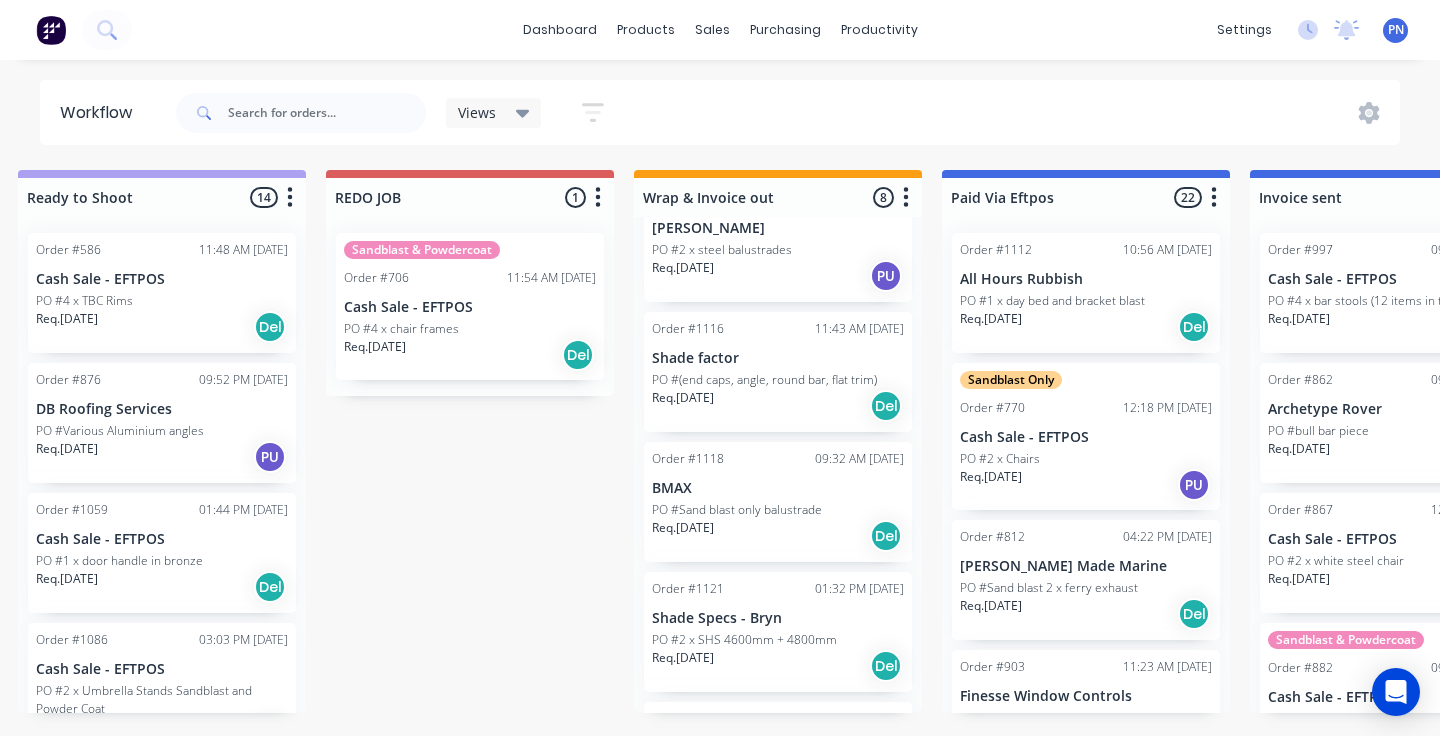 click on "Req. [DATE] Del" at bounding box center [778, 536] 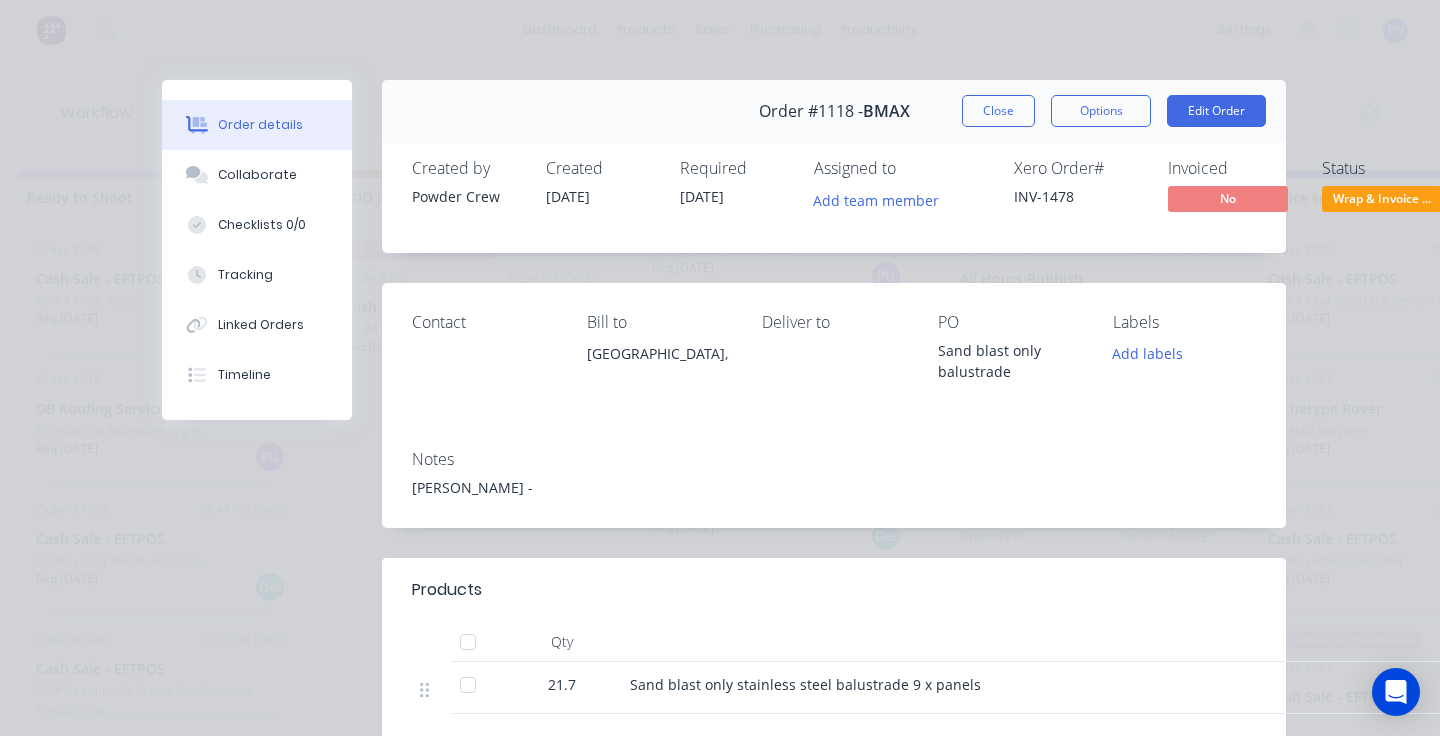 click on "Wrap & Invoice ..." at bounding box center [1382, 201] 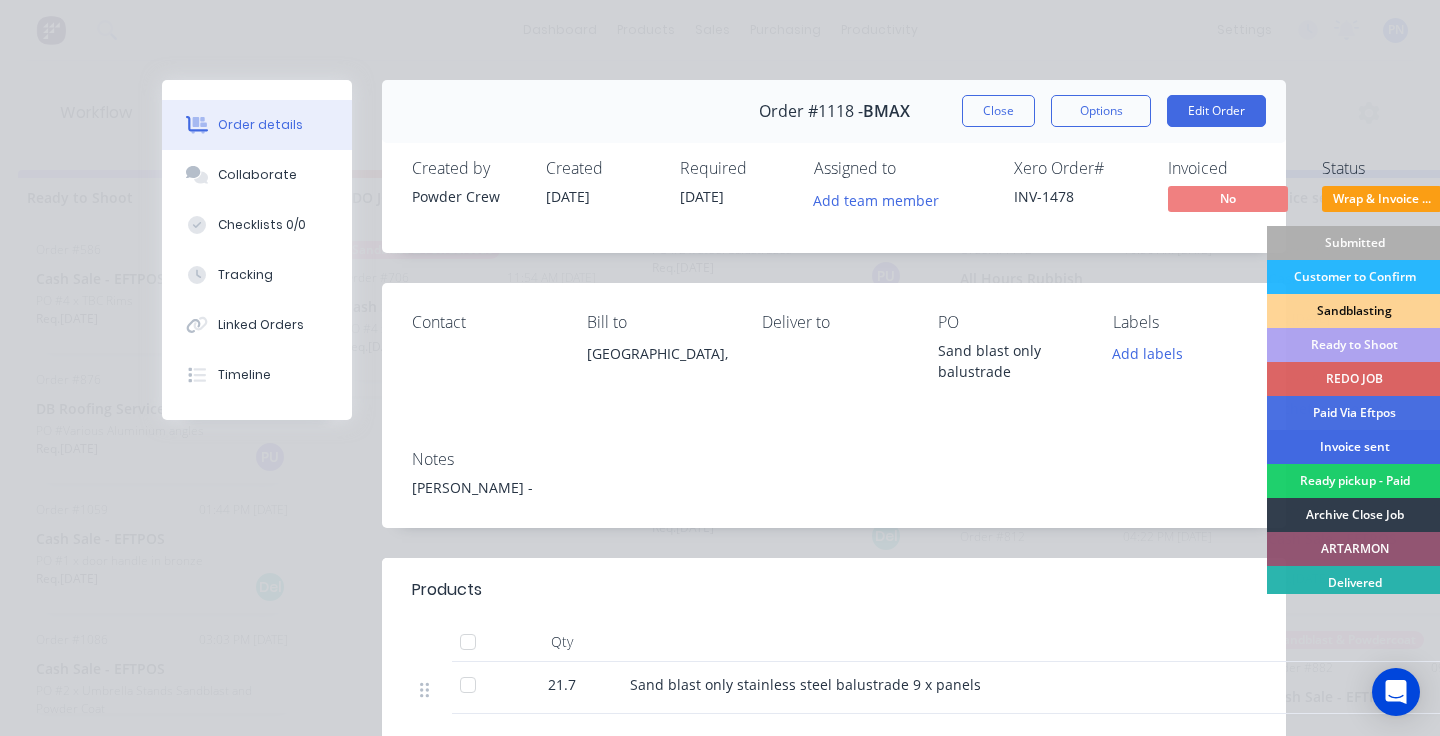 click on "Invoice sent" at bounding box center [1354, 447] 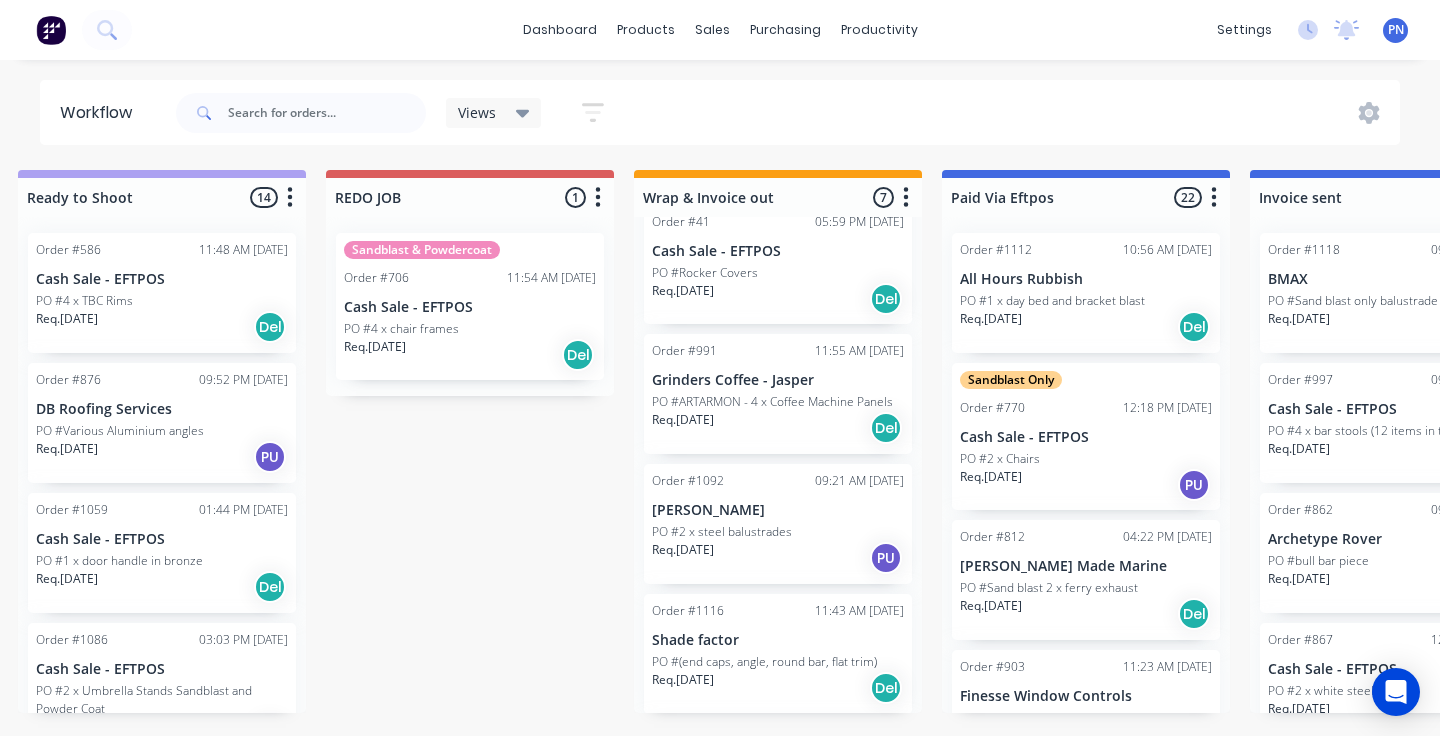 scroll, scrollTop: 55, scrollLeft: 0, axis: vertical 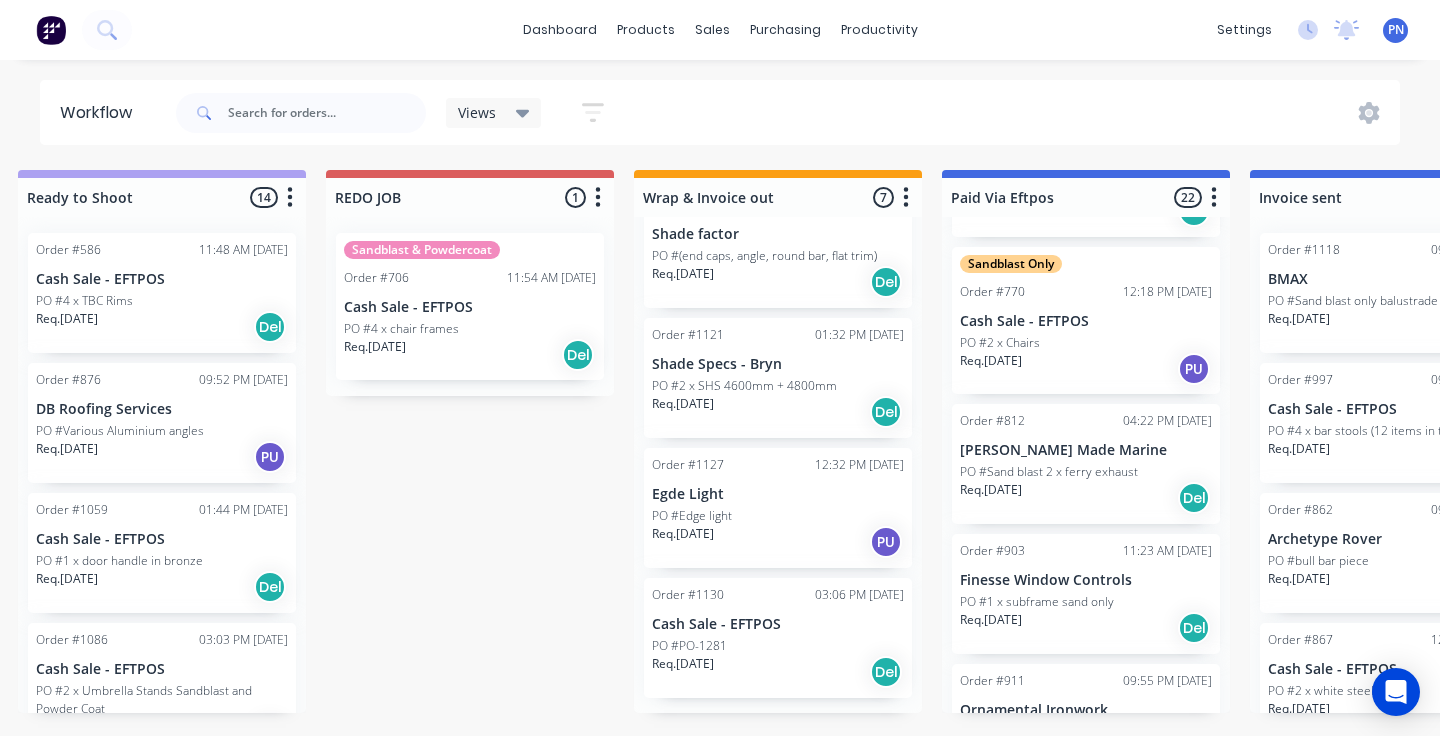 click on "Req. [DATE] PU" at bounding box center (778, 542) 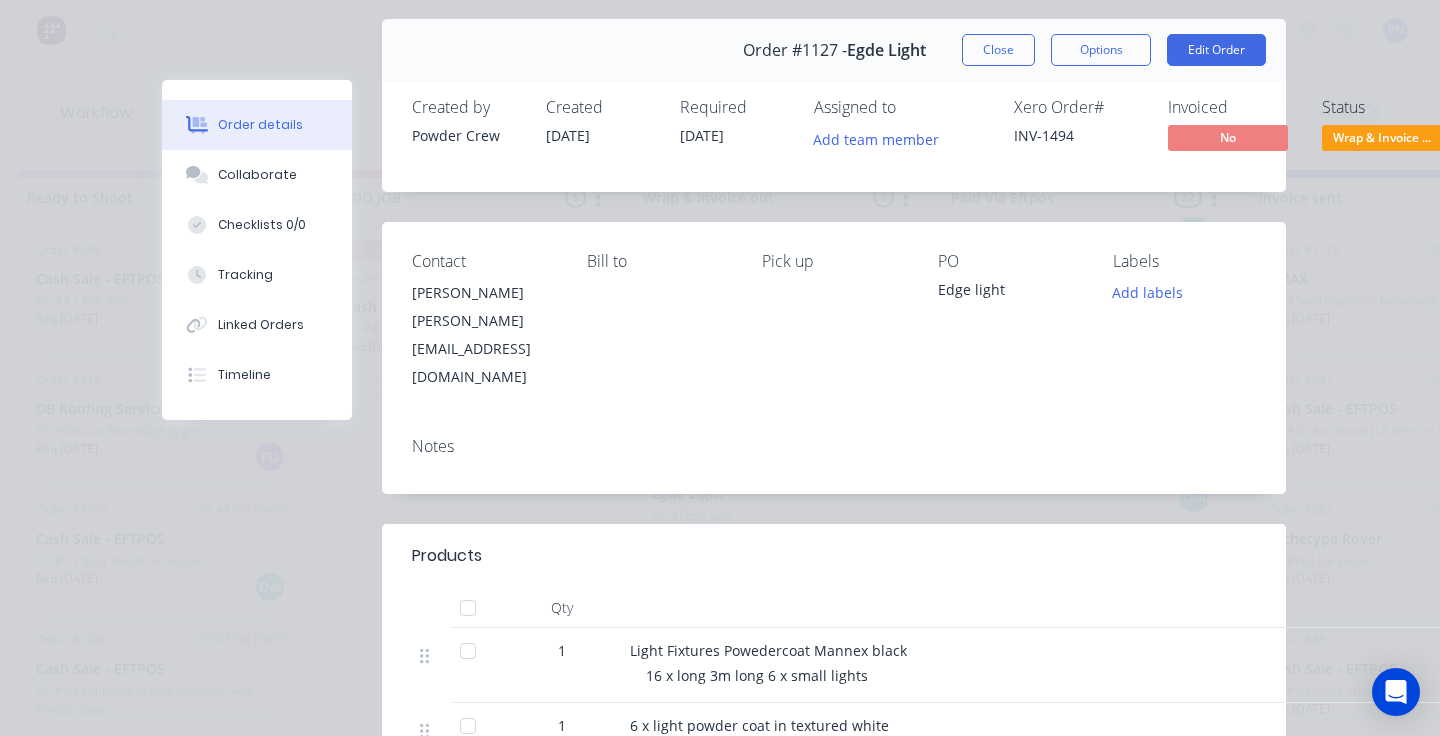 scroll, scrollTop: 60, scrollLeft: 0, axis: vertical 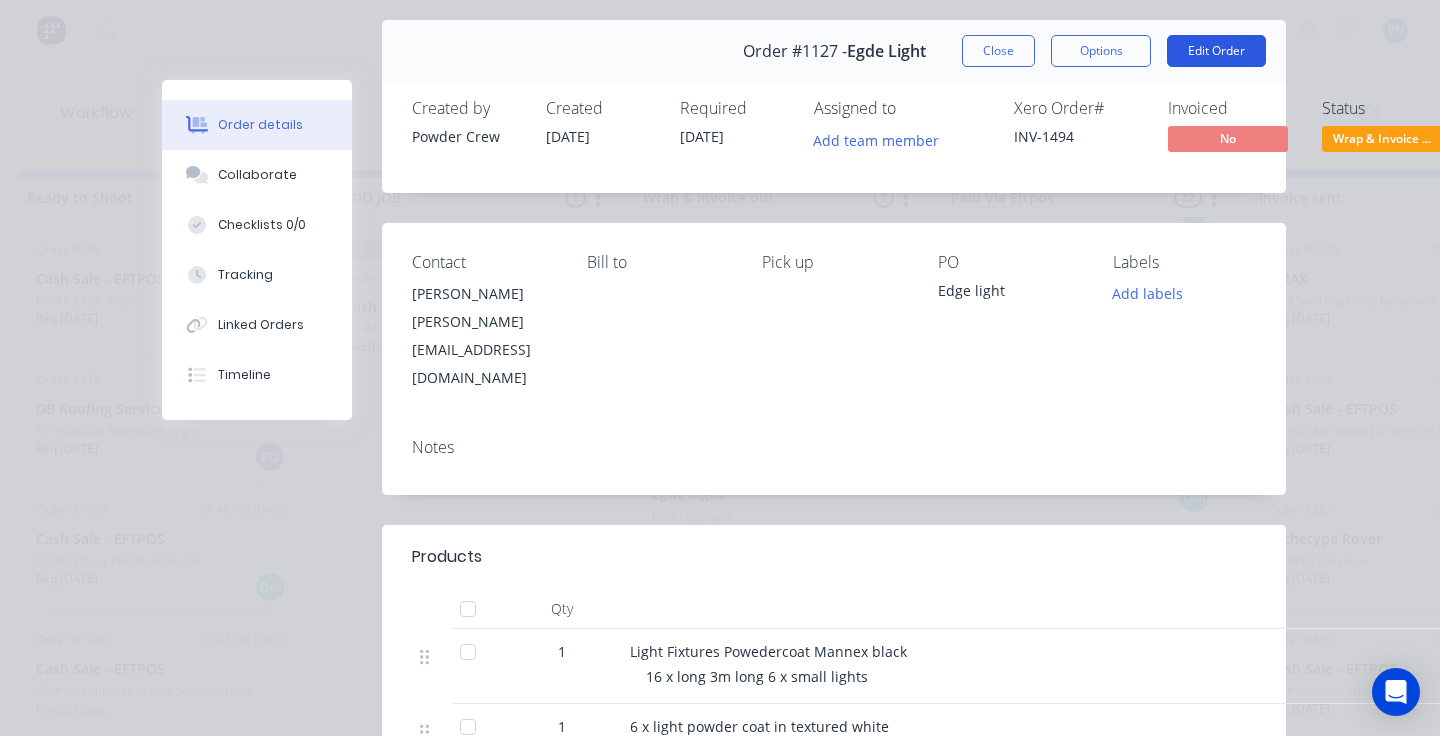 click on "Edit Order" at bounding box center [1216, 51] 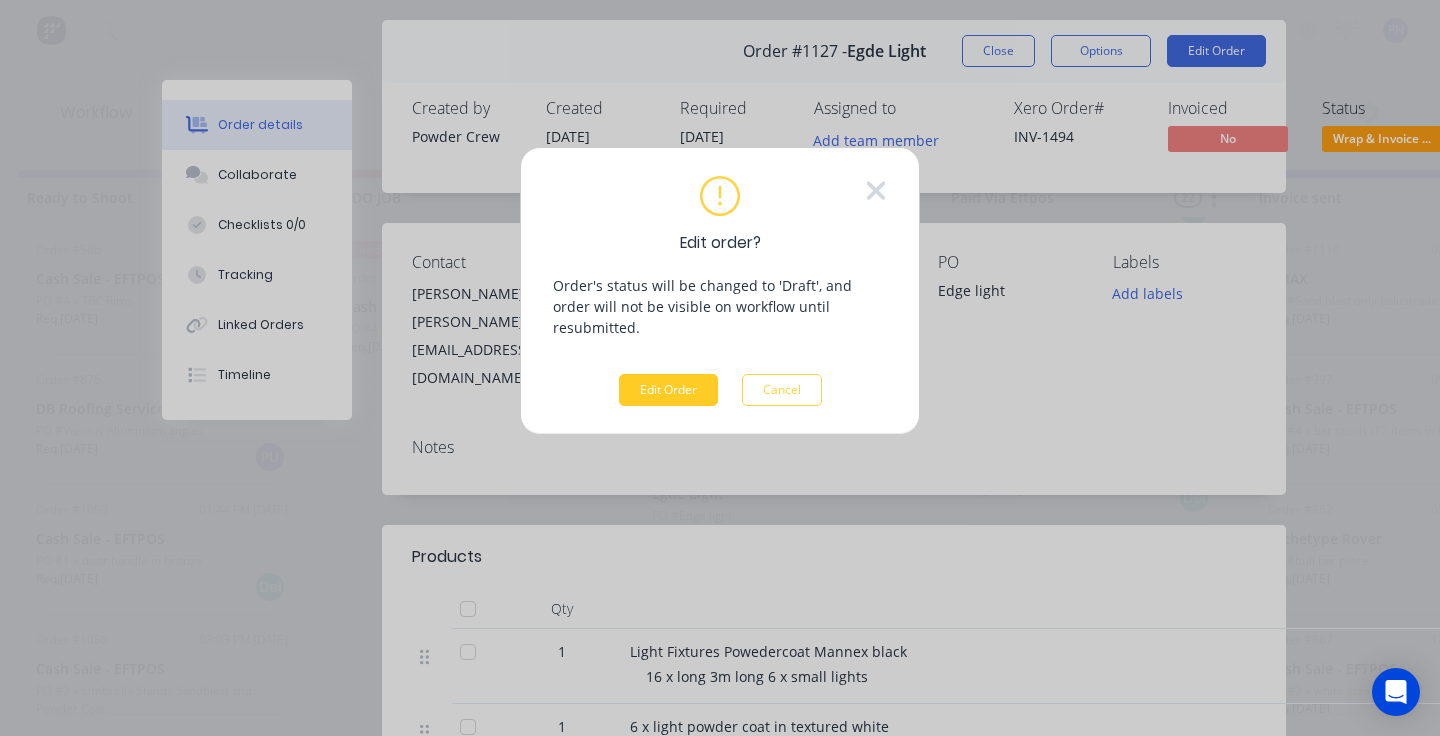 click on "Edit Order" at bounding box center [668, 390] 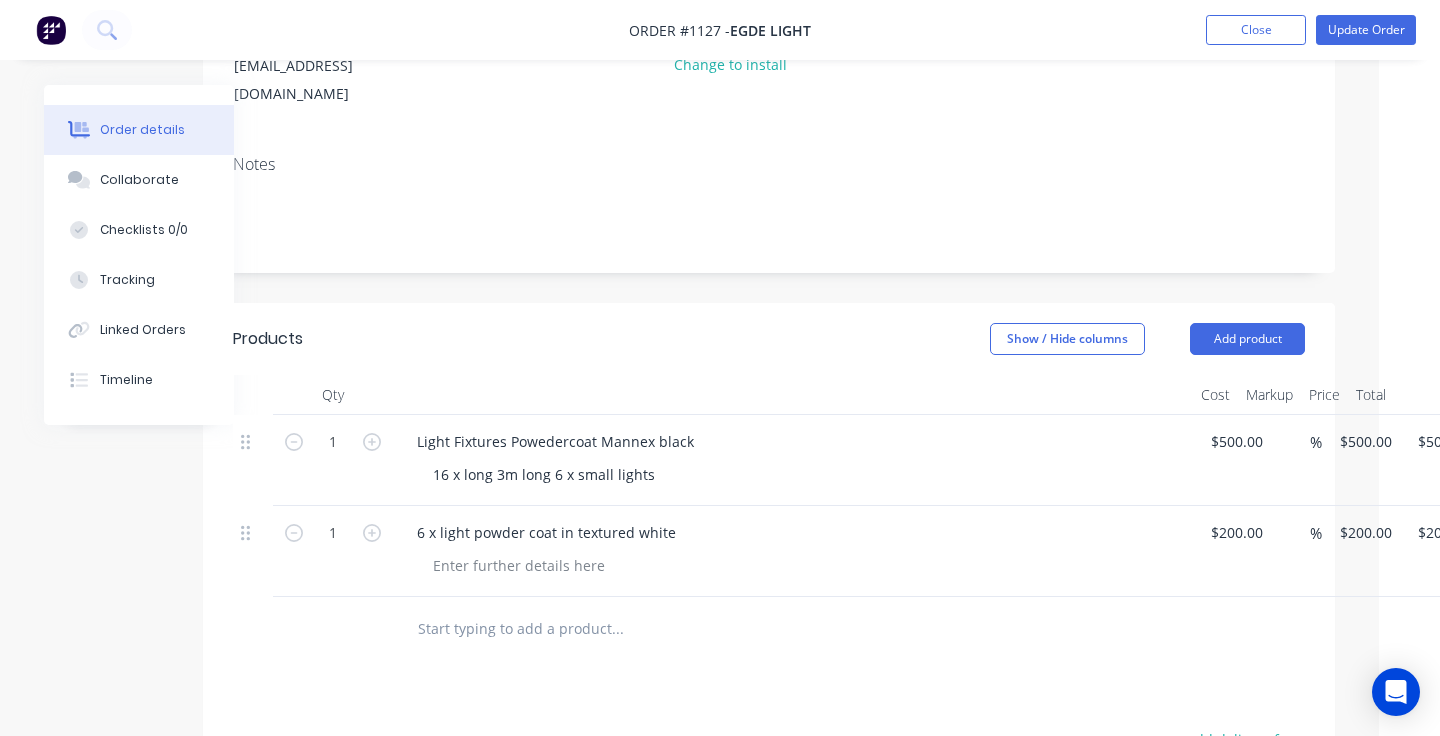 scroll, scrollTop: 295, scrollLeft: 62, axis: both 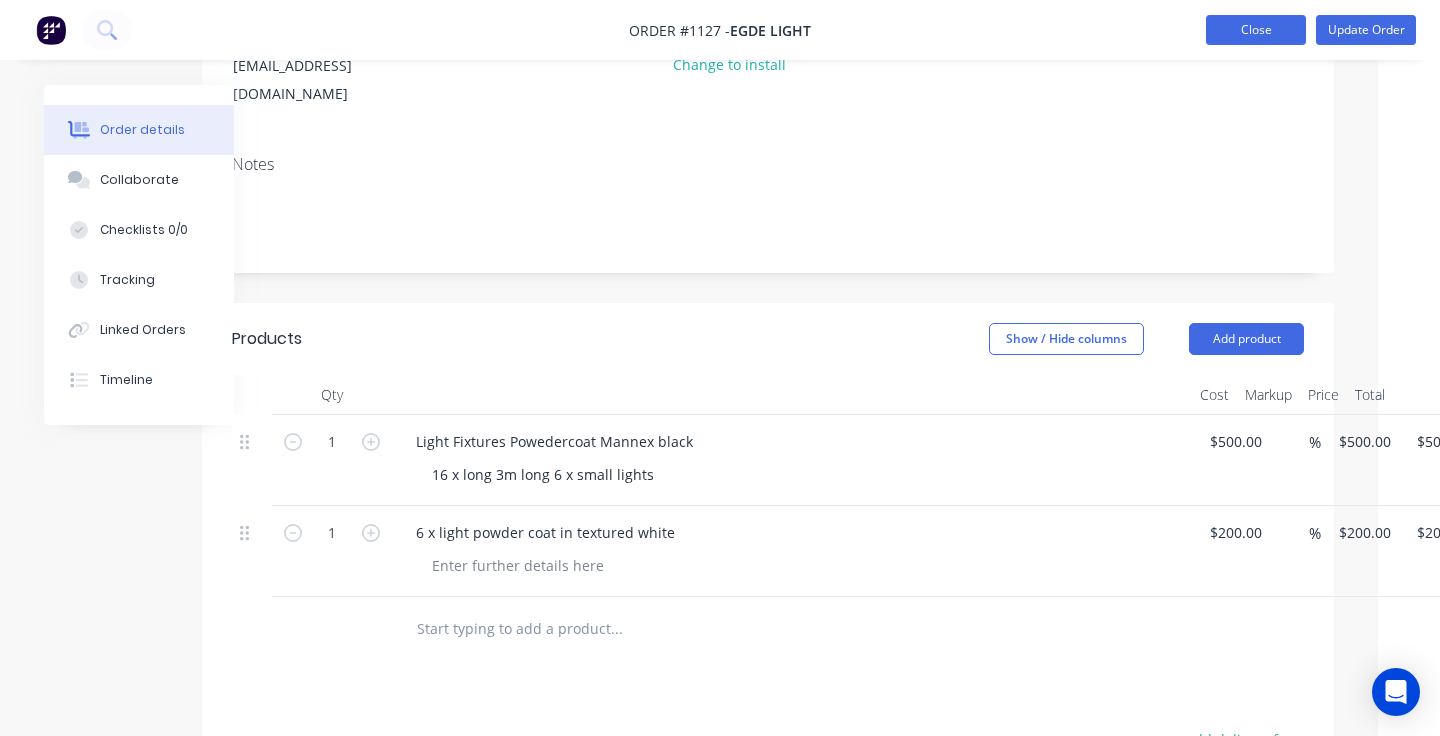 click on "Close" at bounding box center [1256, 30] 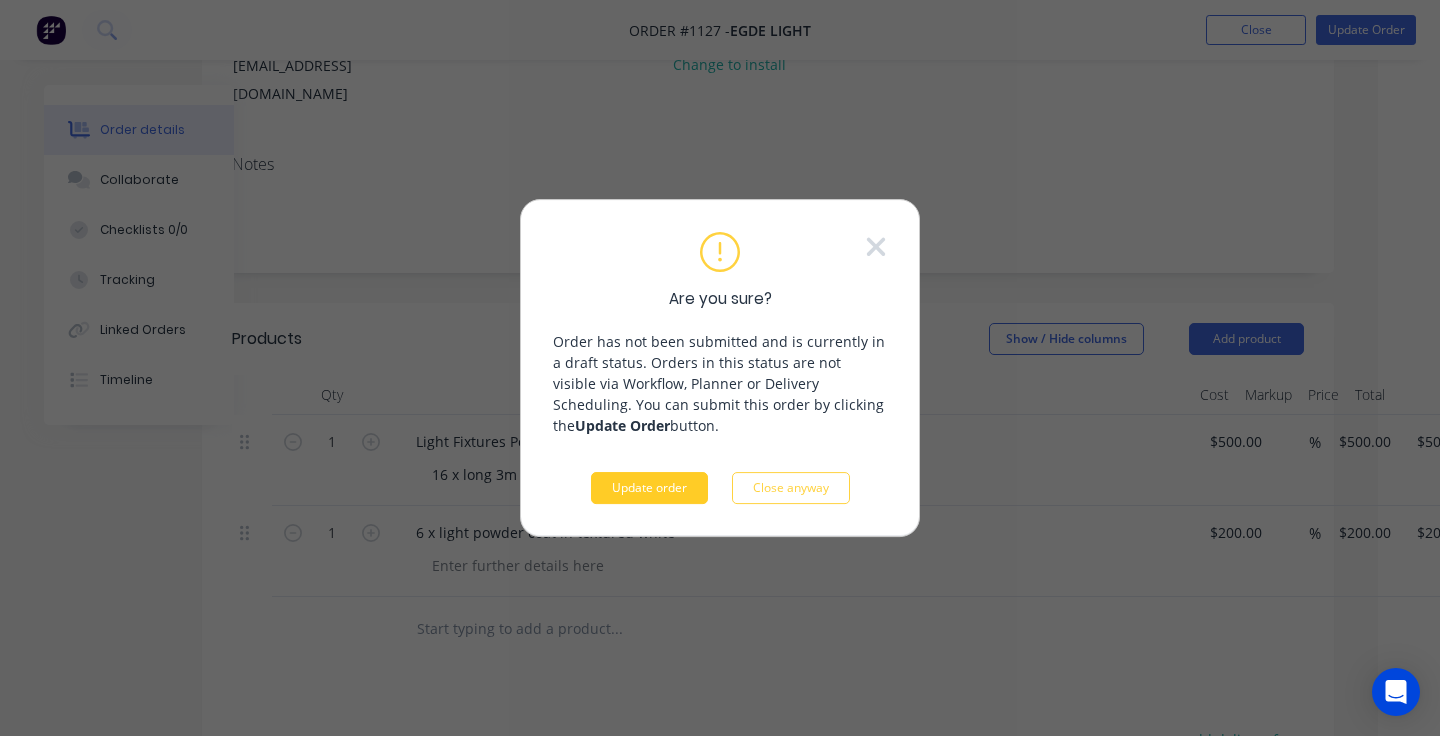 click on "Update order" at bounding box center [649, 488] 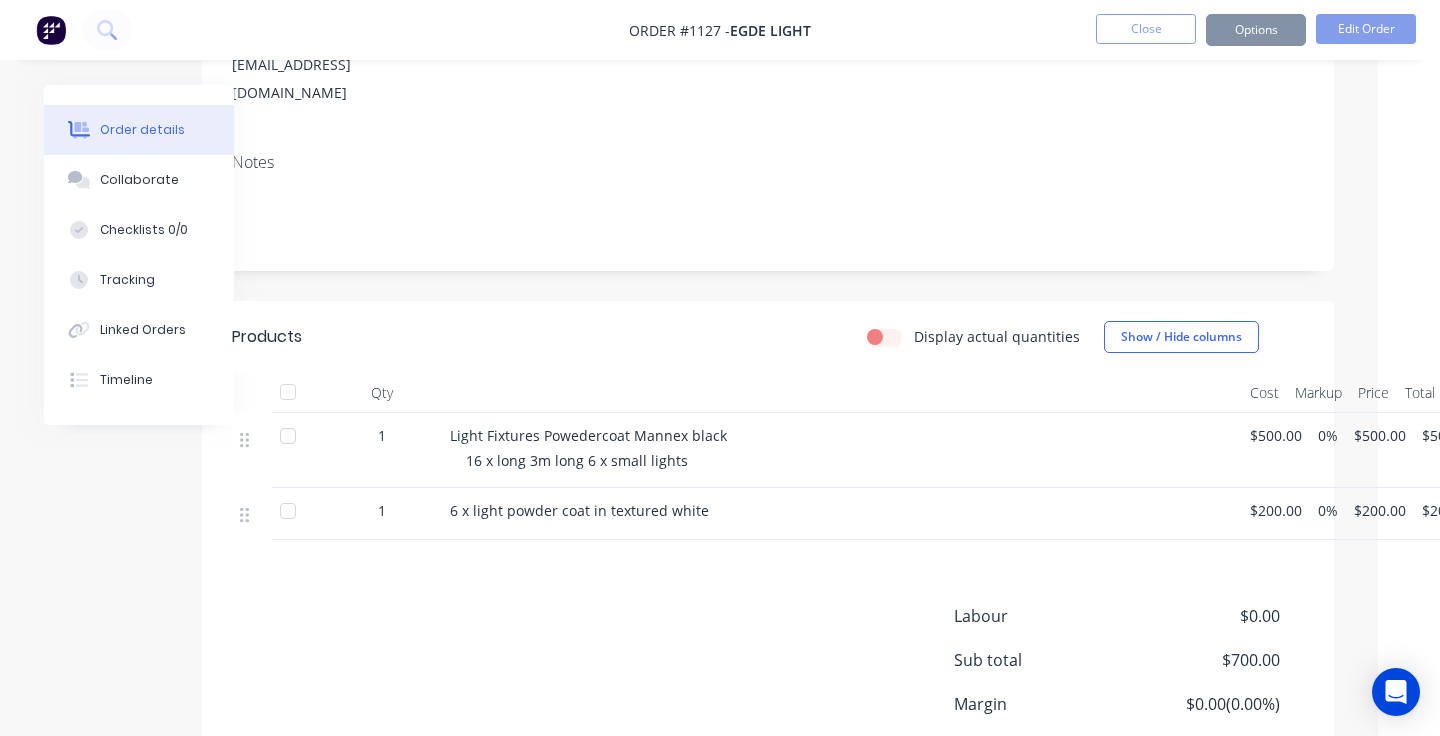 scroll, scrollTop: 0, scrollLeft: 0, axis: both 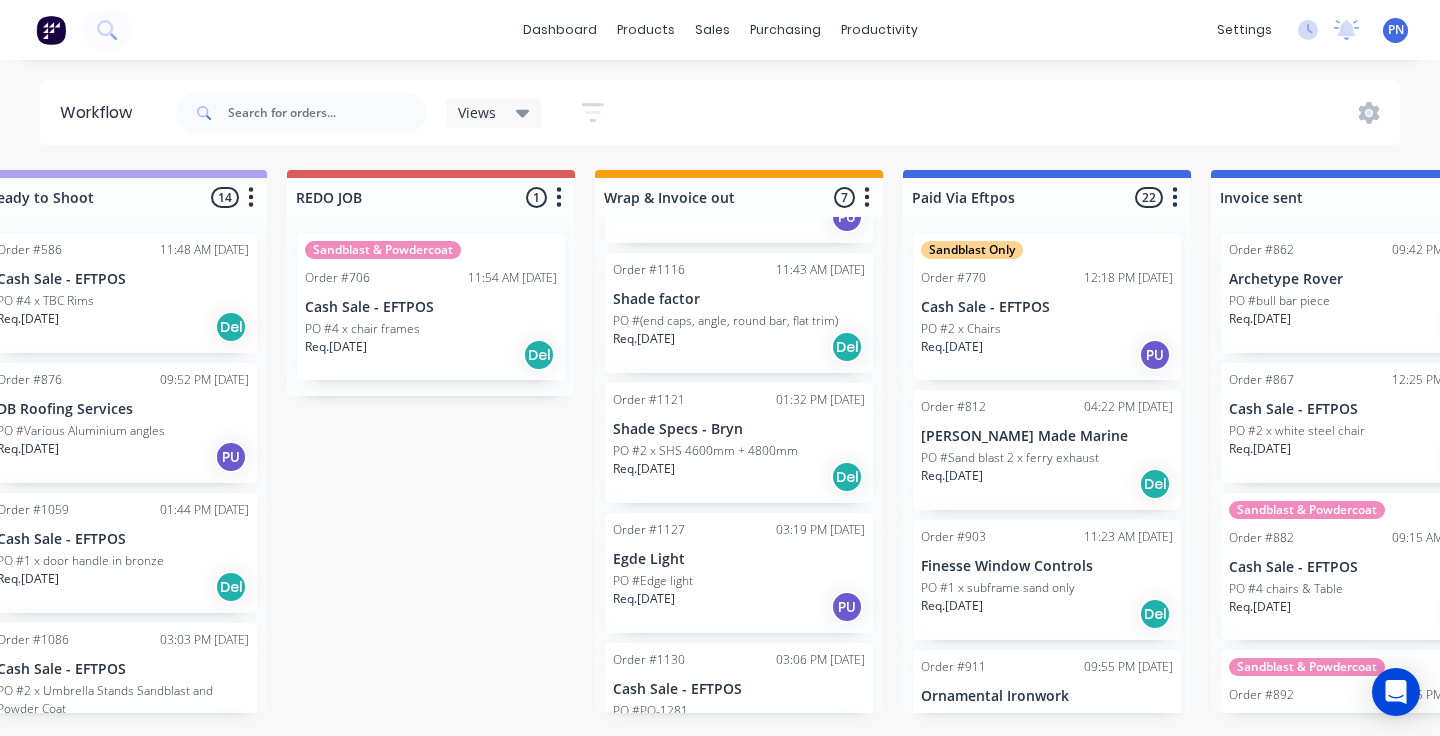 click on "Req. [DATE] Del" at bounding box center (739, 347) 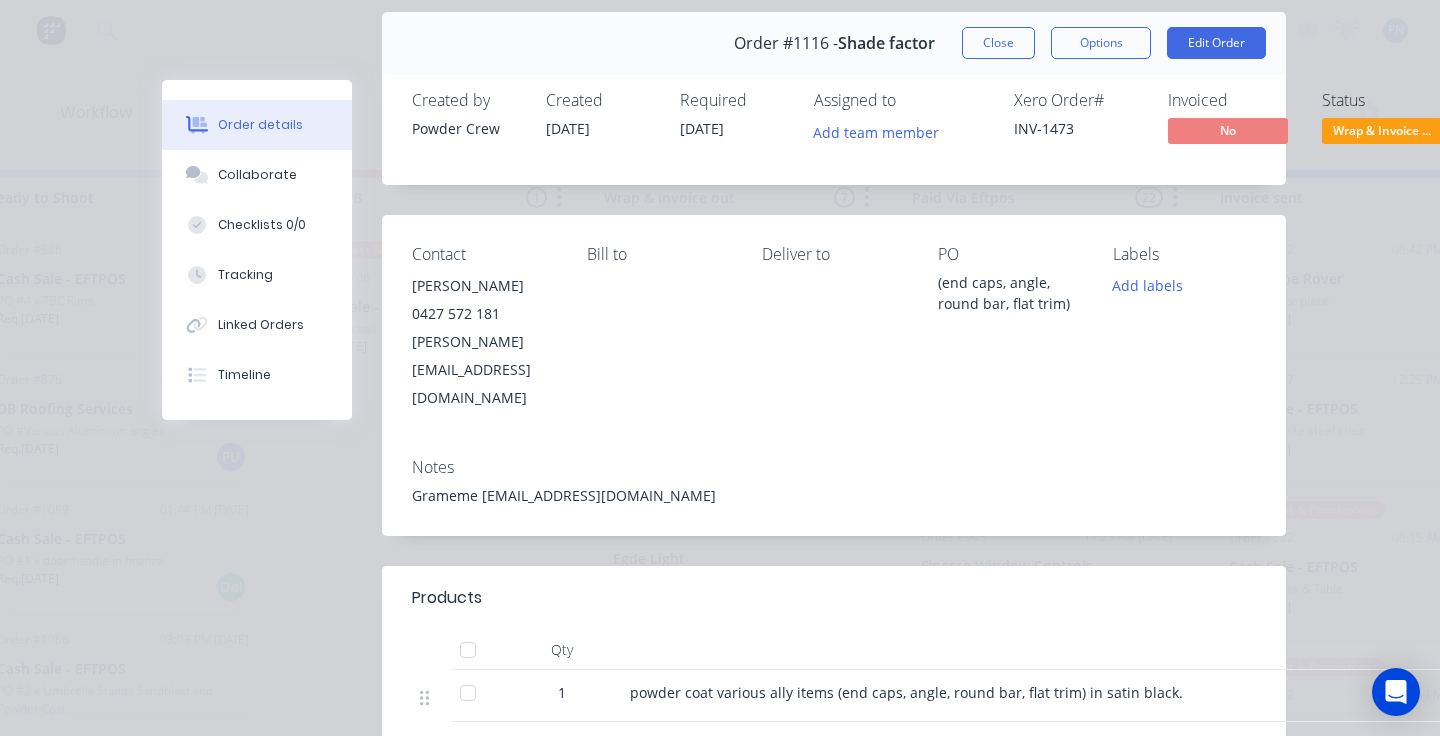 scroll, scrollTop: 70, scrollLeft: 0, axis: vertical 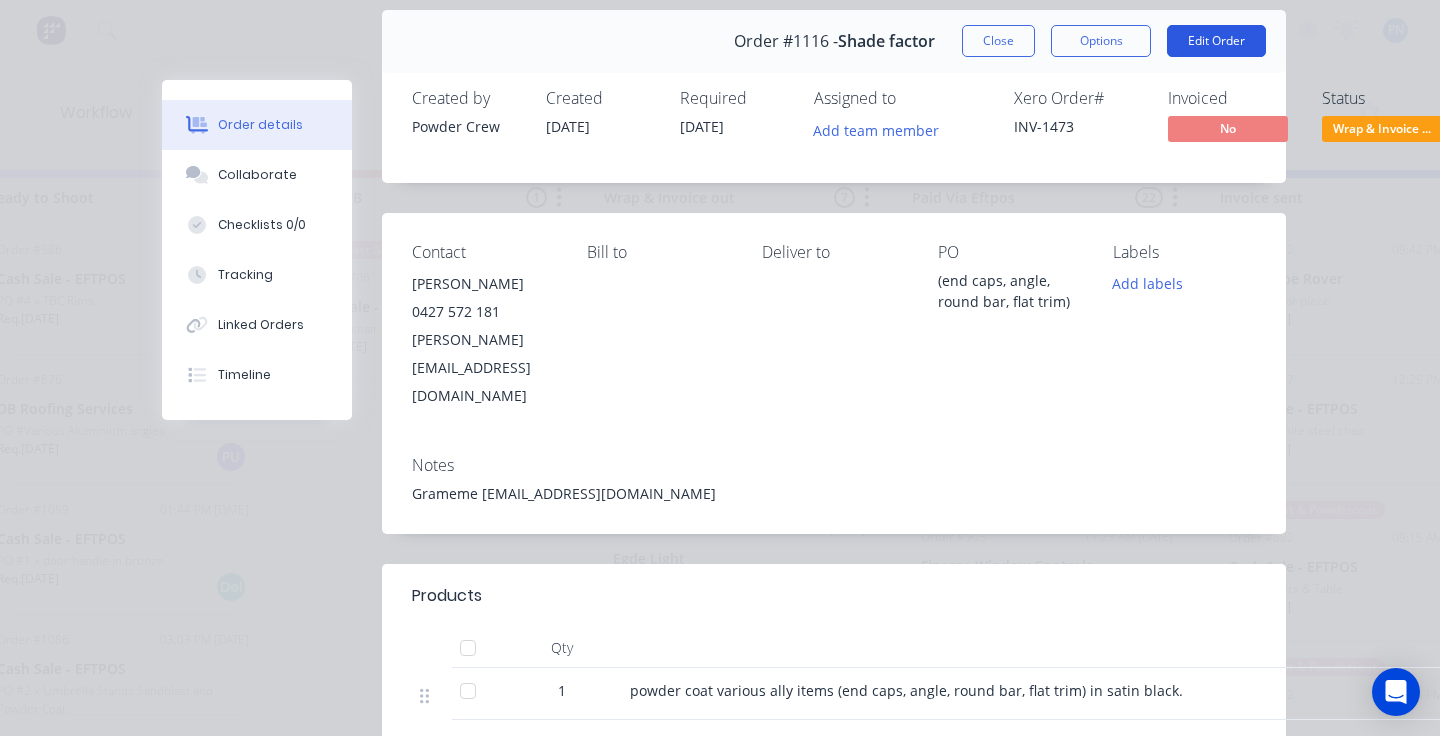 click on "Edit Order" at bounding box center [1216, 41] 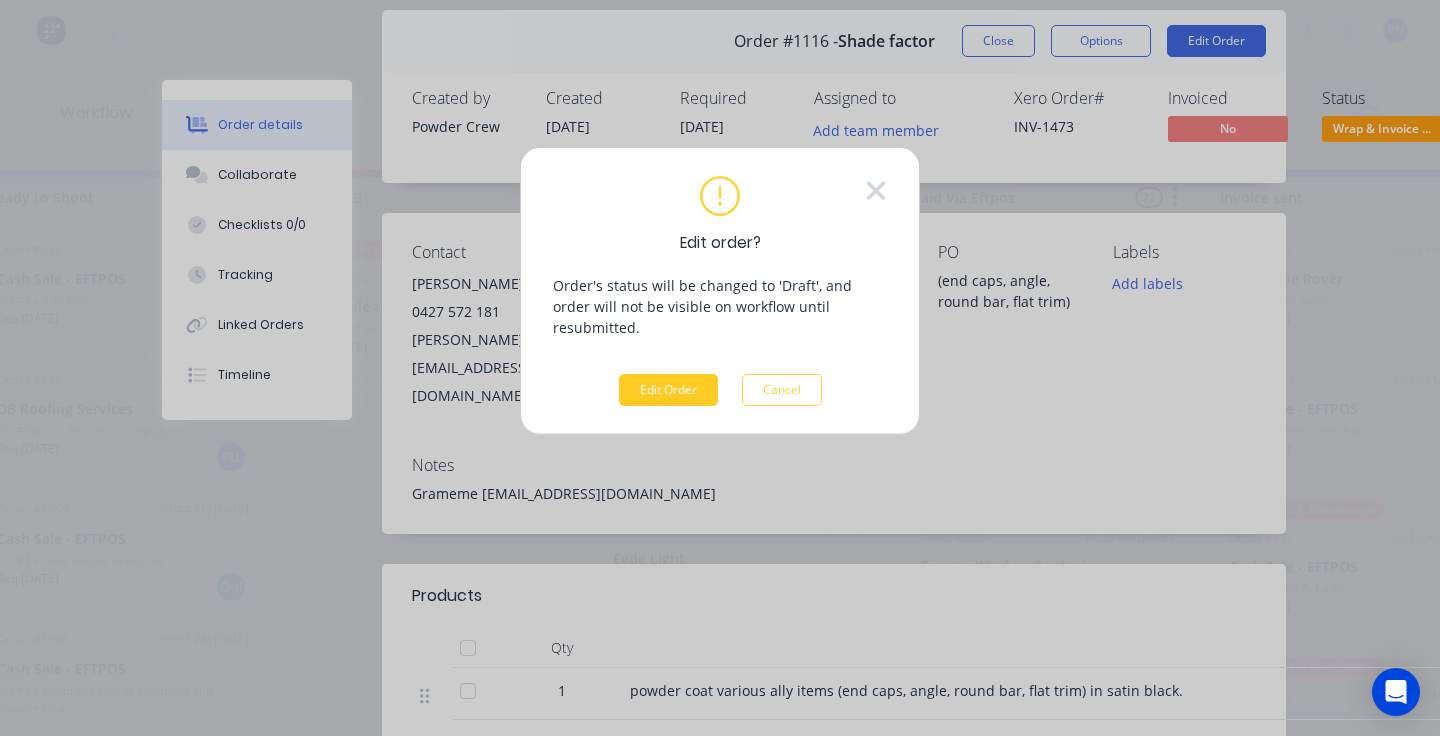 click on "Edit Order" at bounding box center [668, 390] 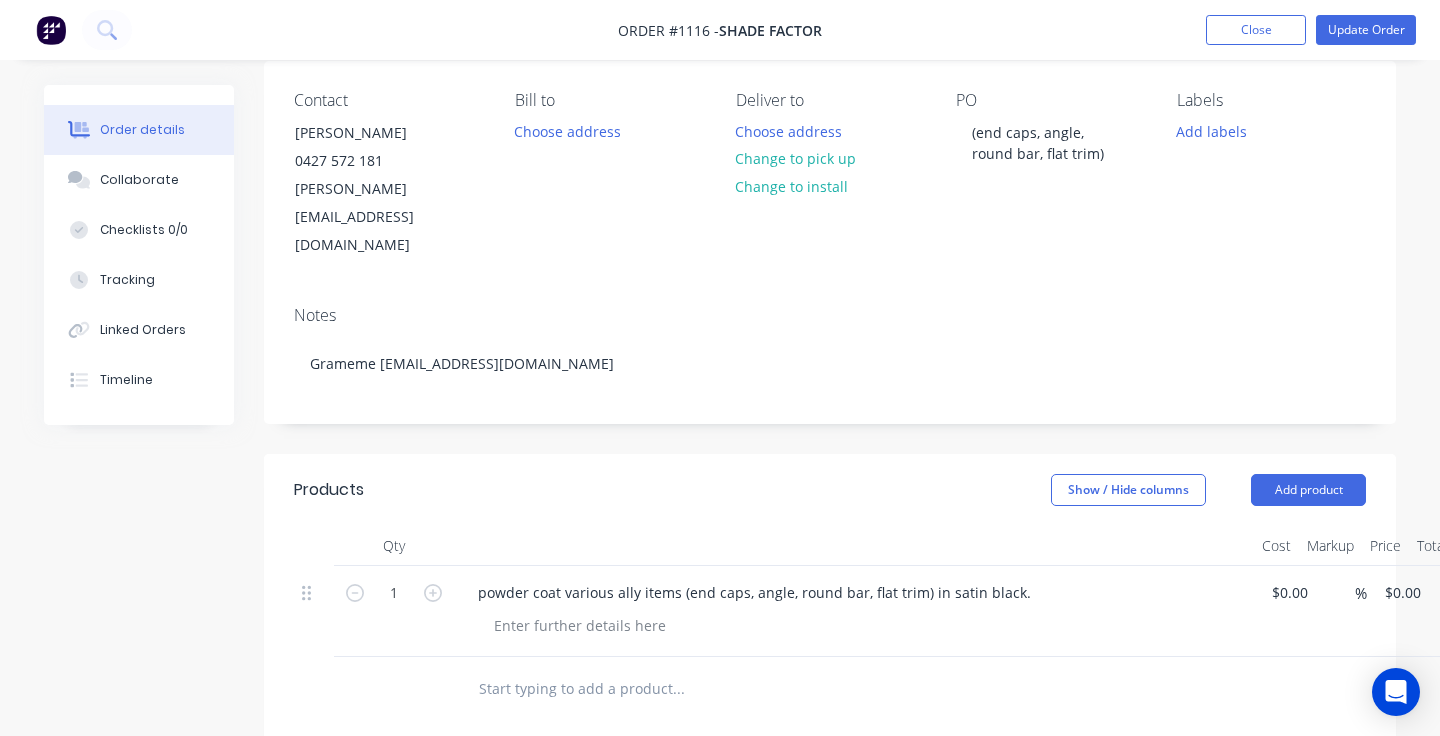 scroll, scrollTop: 175, scrollLeft: 0, axis: vertical 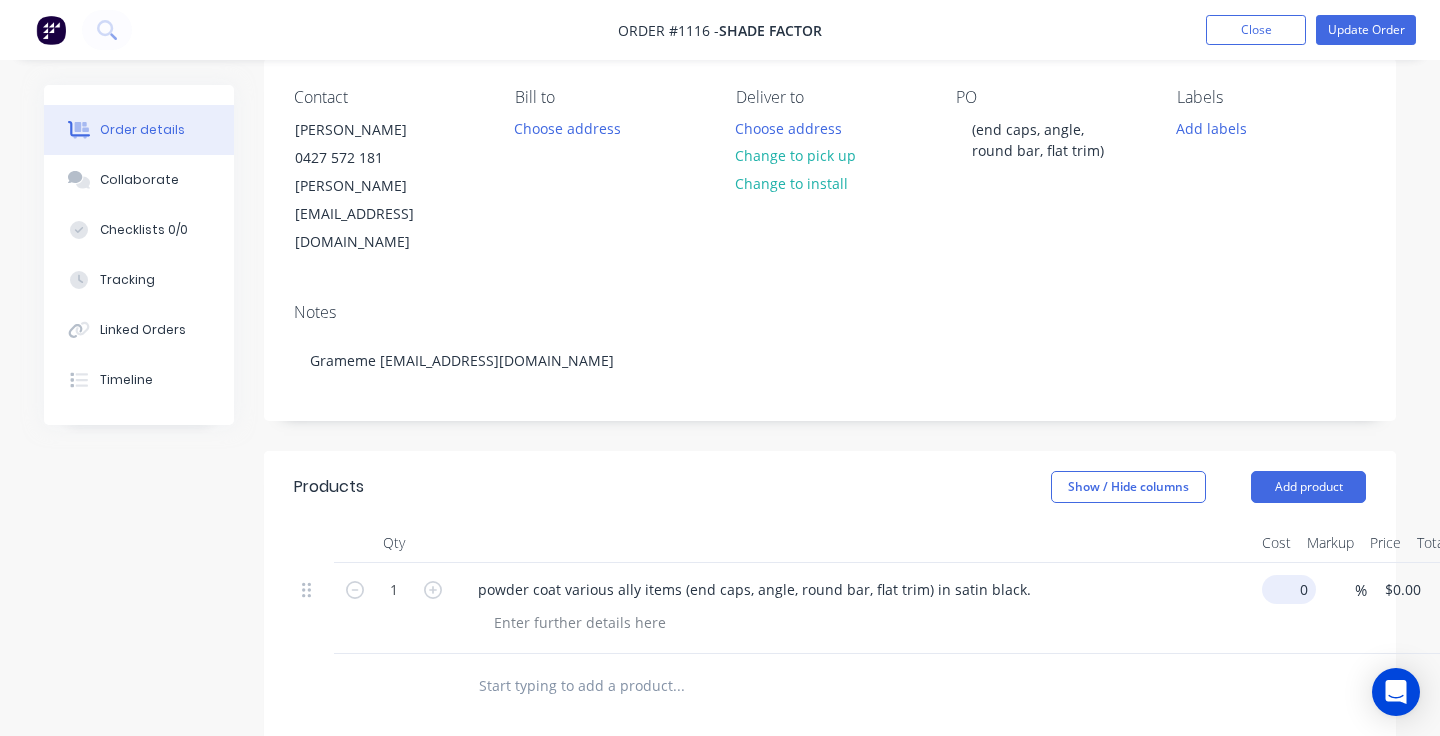 click on "0" at bounding box center [1293, 589] 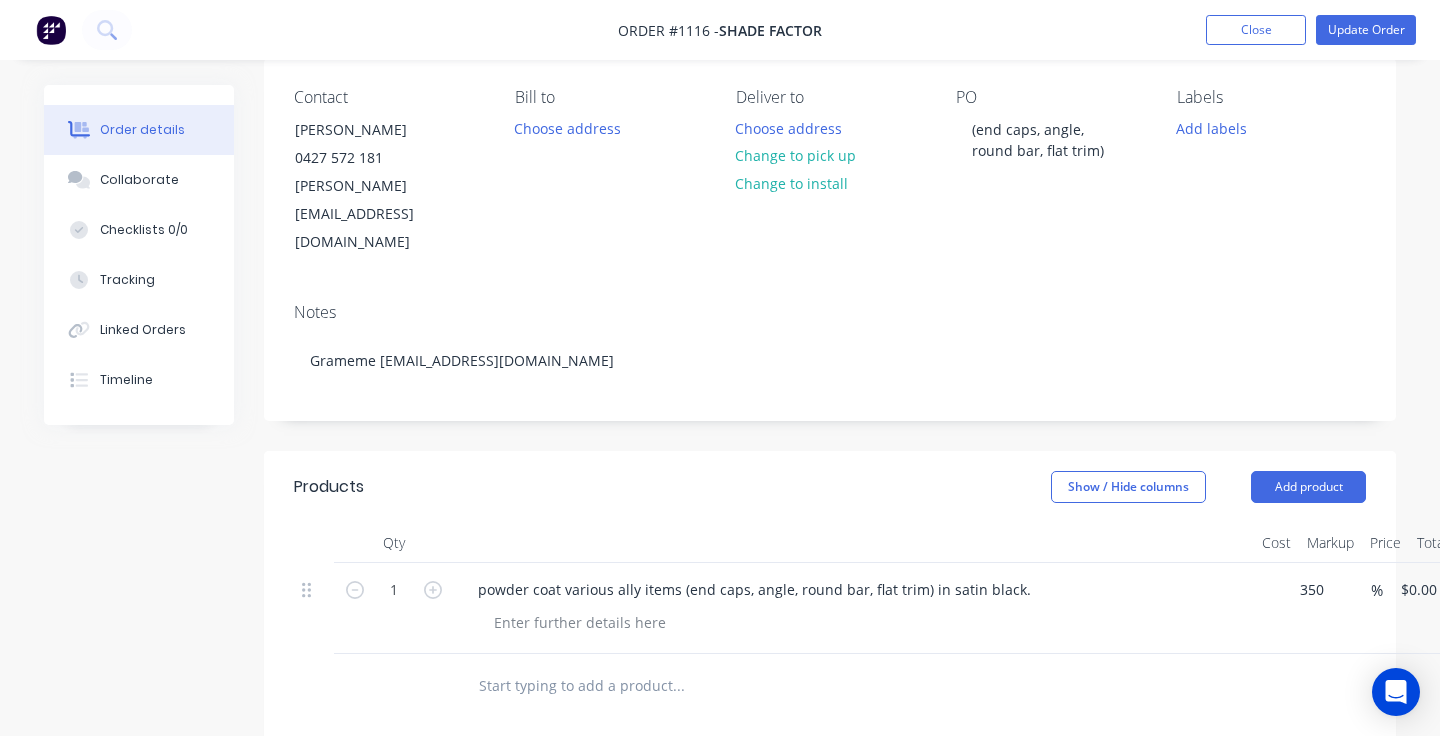 type on "$350.00" 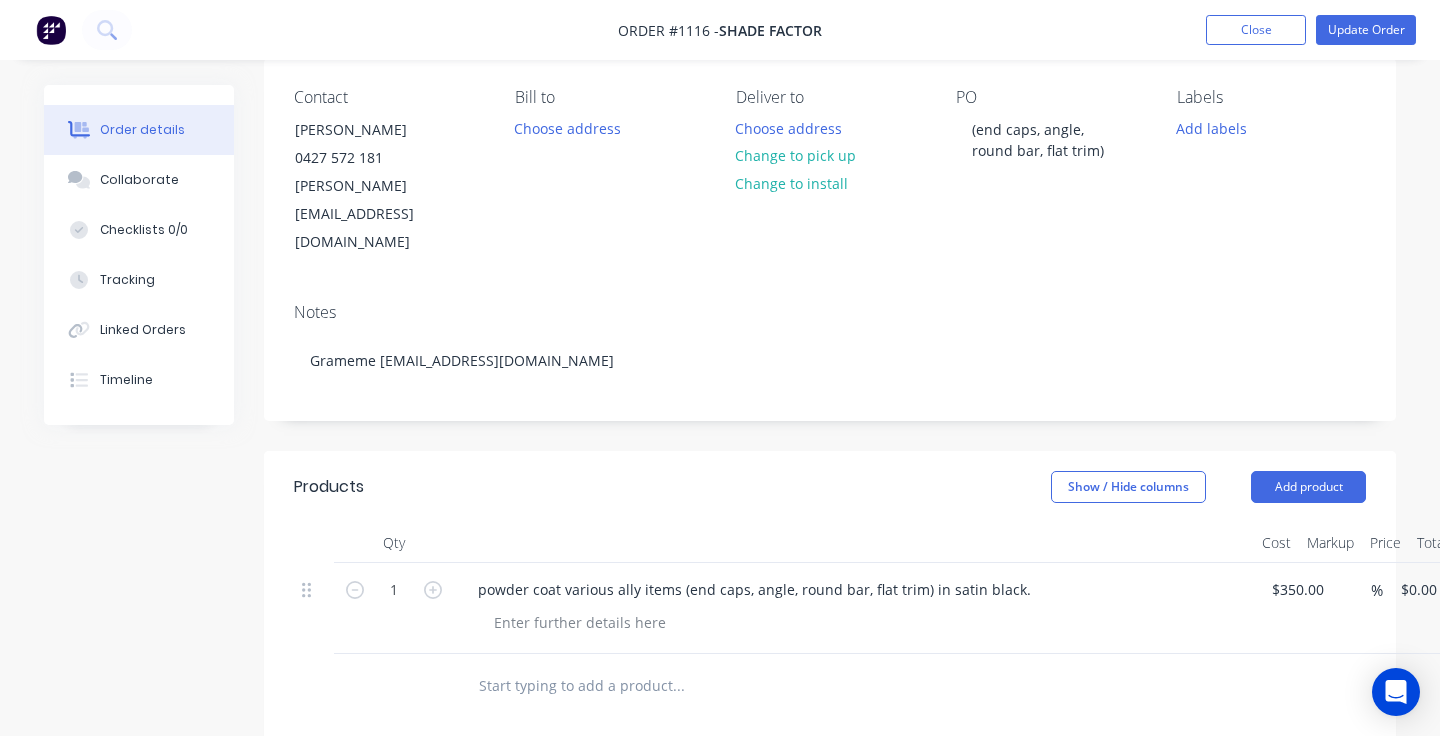 type on "$350.00" 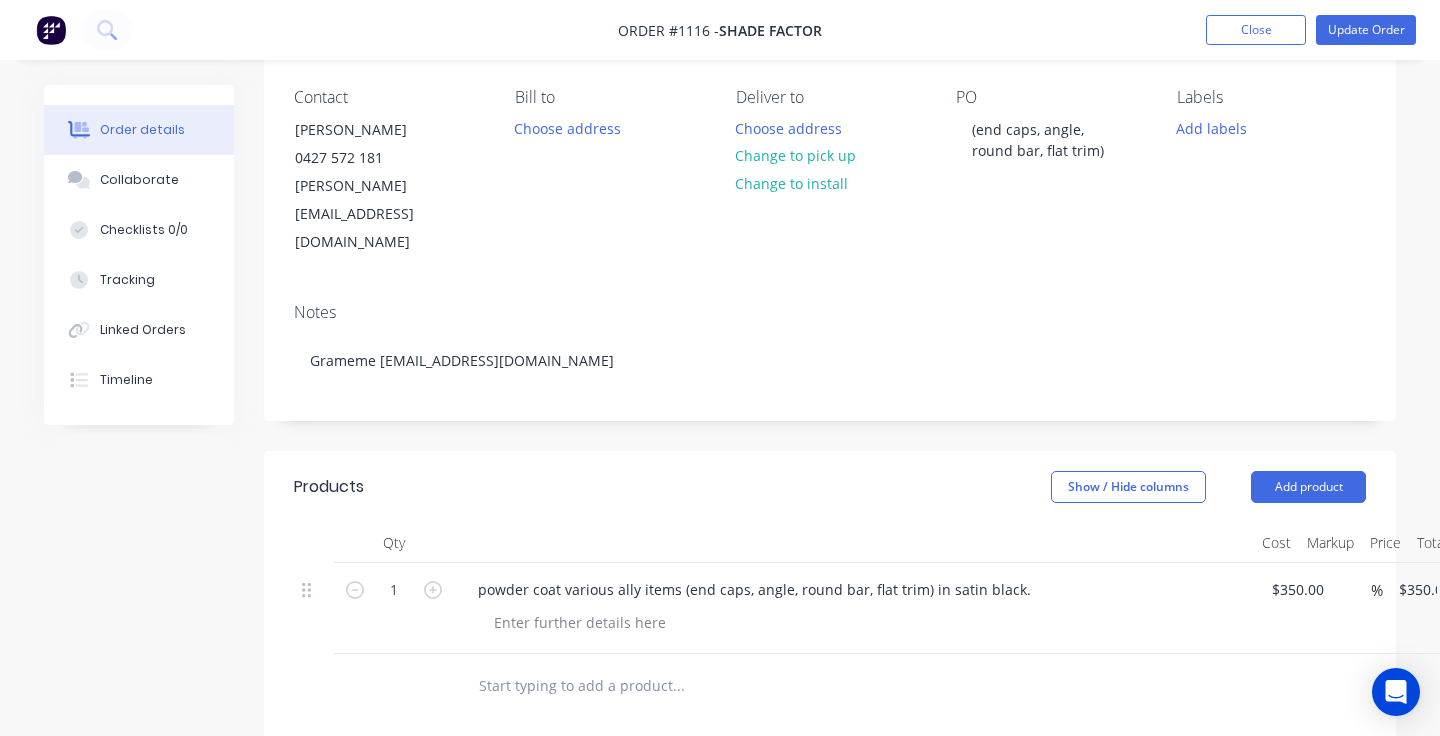 click at bounding box center (830, 686) 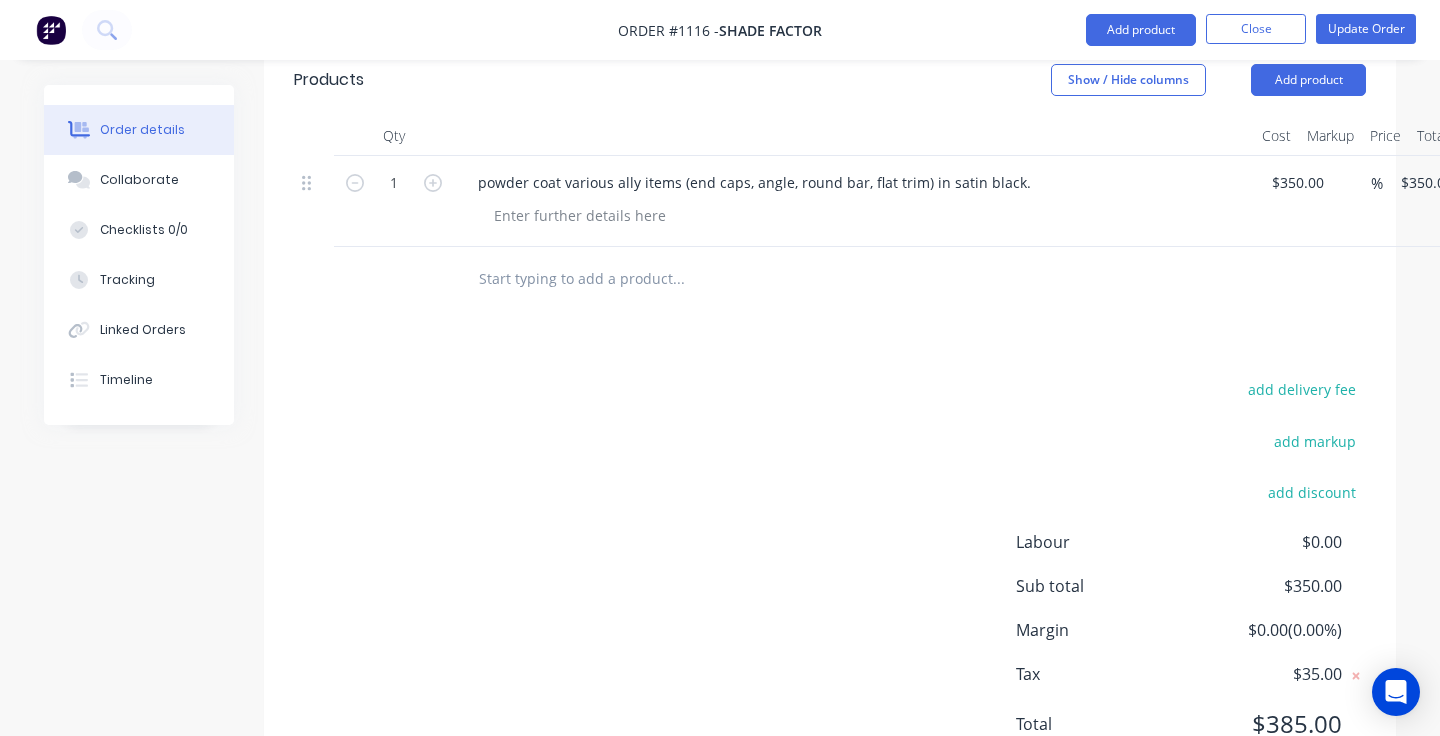 scroll, scrollTop: 275, scrollLeft: 0, axis: vertical 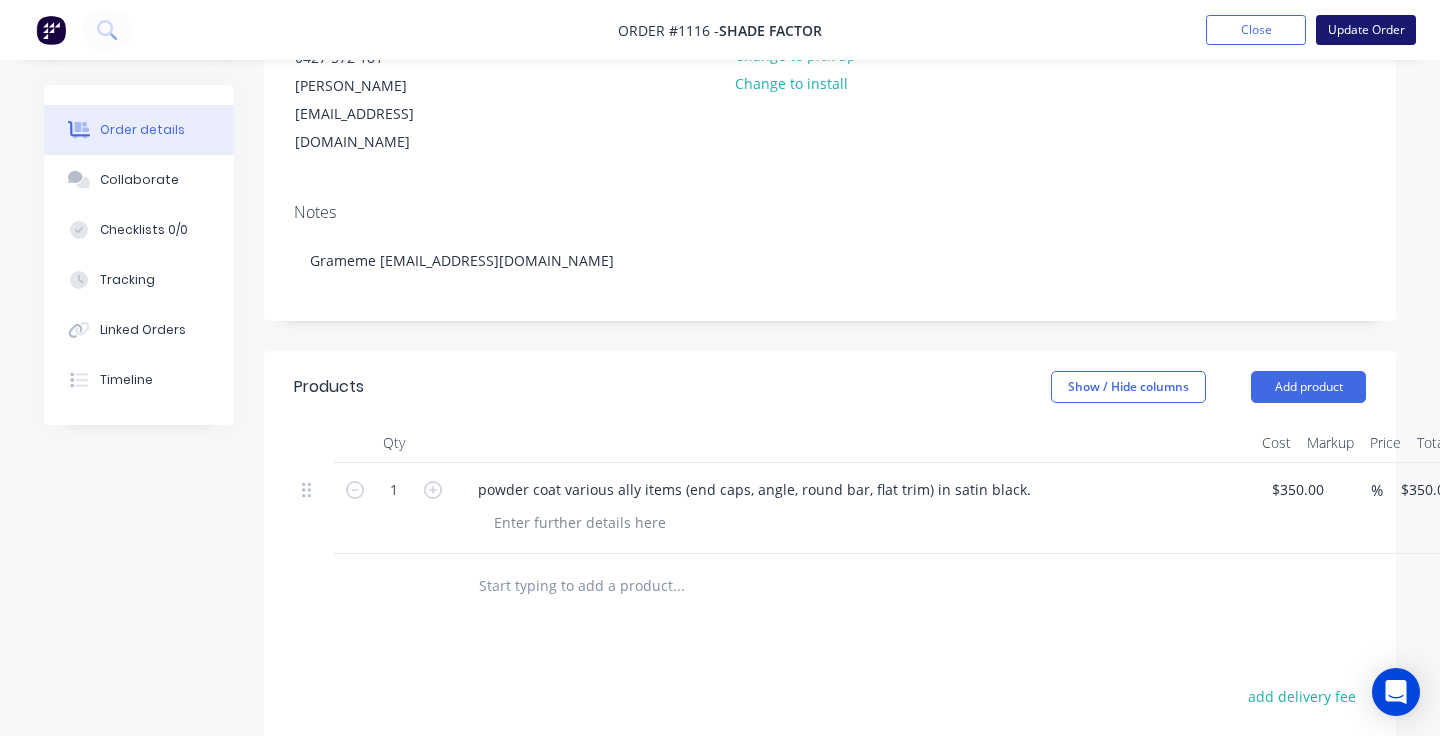 click on "Update Order" at bounding box center [1366, 30] 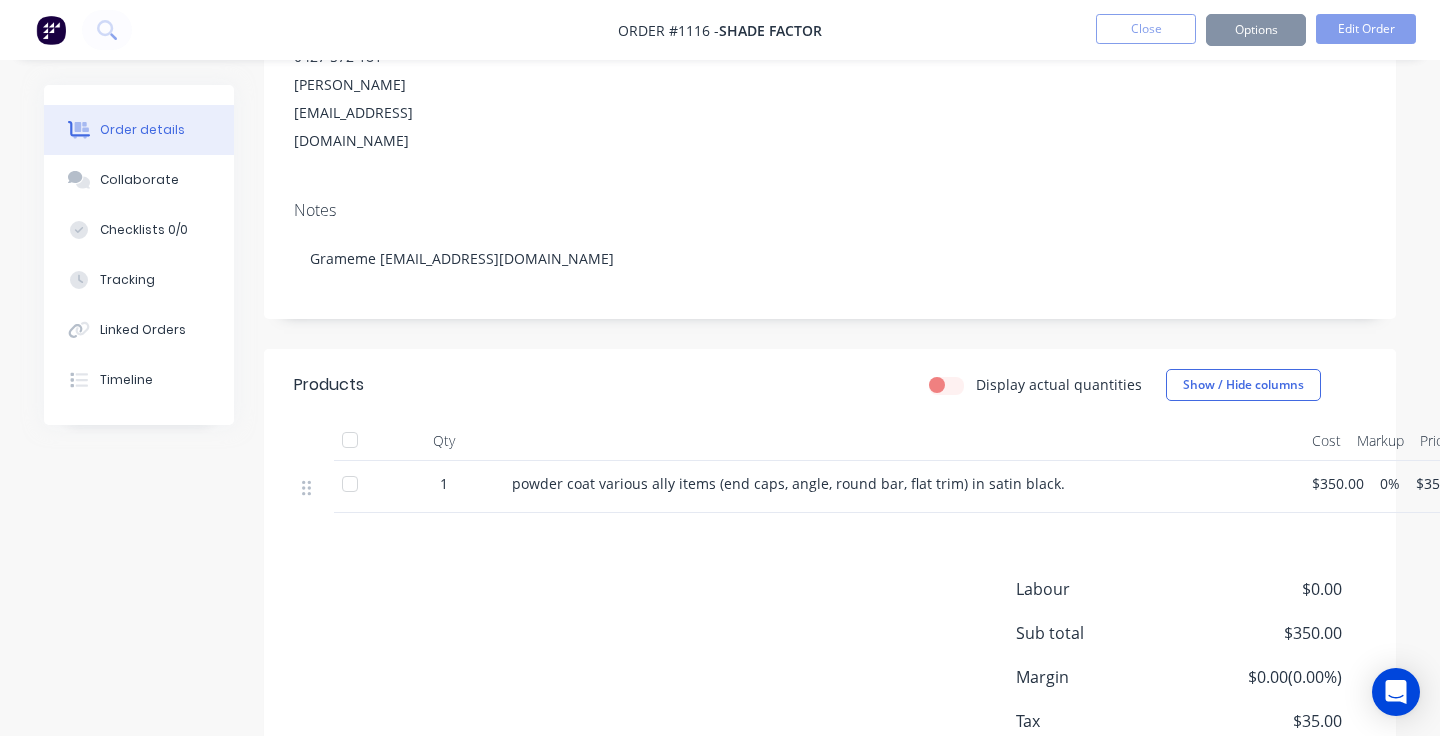scroll, scrollTop: 0, scrollLeft: 0, axis: both 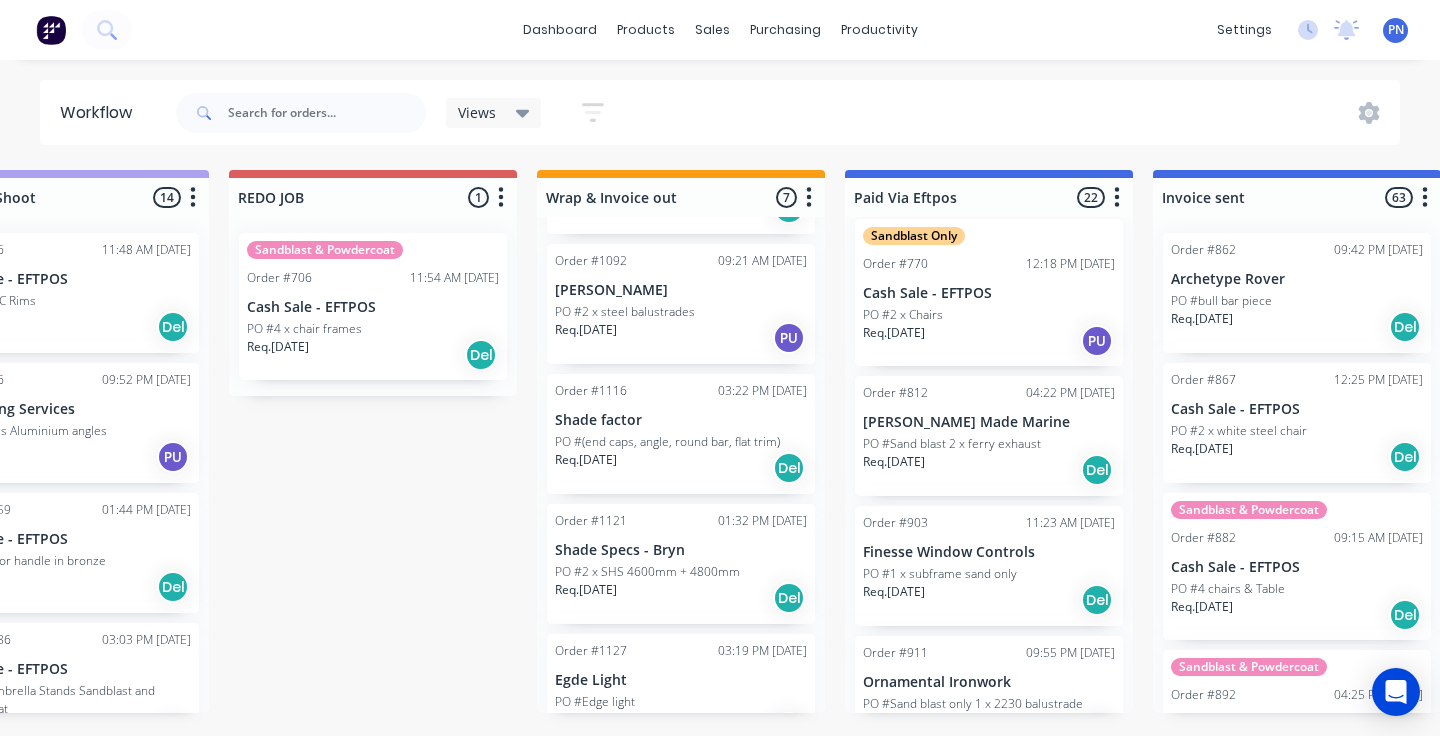 click on "Req. [DATE] Del" at bounding box center [681, 468] 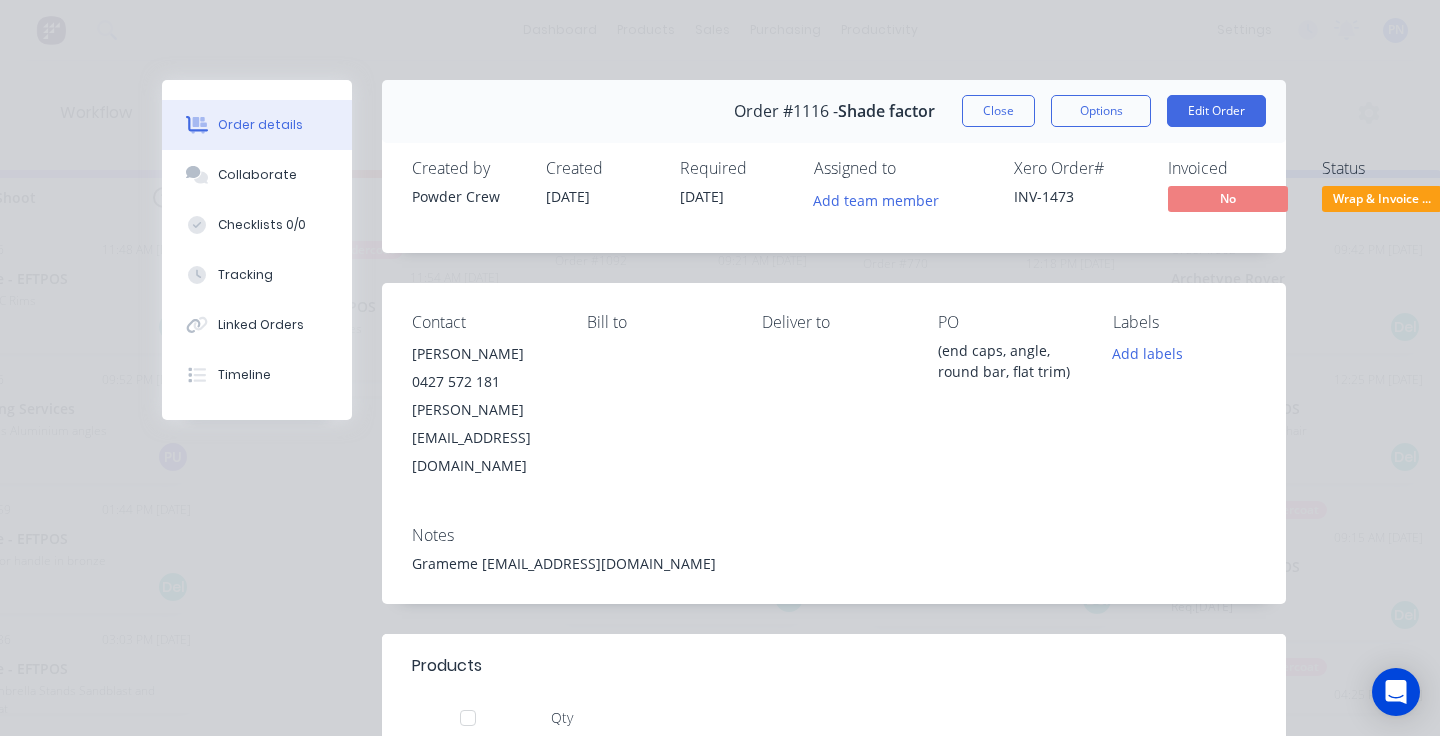 drag, startPoint x: 714, startPoint y: 512, endPoint x: 481, endPoint y: 515, distance: 233.01932 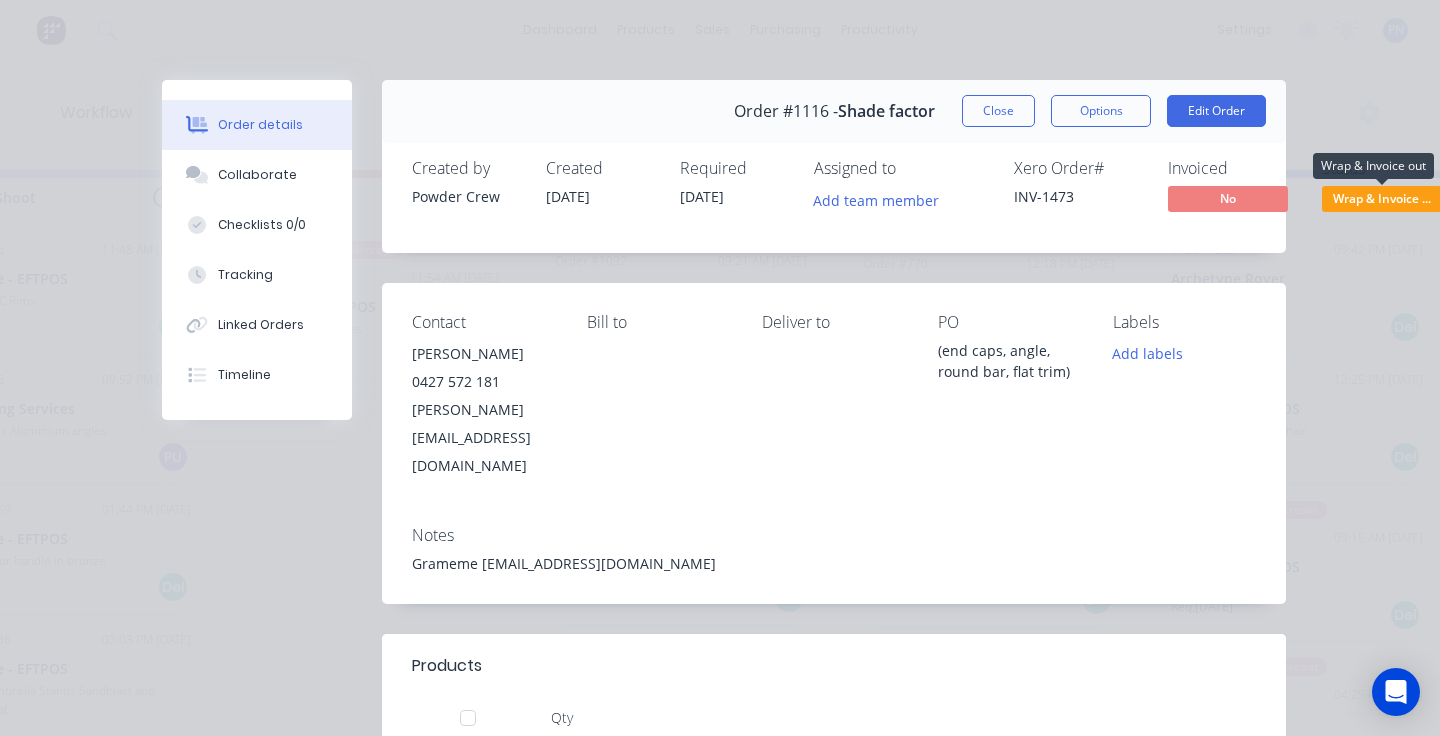 click on "Wrap & Invoice ..." at bounding box center (1382, 198) 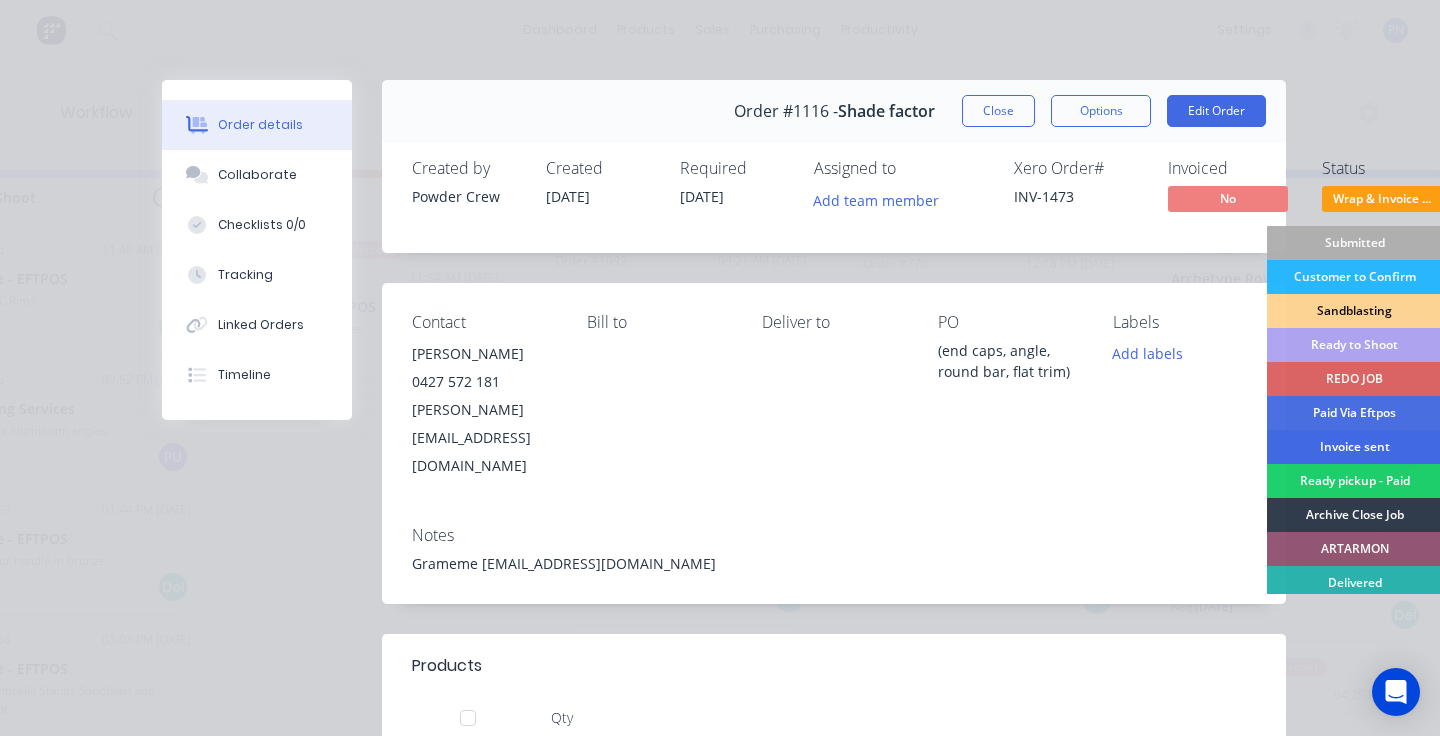click on "Invoice sent" at bounding box center (1354, 447) 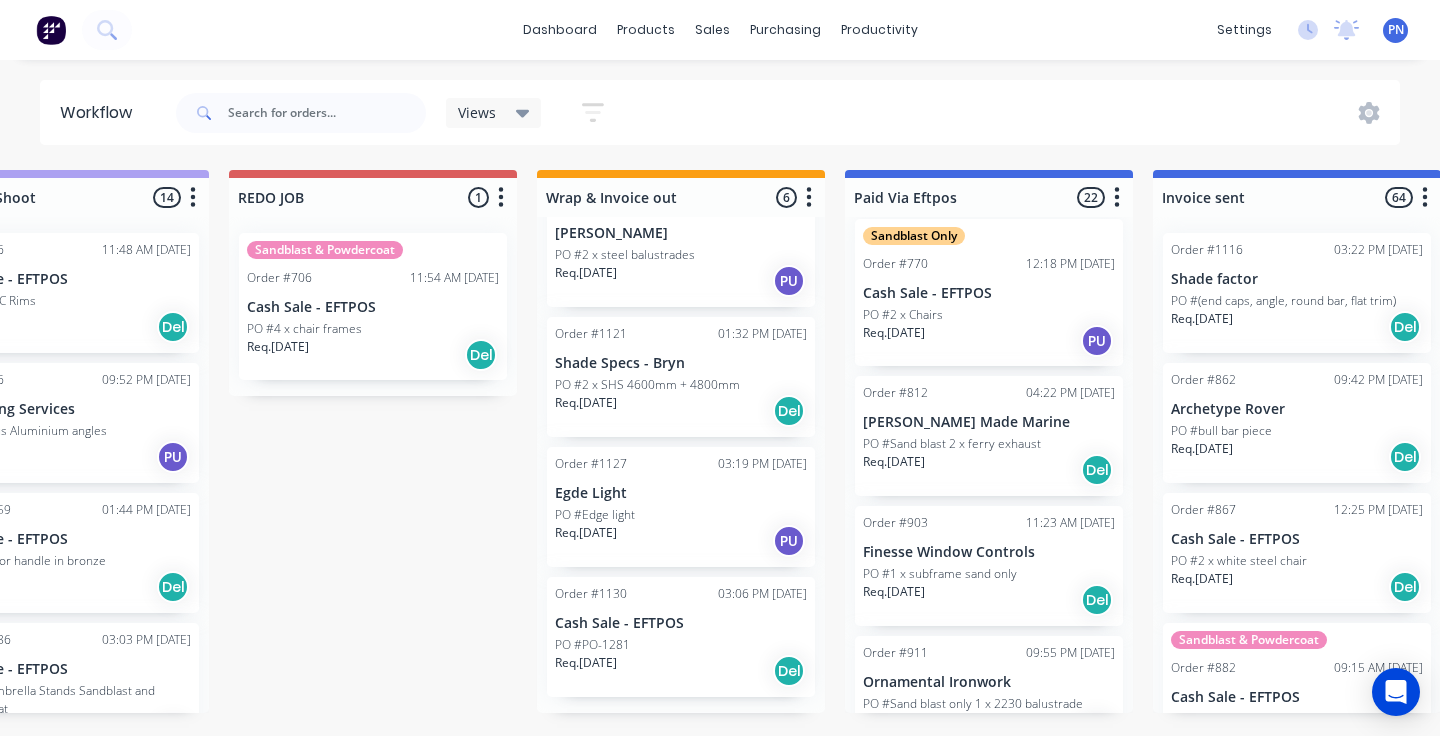 scroll, scrollTop: 332, scrollLeft: 0, axis: vertical 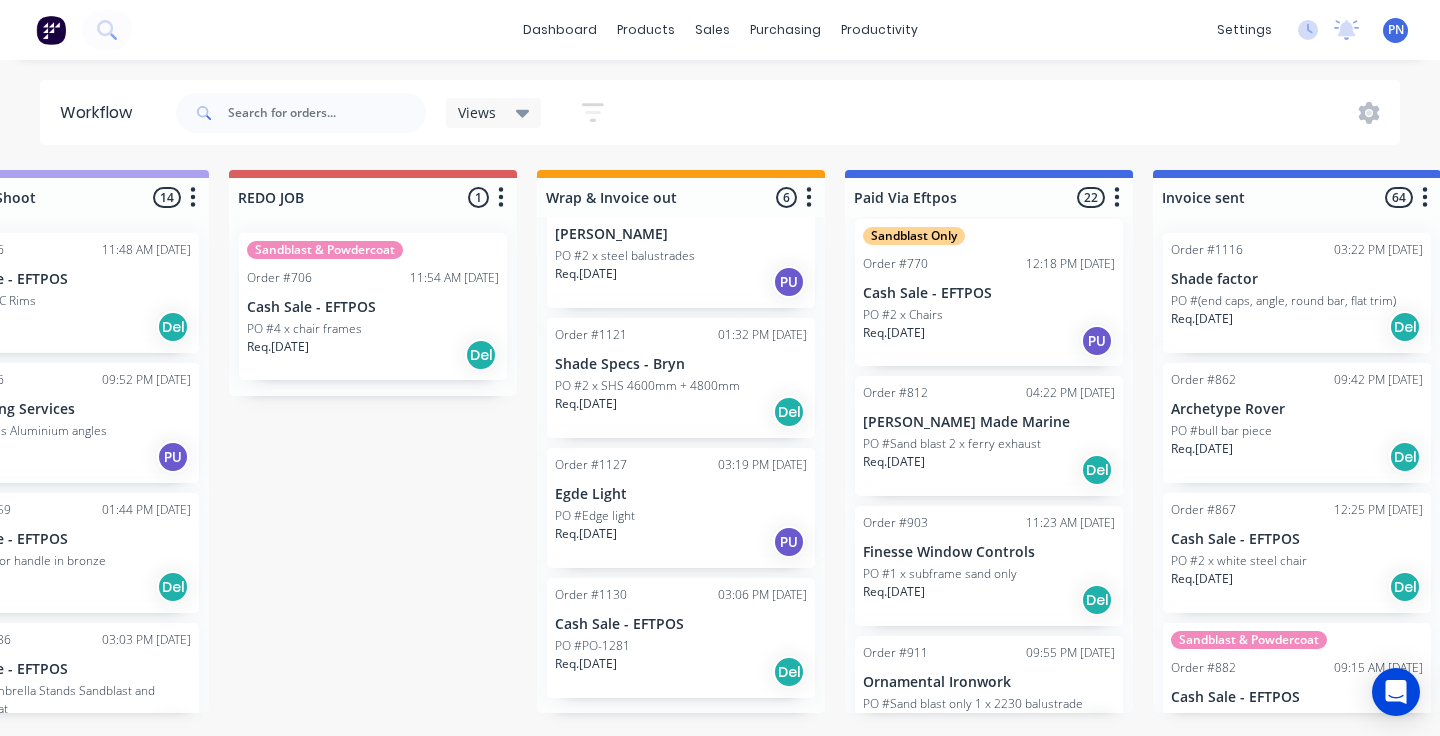 click on "Req. [DATE] PU" at bounding box center (681, 542) 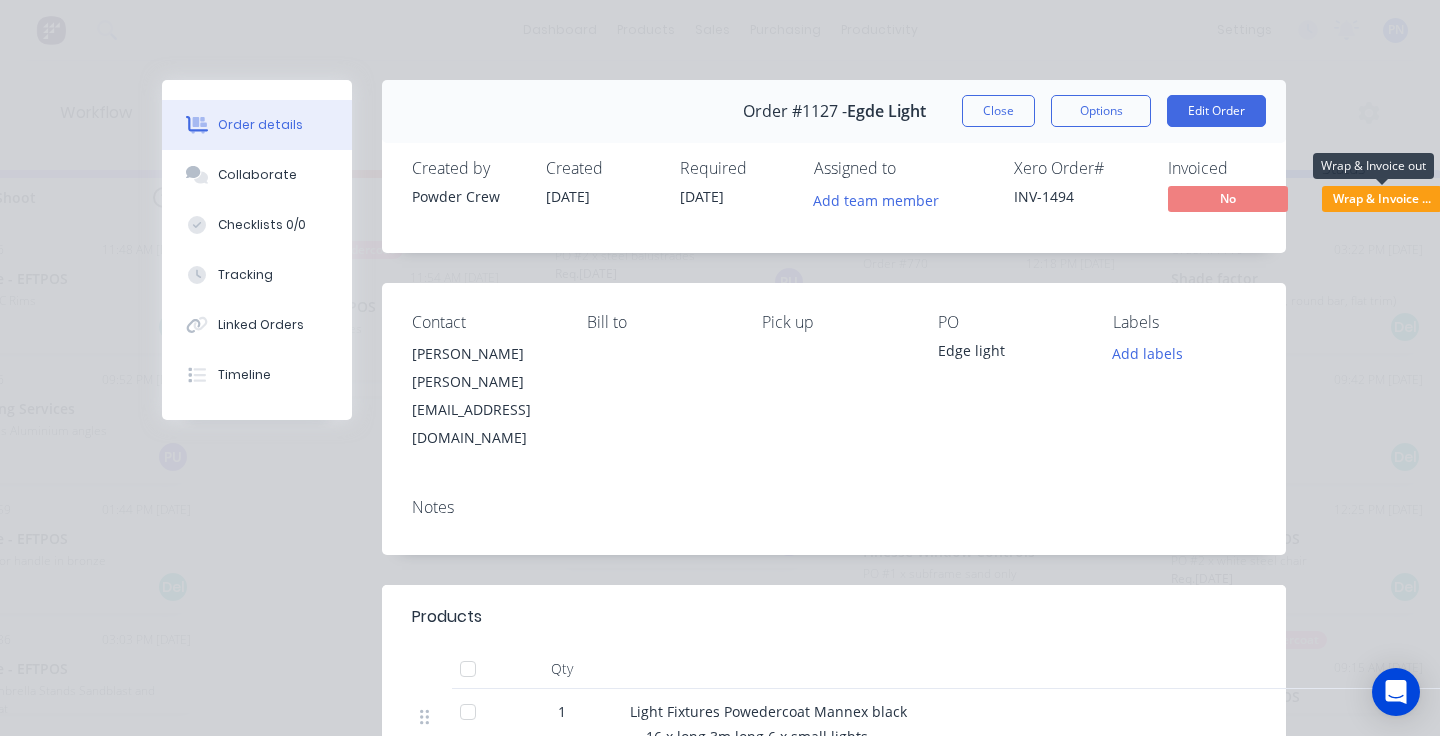 click on "Wrap & Invoice ..." at bounding box center (1382, 198) 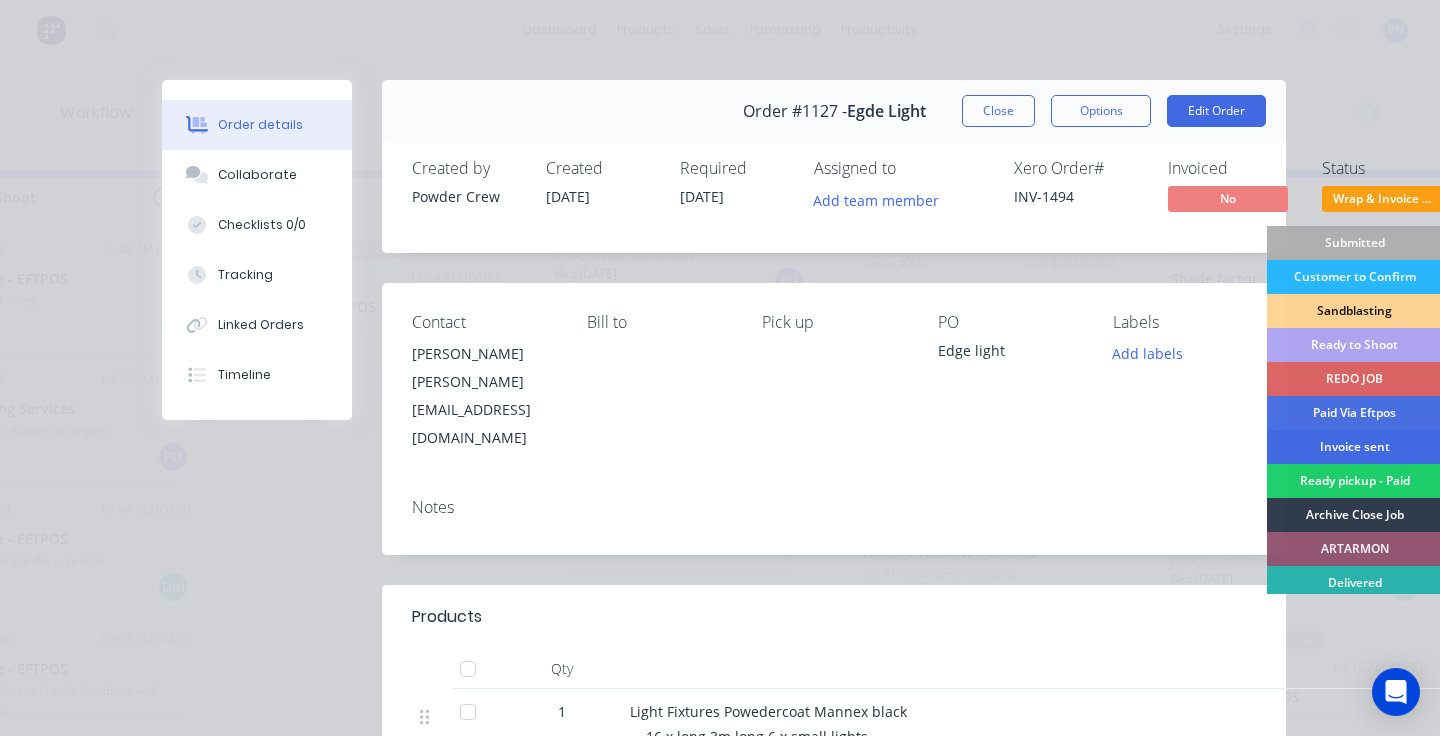 click on "Invoice sent" at bounding box center [1354, 447] 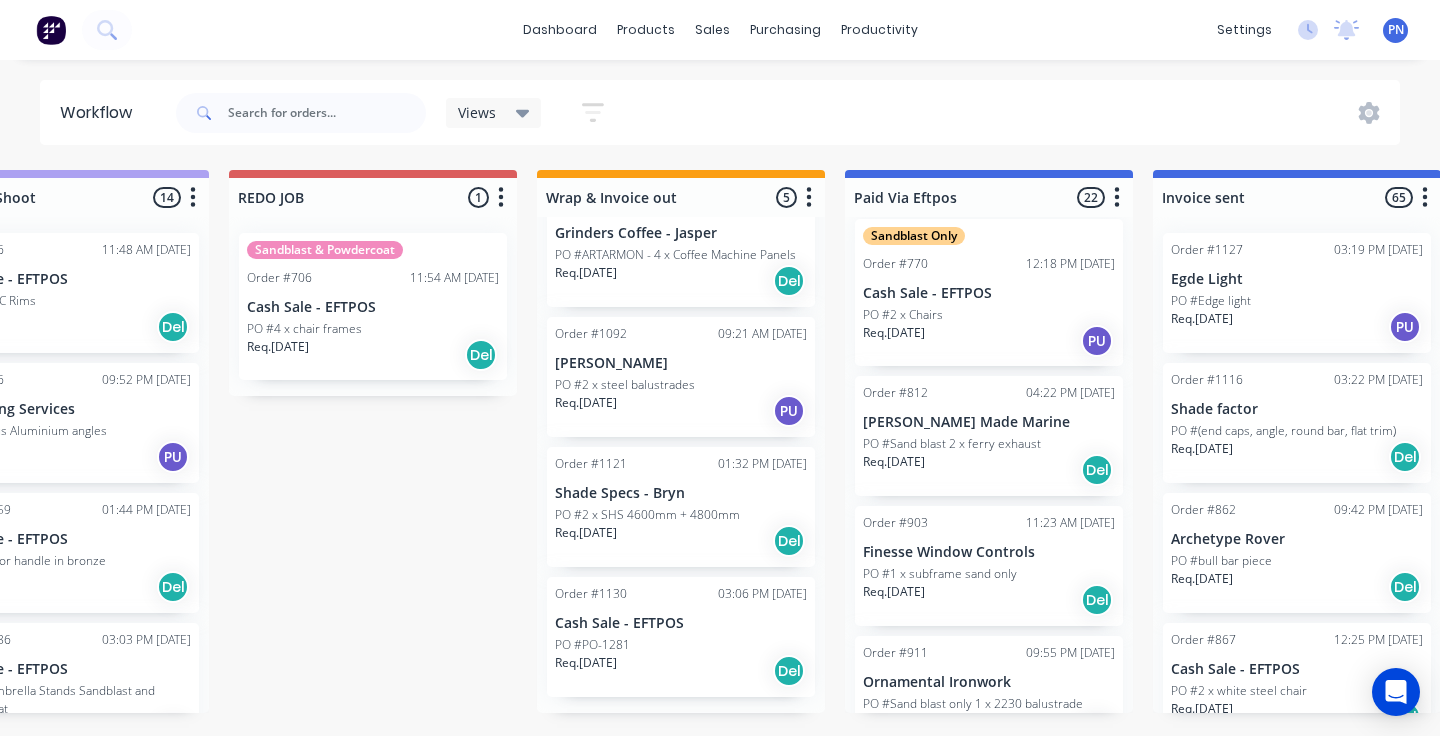 scroll, scrollTop: 202, scrollLeft: 0, axis: vertical 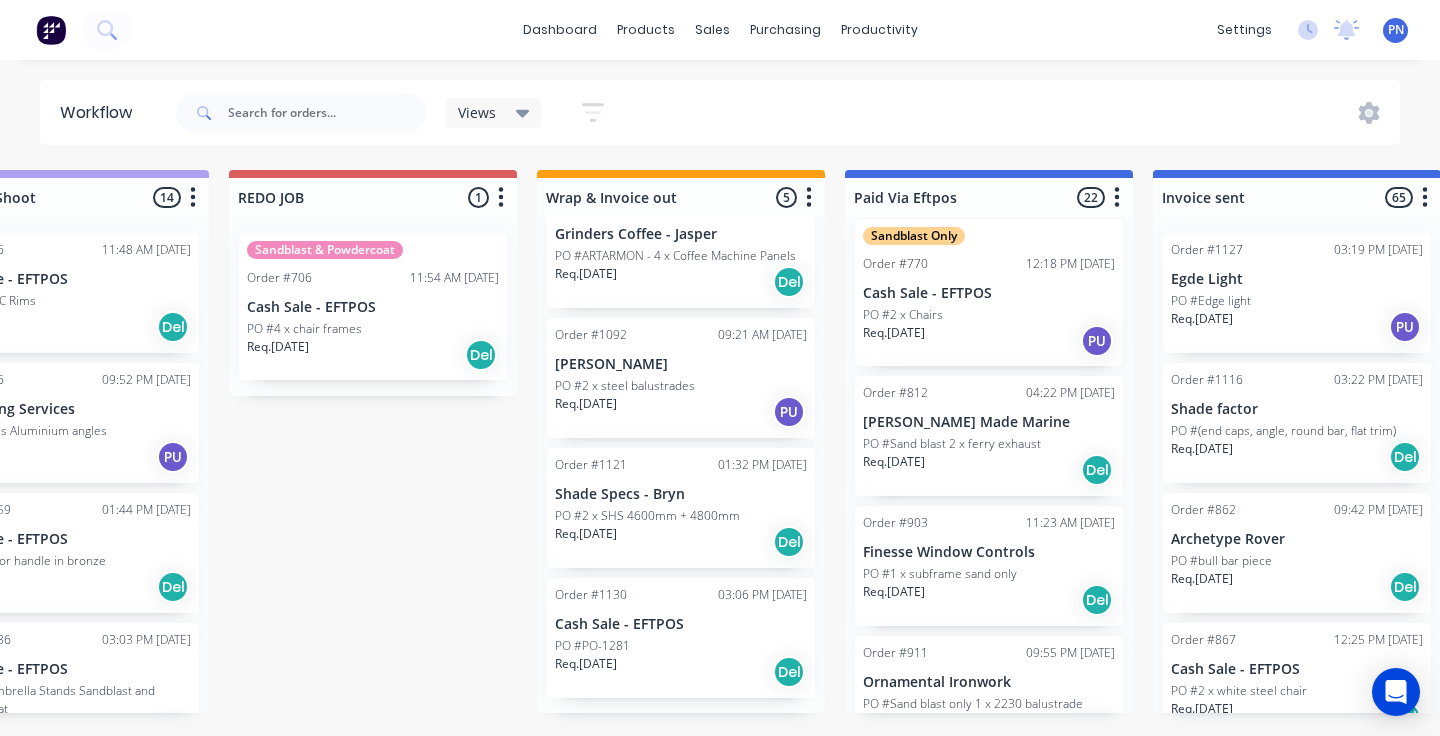 click on "Req. [DATE] Del" at bounding box center (681, 542) 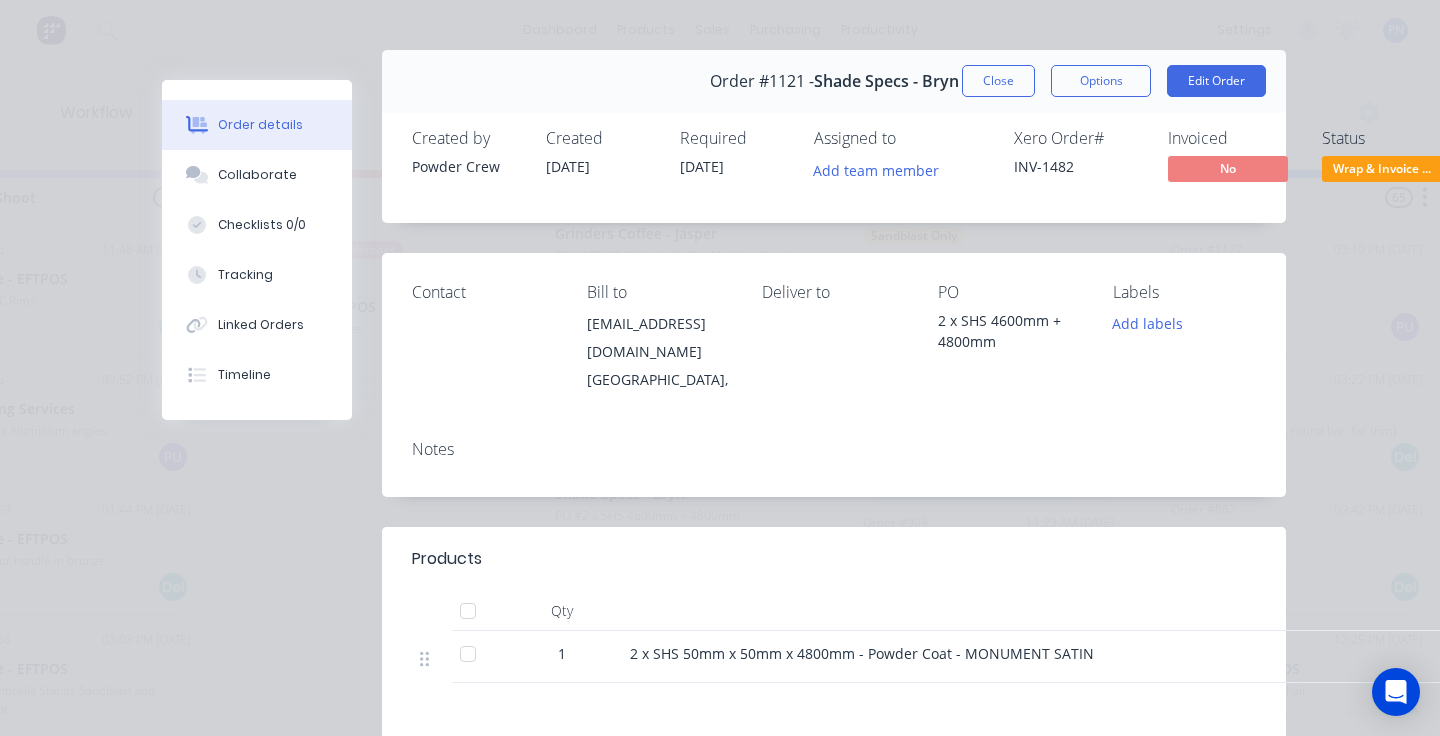 scroll, scrollTop: 13, scrollLeft: 0, axis: vertical 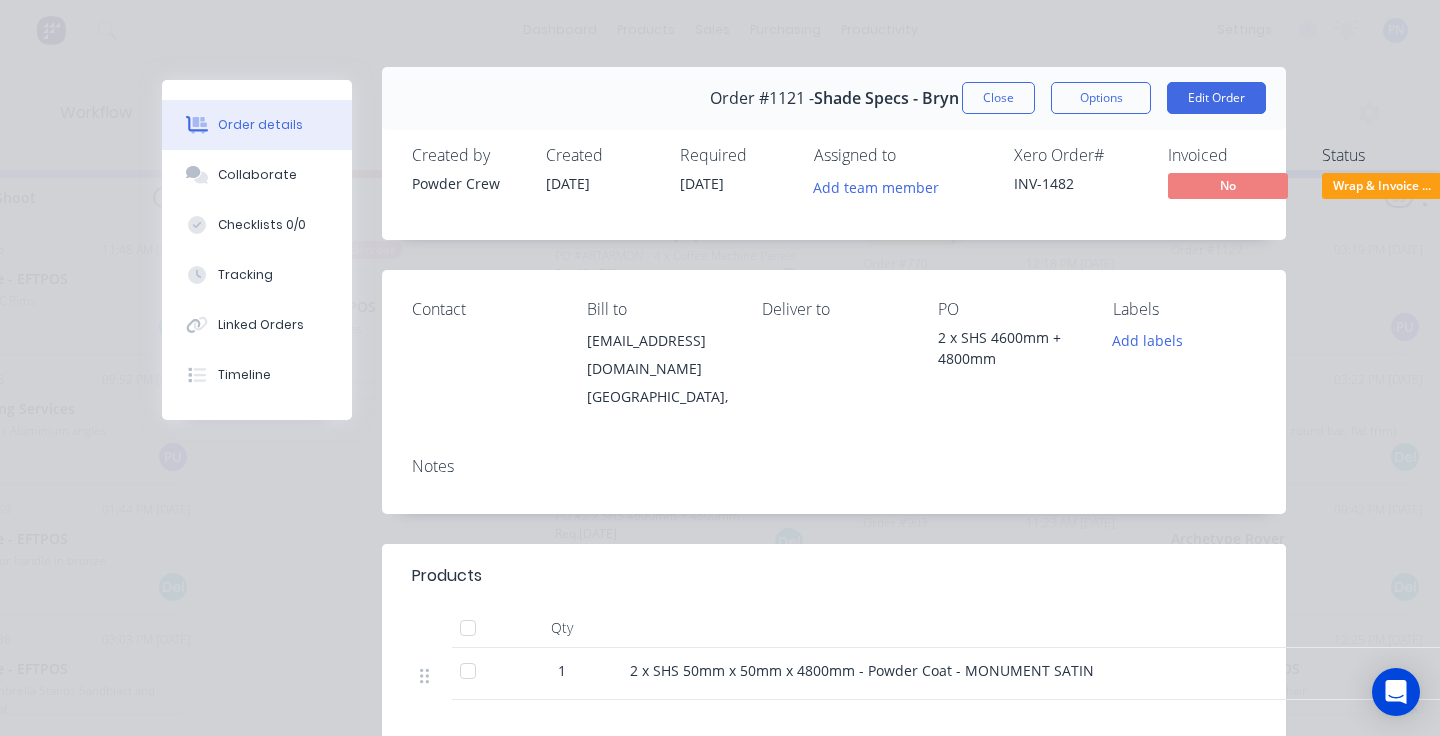 click on "Wrap & Invoice ..." at bounding box center [1382, 185] 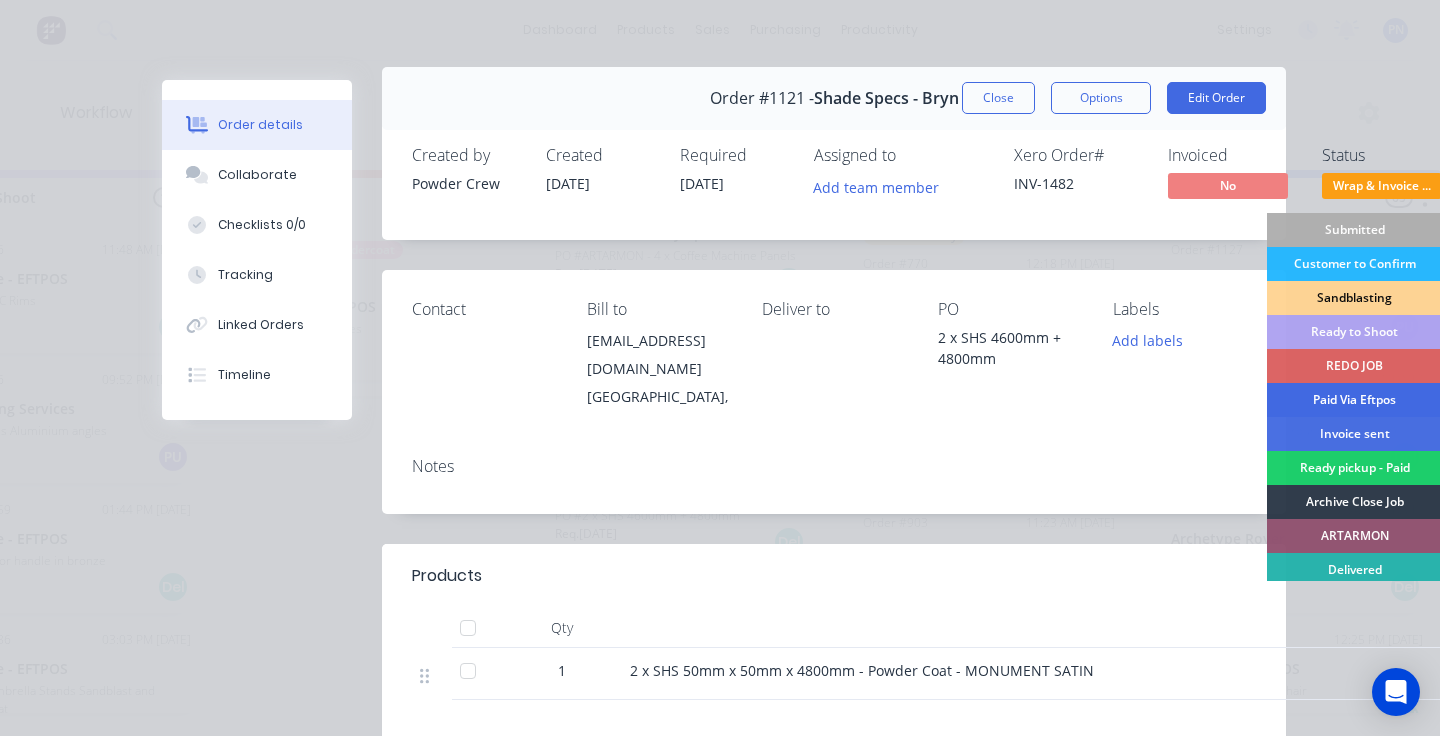 click on "Paid Via Eftpos" at bounding box center (1354, 400) 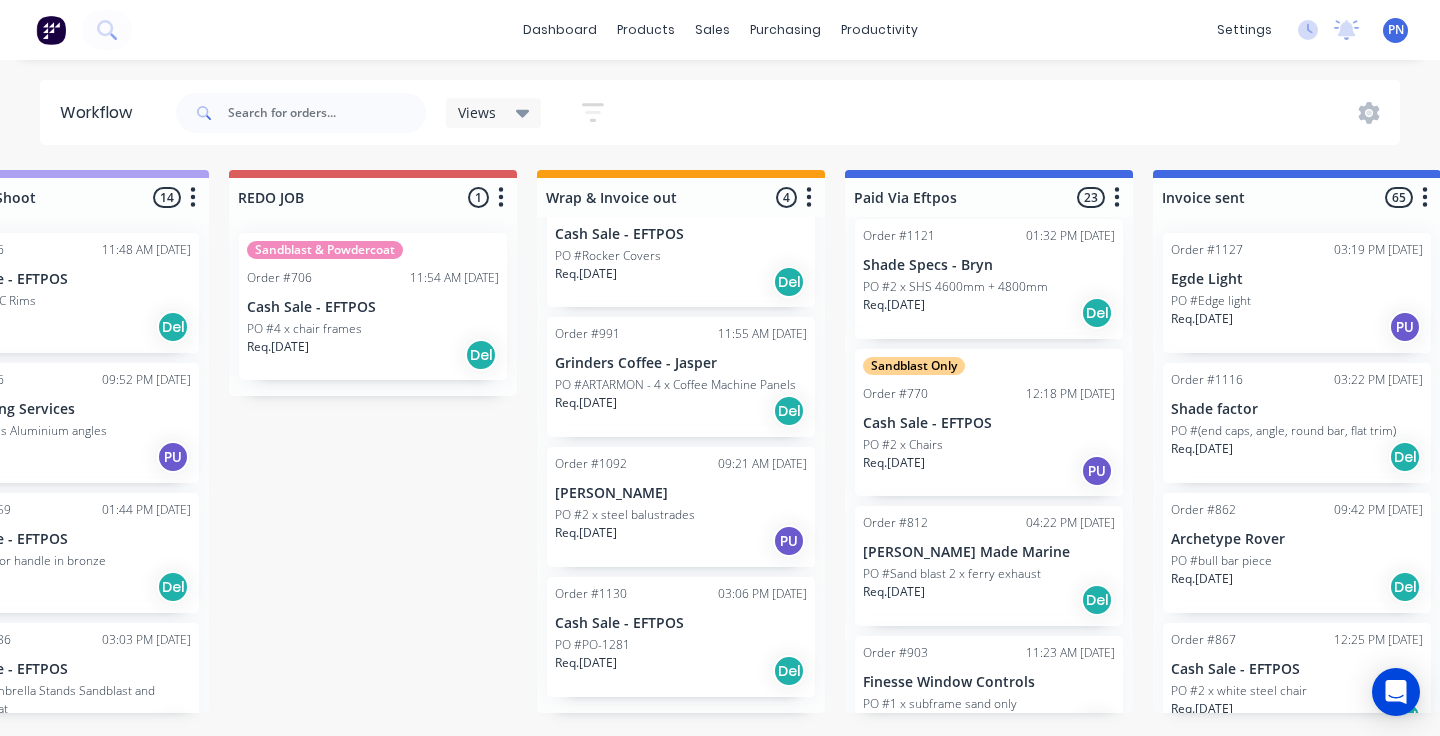 click on "Req. [DATE] Del" at bounding box center [681, 671] 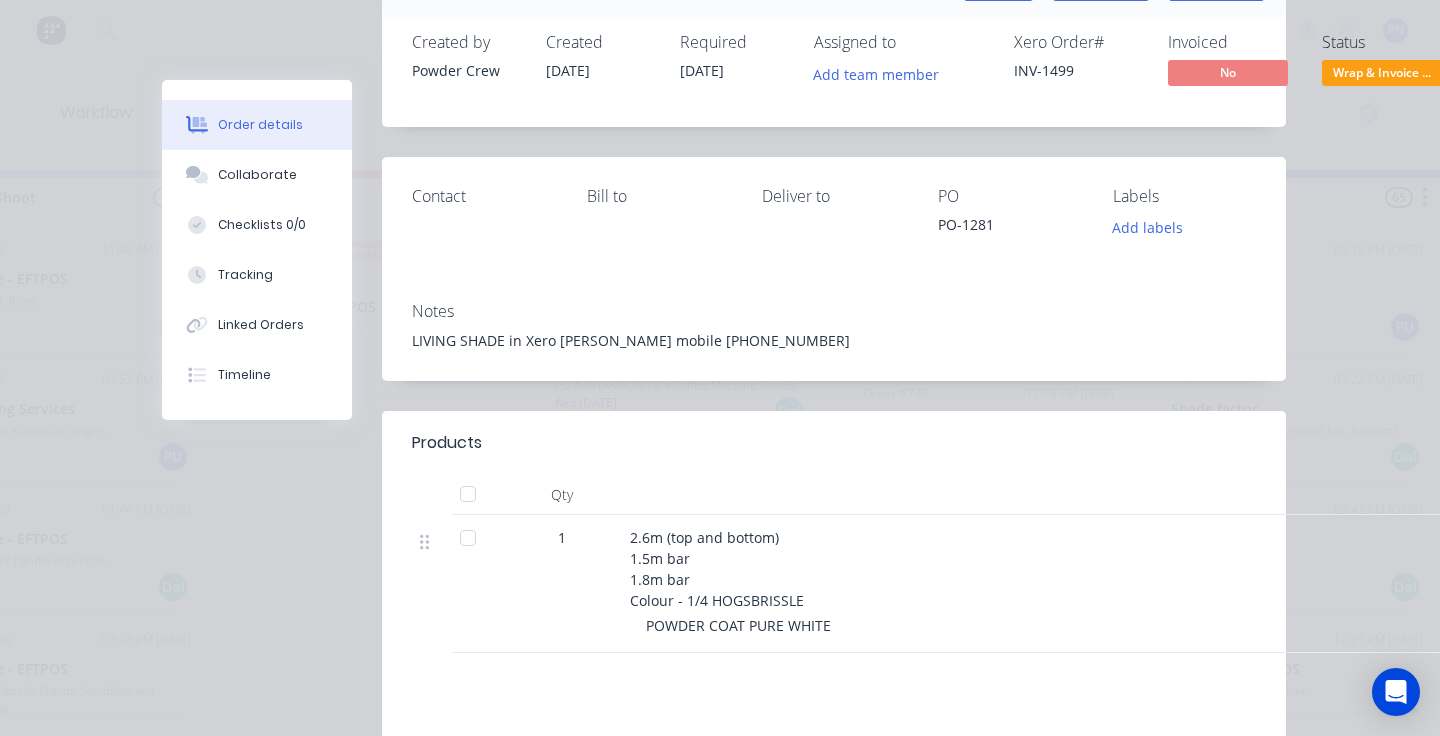 scroll, scrollTop: 128, scrollLeft: 0, axis: vertical 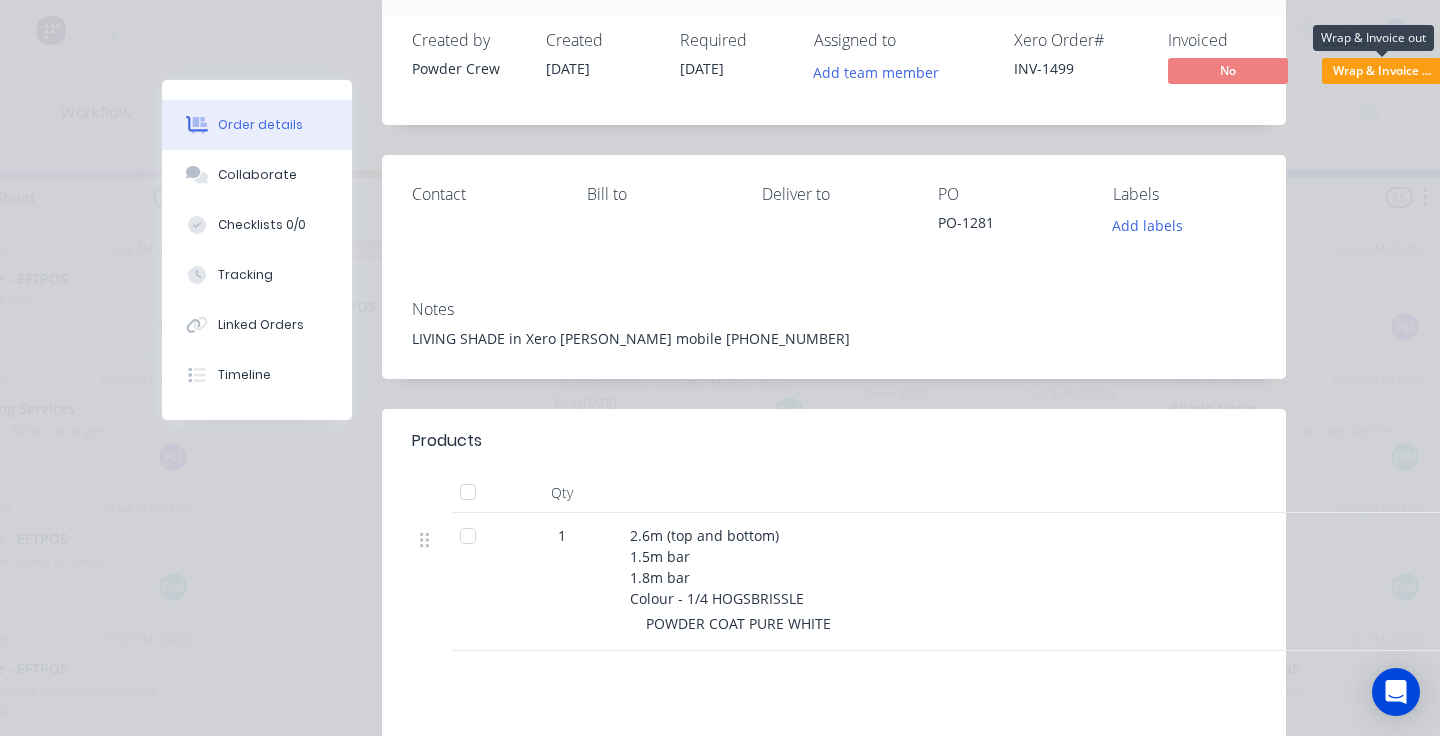 click on "Wrap & Invoice ..." at bounding box center [1382, 70] 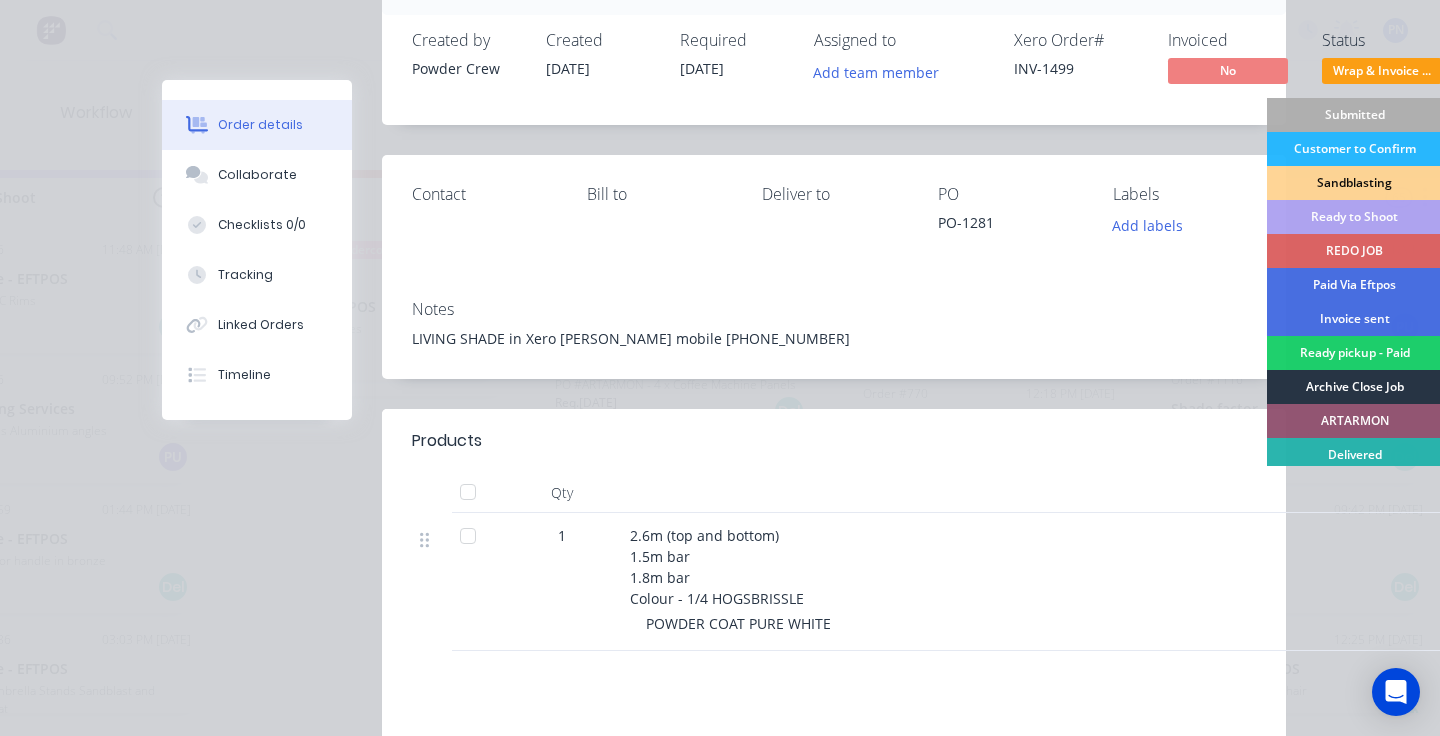 click on "Archive Close Job" at bounding box center [1354, 387] 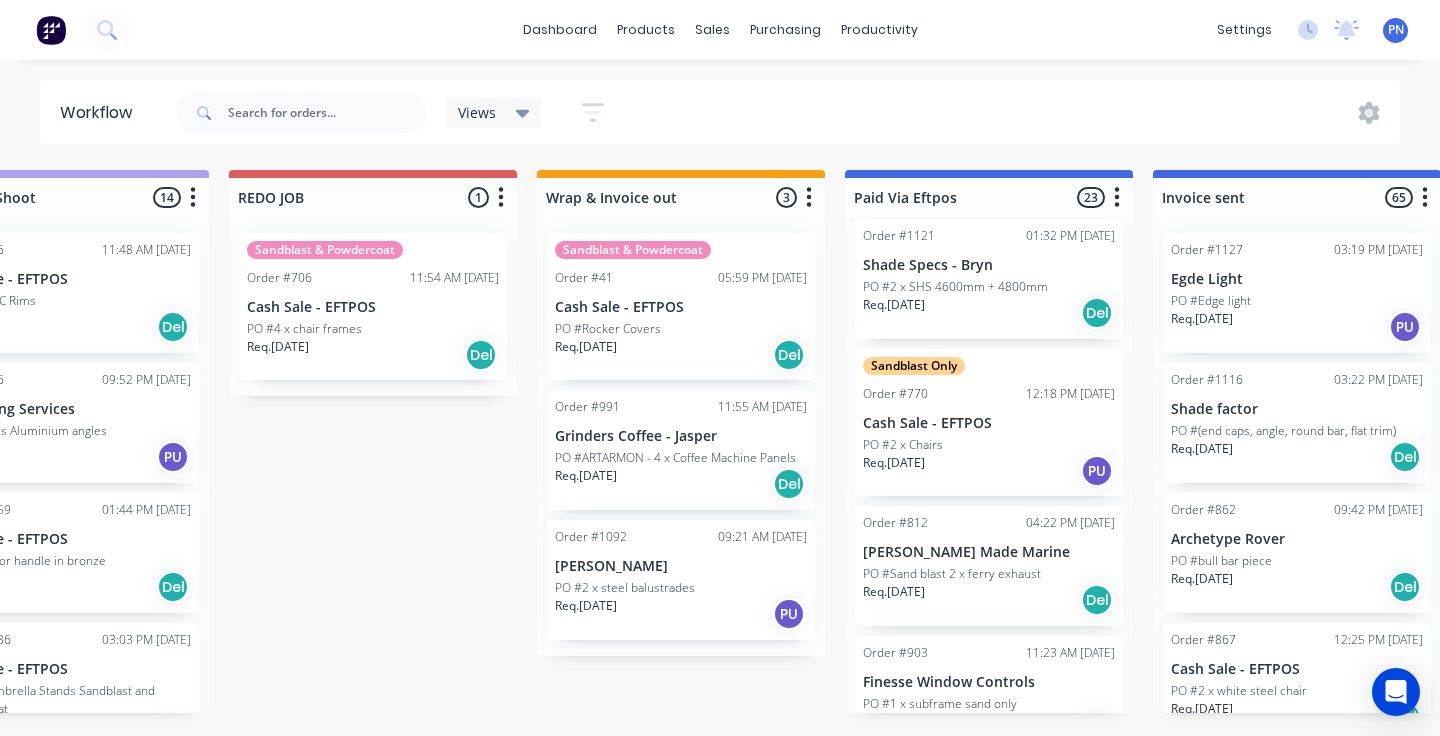 scroll, scrollTop: 0, scrollLeft: 0, axis: both 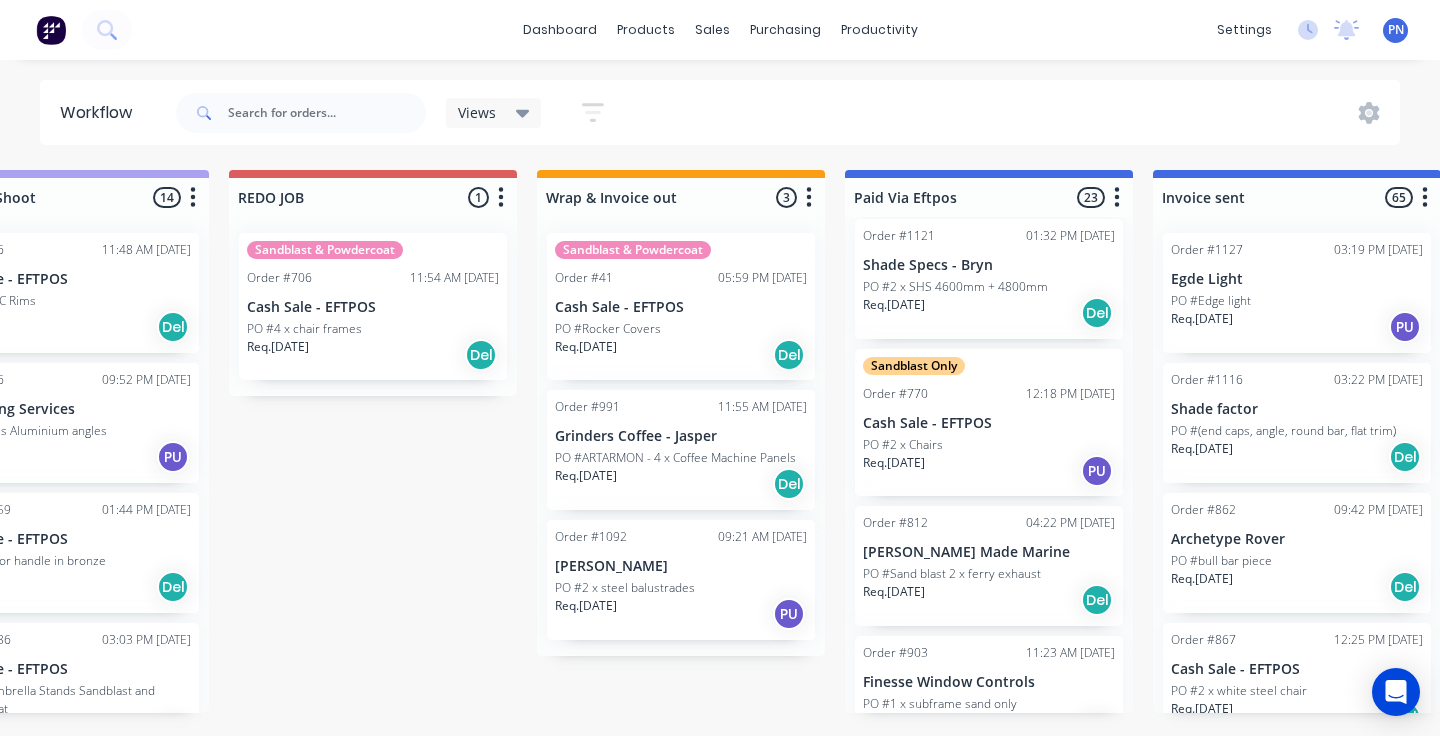 click on "Grinders Coffee - Jasper" at bounding box center [681, 436] 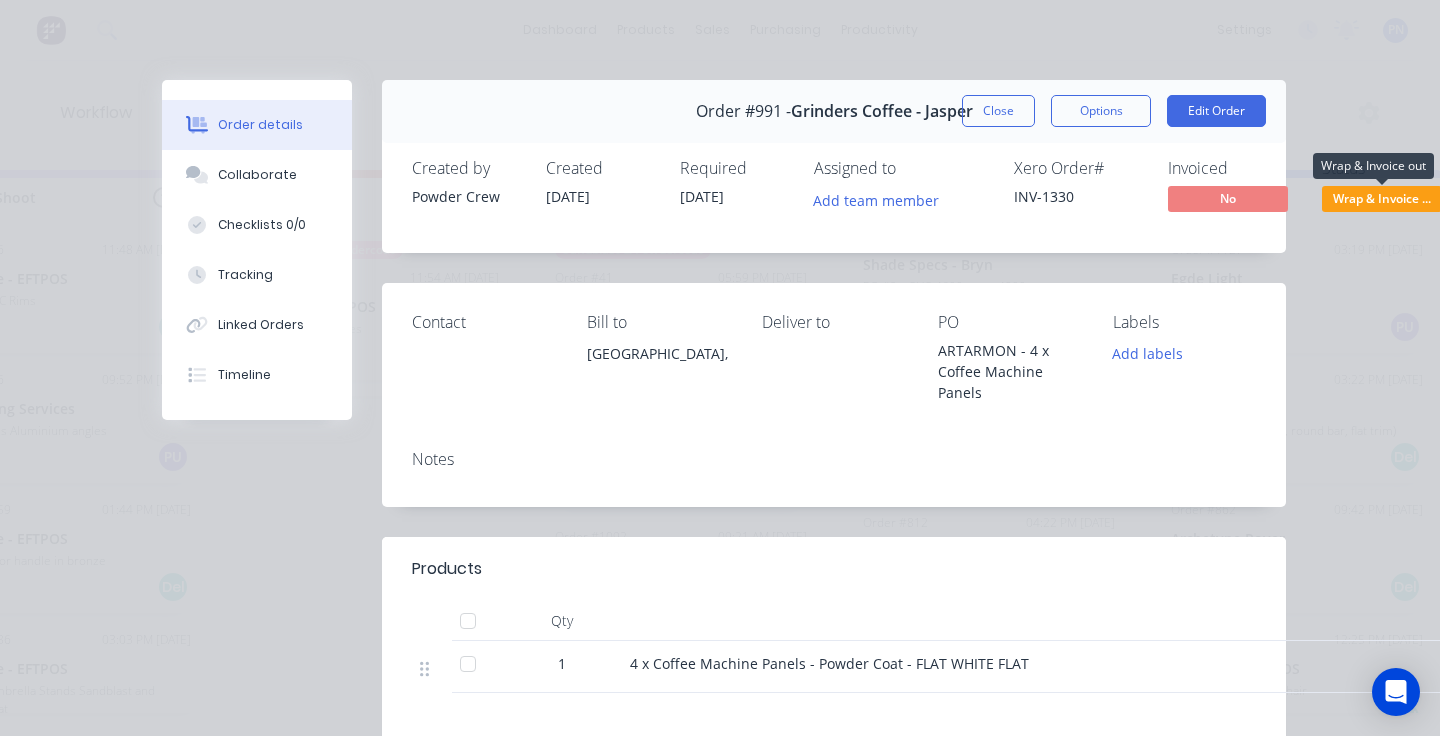 click on "Wrap & Invoice ..." at bounding box center (1382, 198) 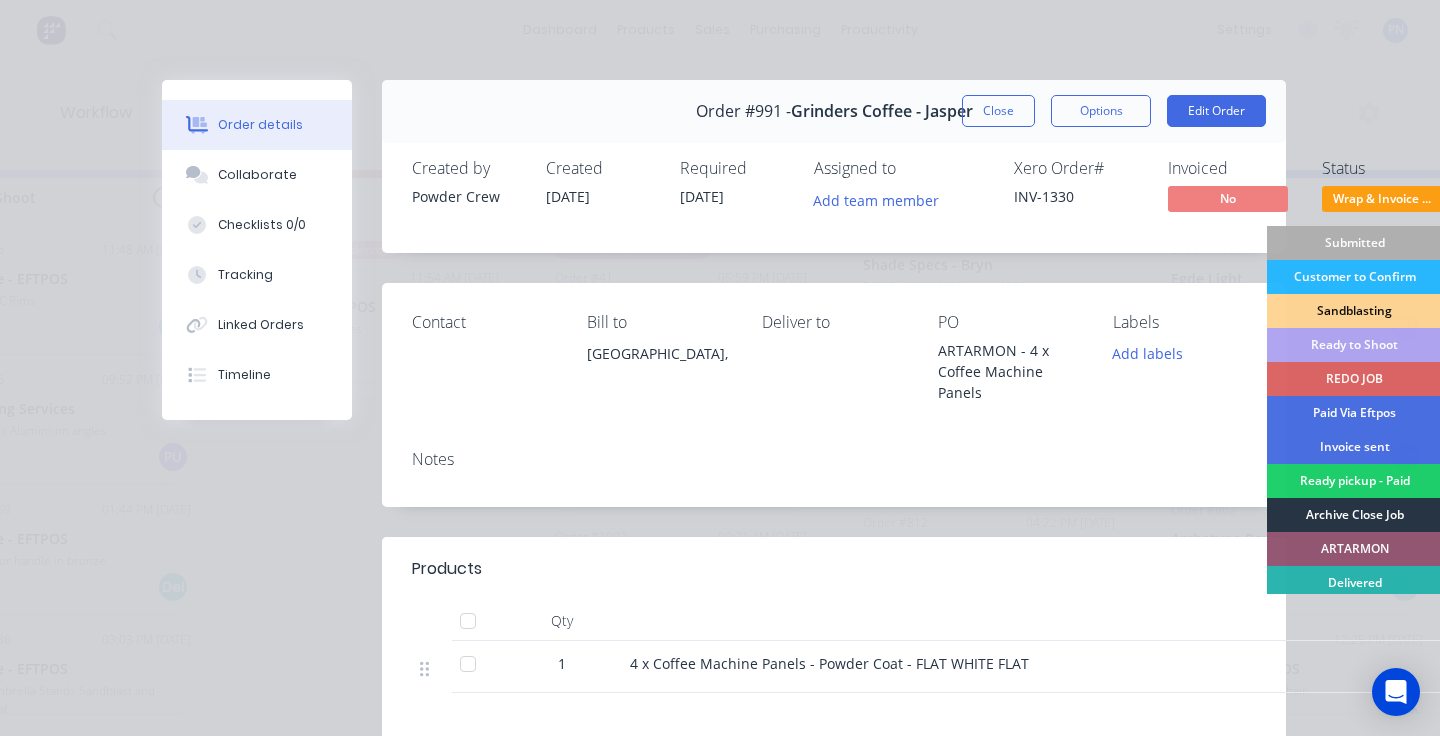 click on "Archive Close Job" at bounding box center (1354, 515) 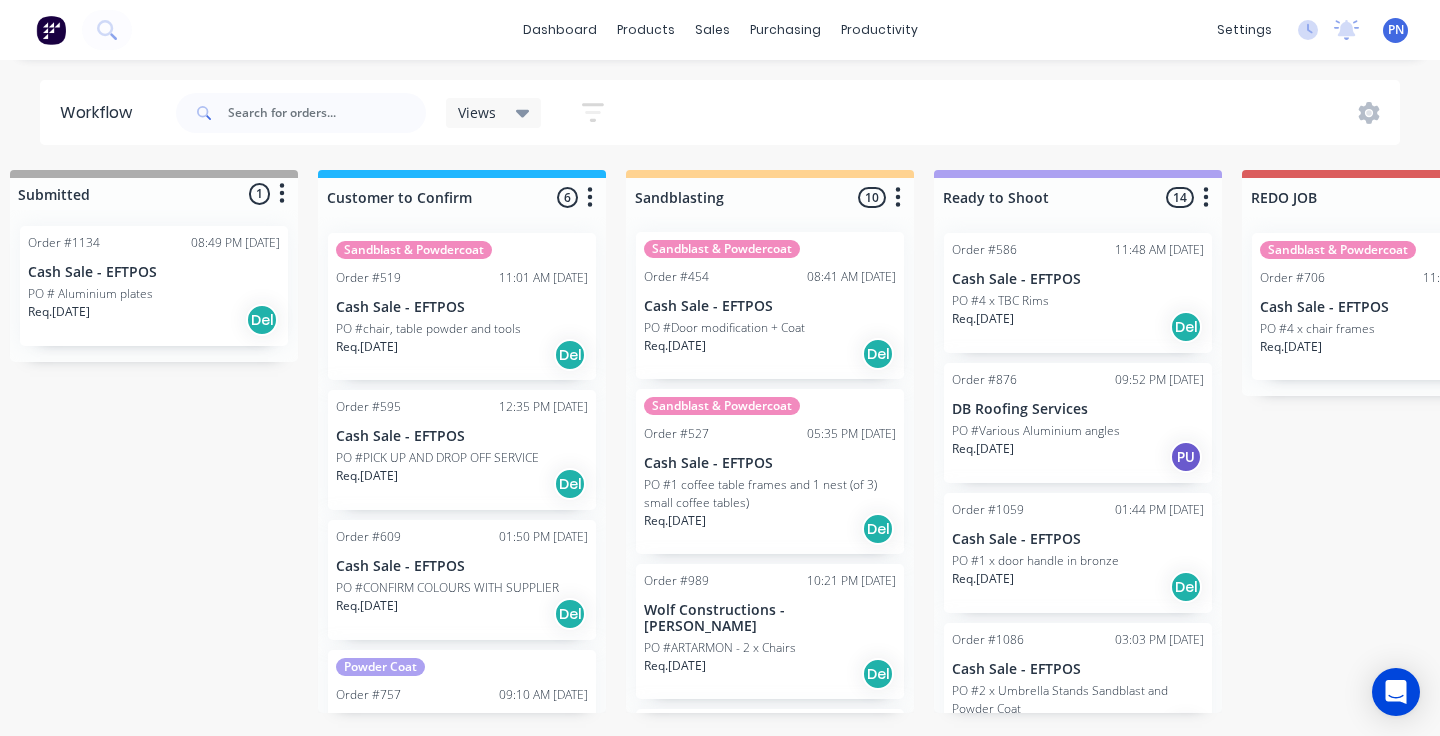 scroll, scrollTop: 0, scrollLeft: 0, axis: both 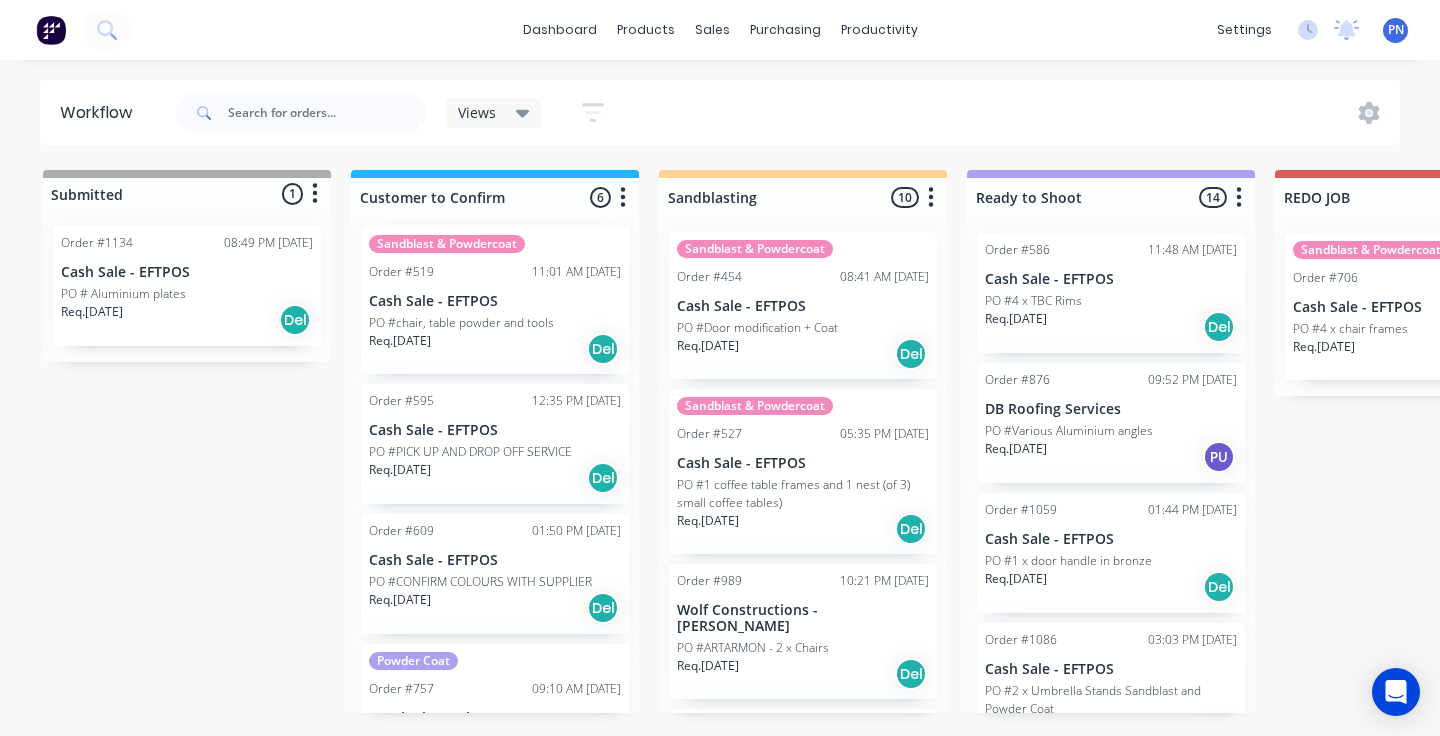 click on "PO # Aluminium plates" at bounding box center (187, 294) 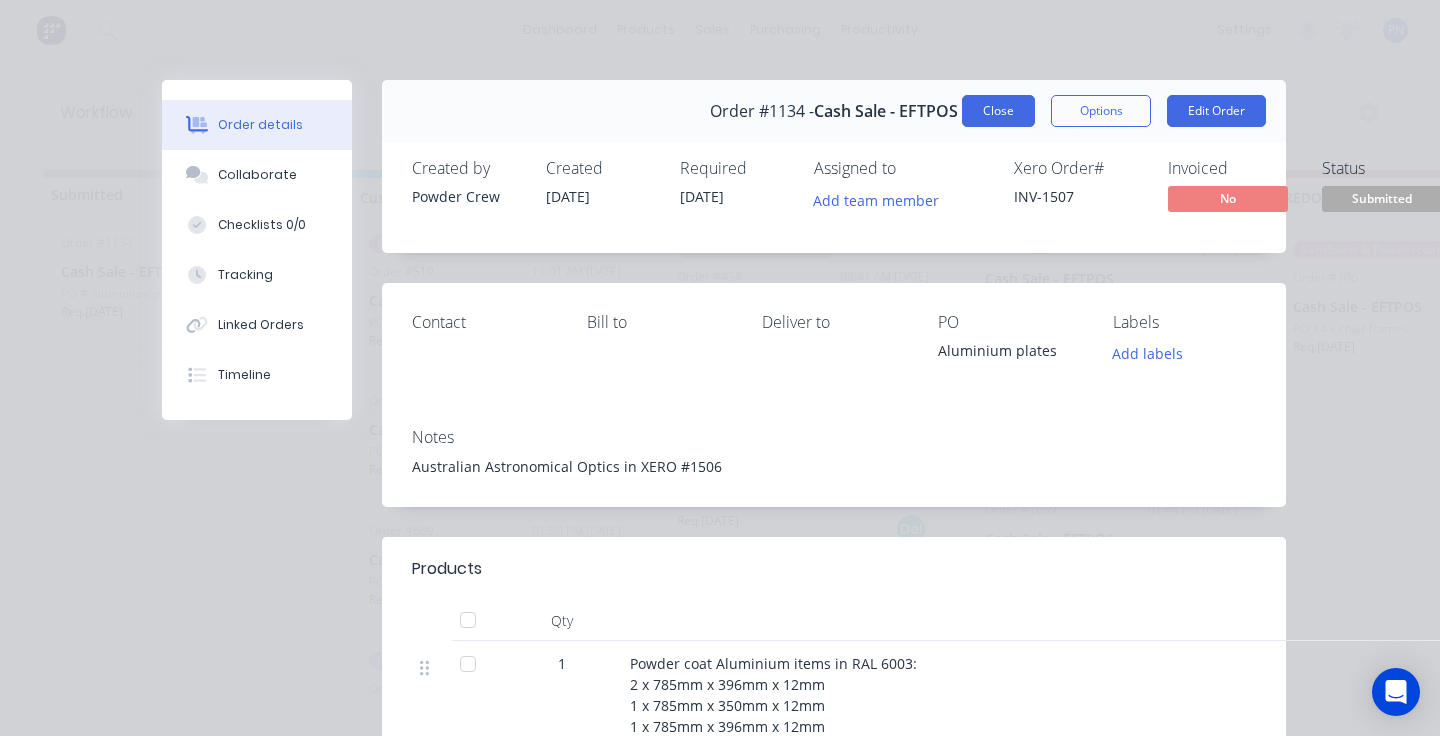 click on "Close" at bounding box center [998, 111] 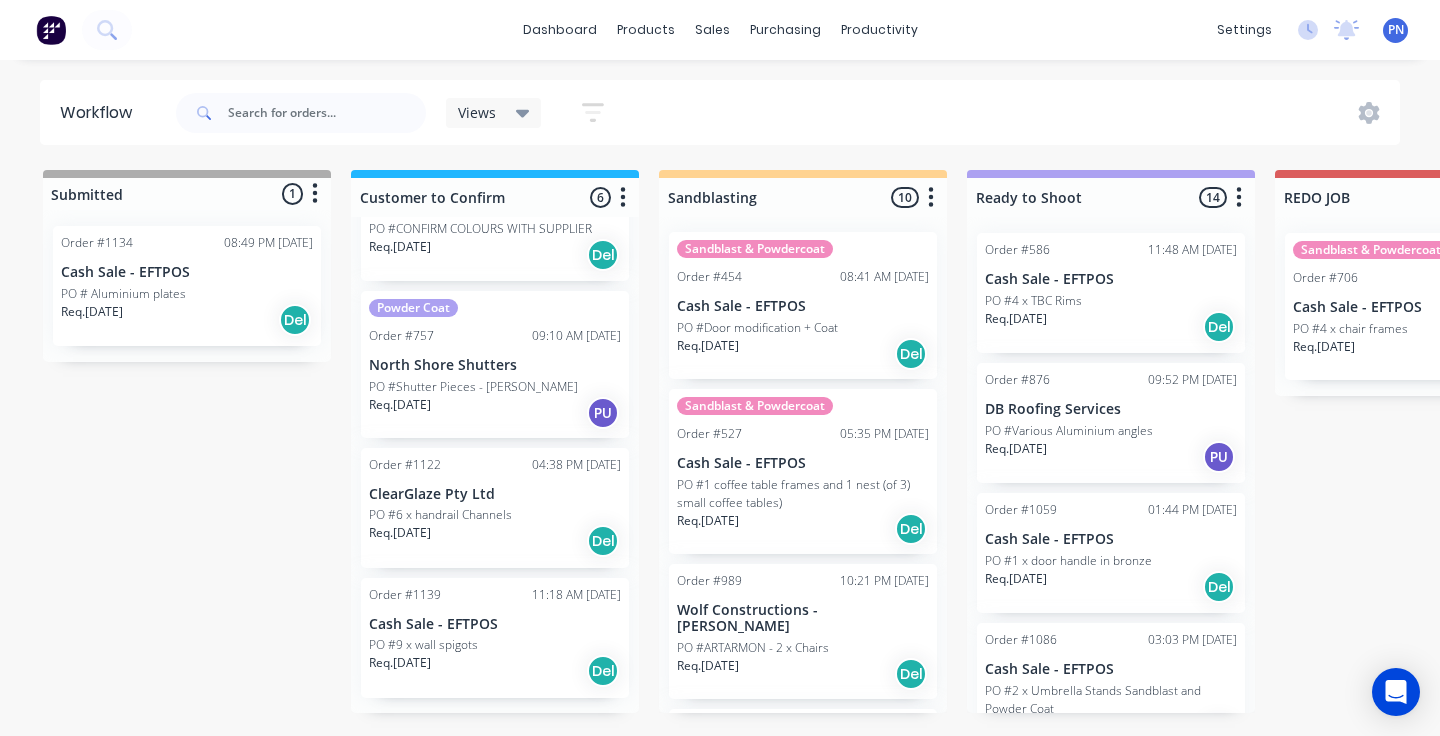scroll, scrollTop: 358, scrollLeft: 0, axis: vertical 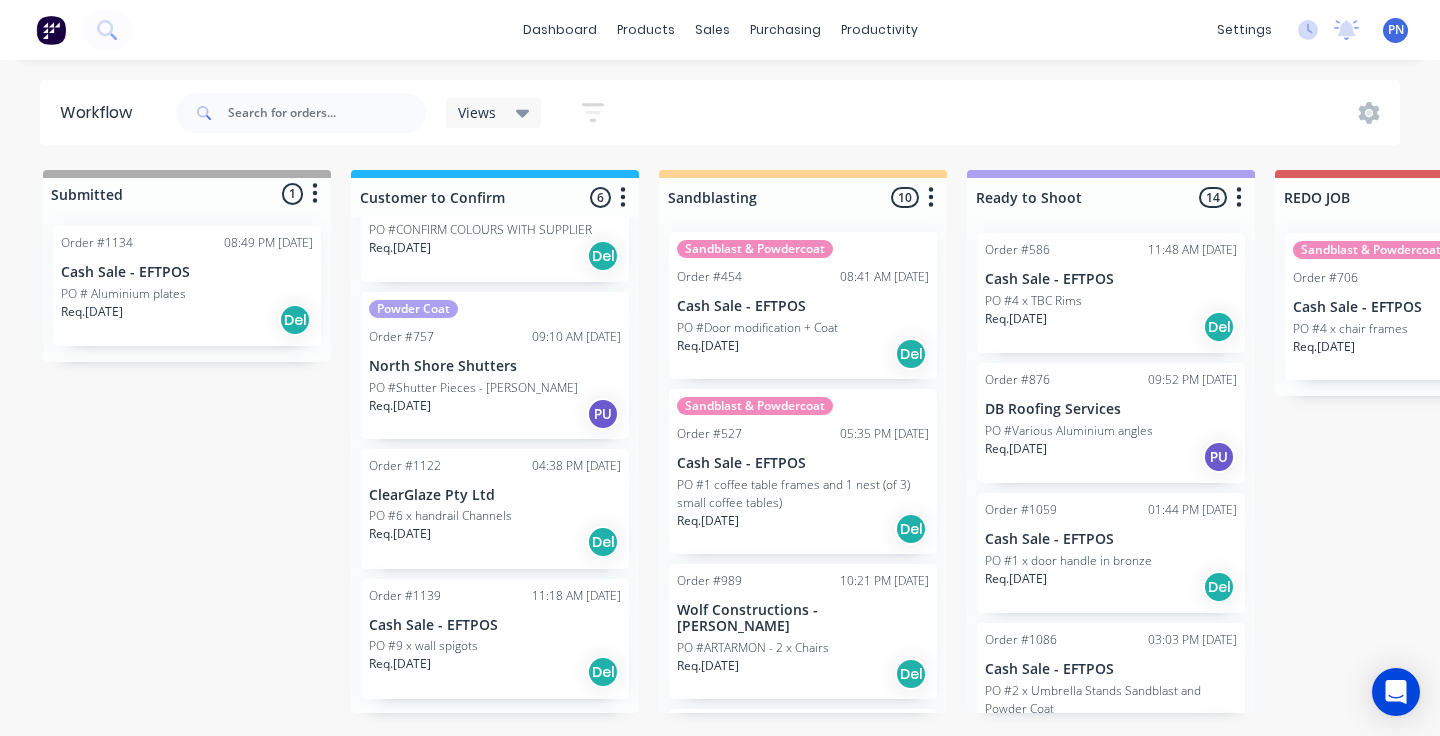 click on "PO #9 x wall spigots" at bounding box center (495, 646) 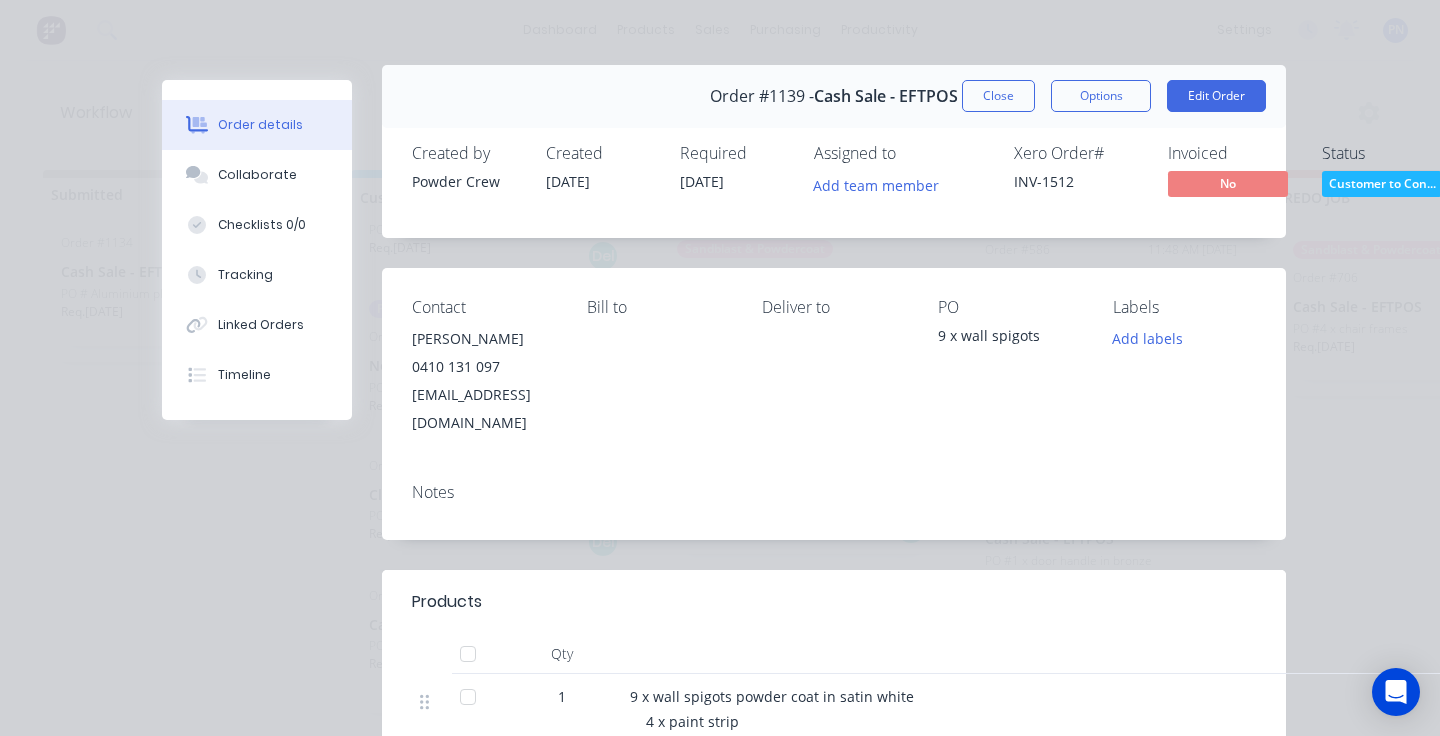 scroll, scrollTop: 18, scrollLeft: 0, axis: vertical 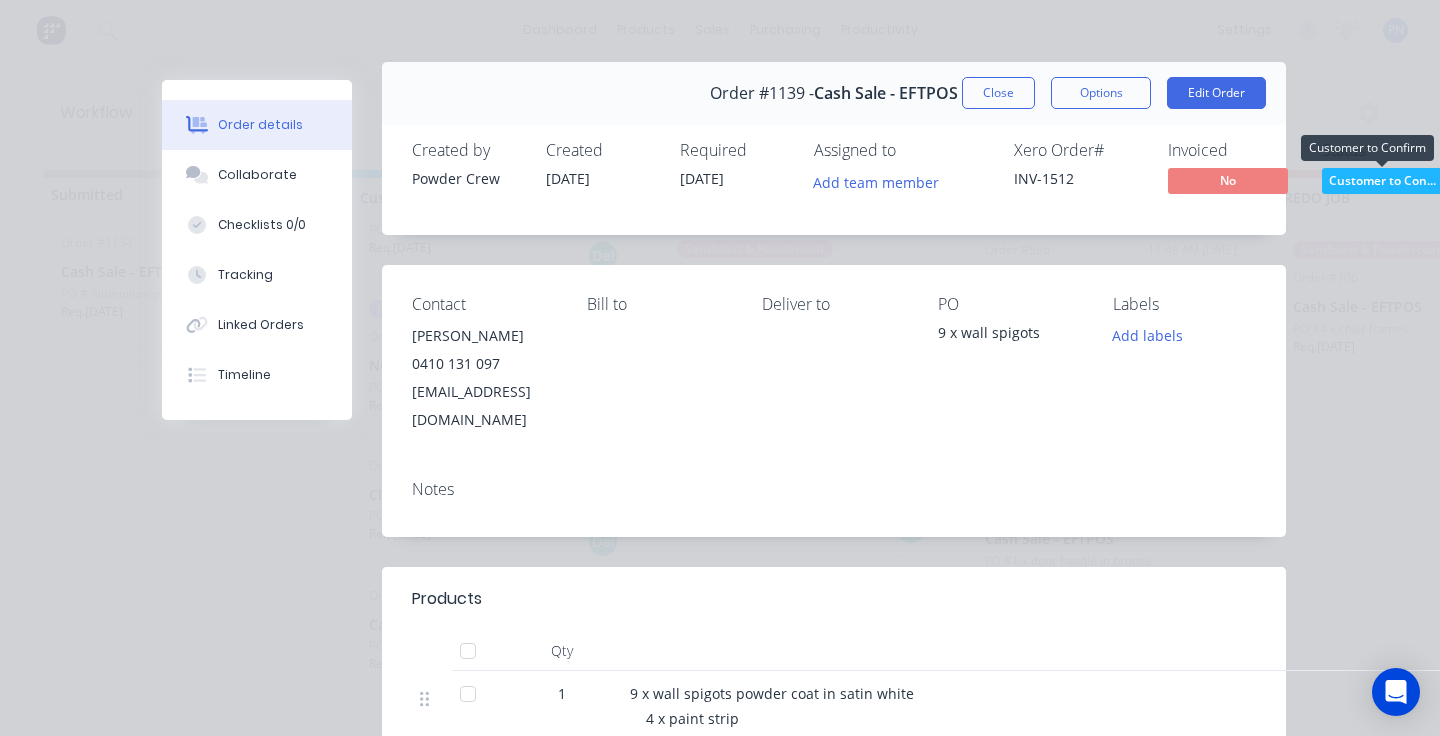 click on "Customer to Con..." at bounding box center (1382, 180) 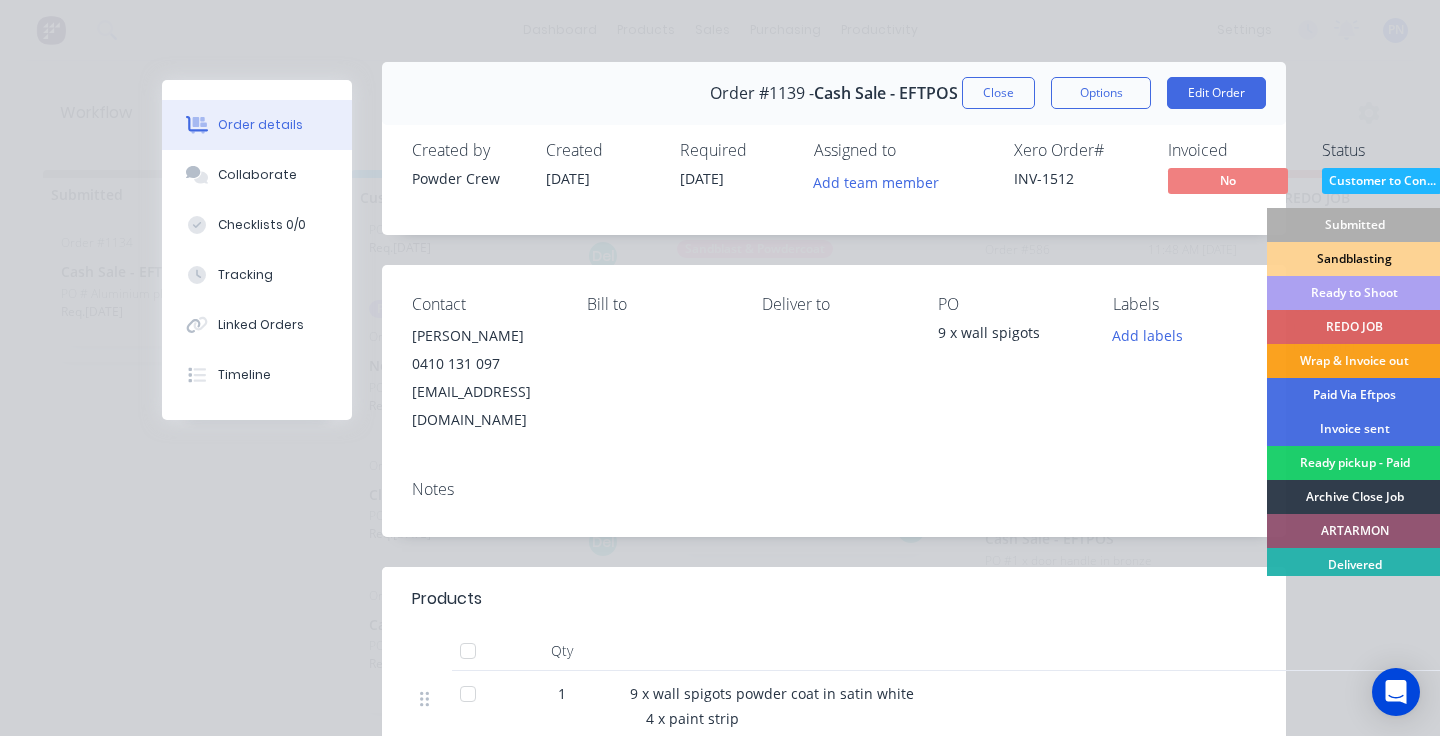 click on "Ready to Shoot" at bounding box center (1354, 293) 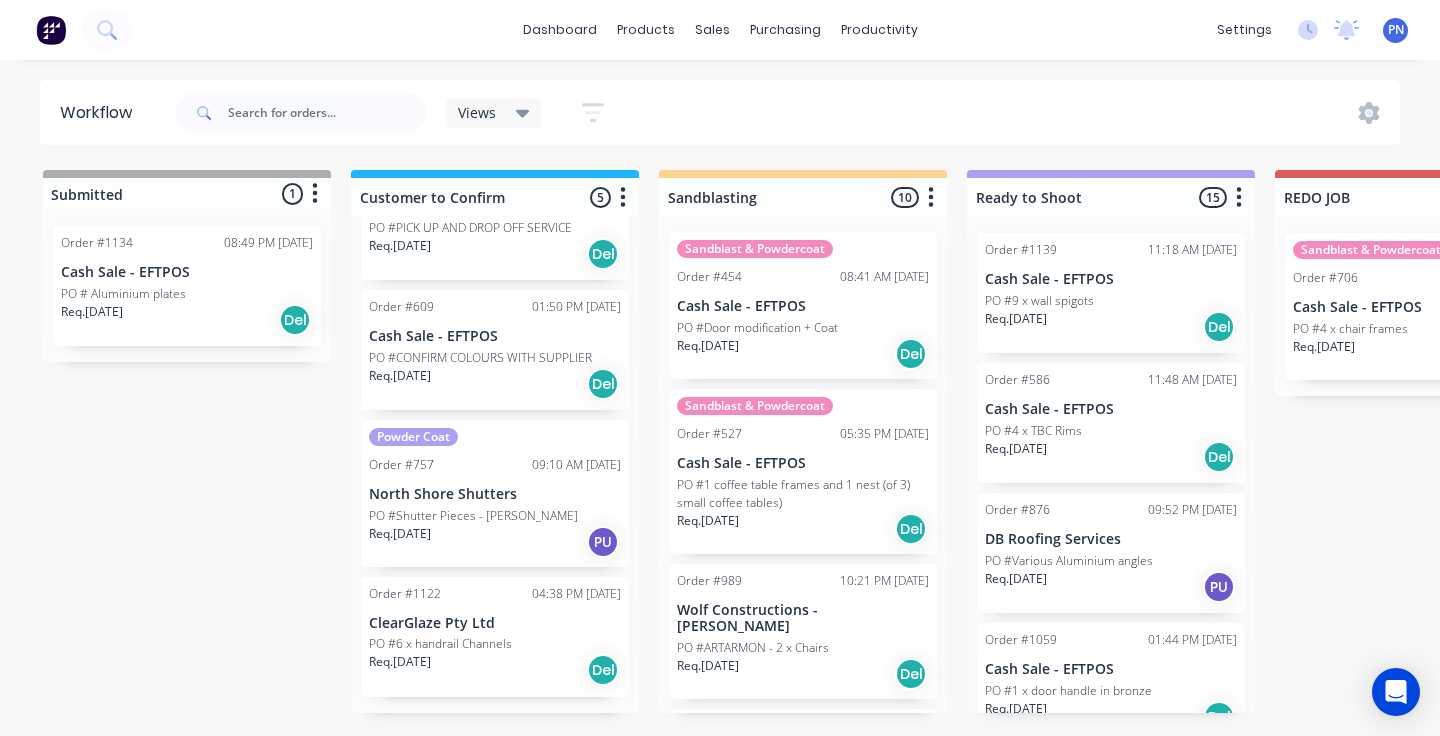 scroll, scrollTop: 228, scrollLeft: 0, axis: vertical 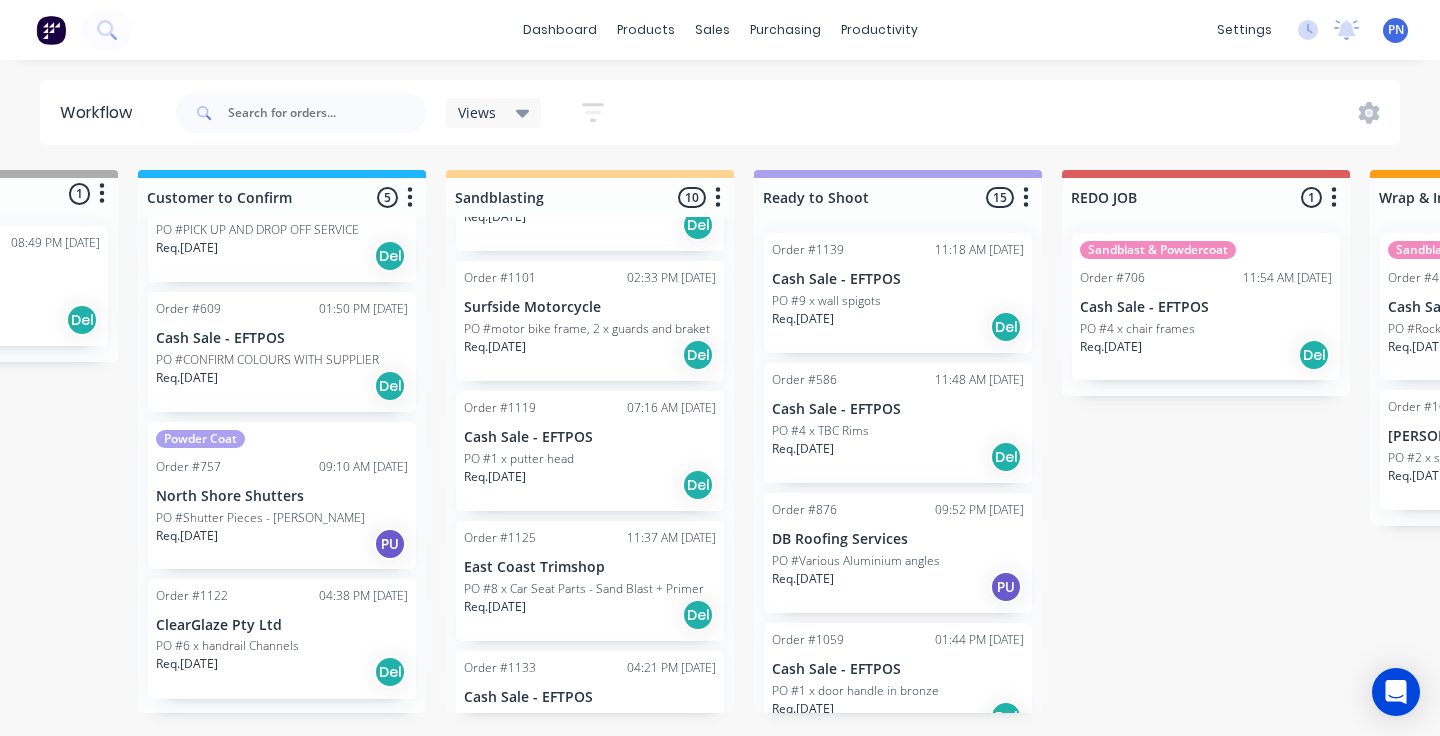 click on "Req. [DATE] Del" at bounding box center (590, 485) 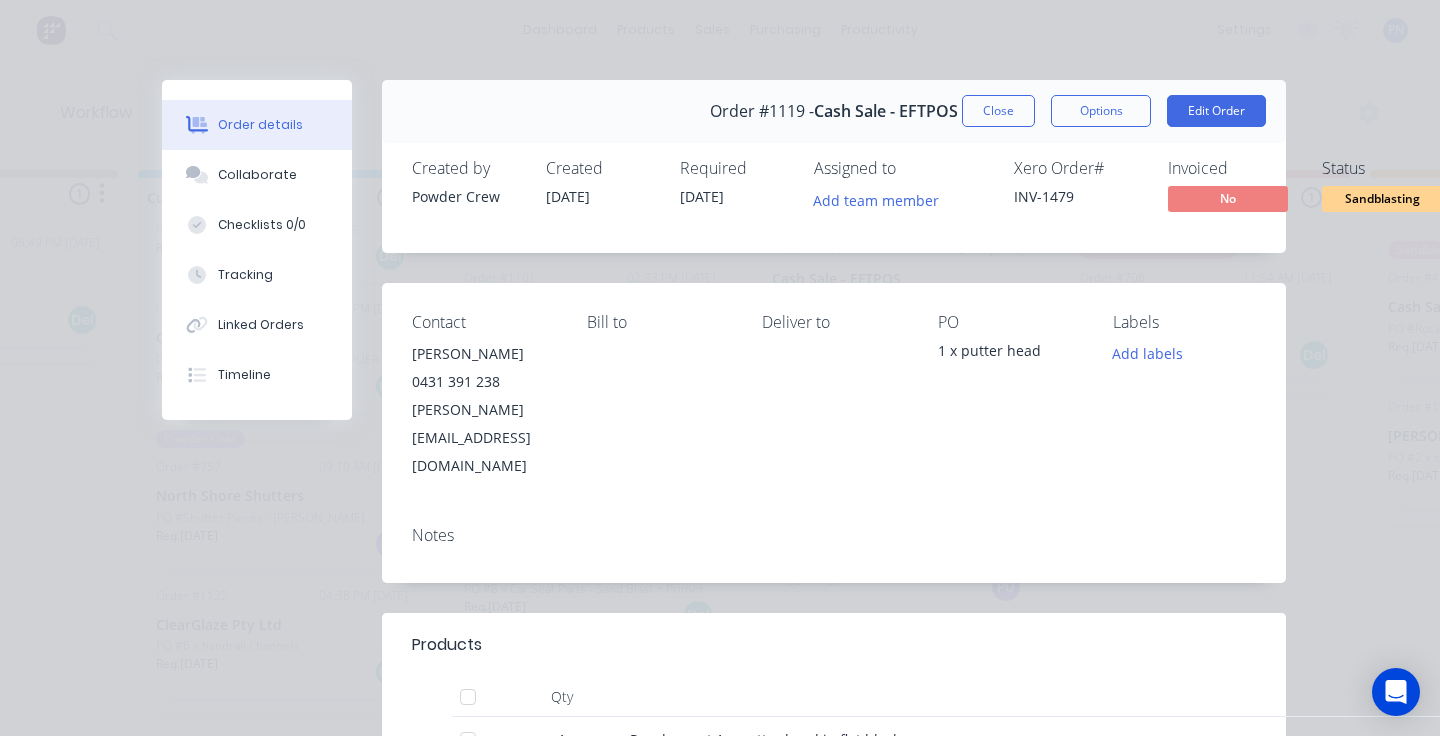 click on "Sandblasting" at bounding box center [1382, 198] 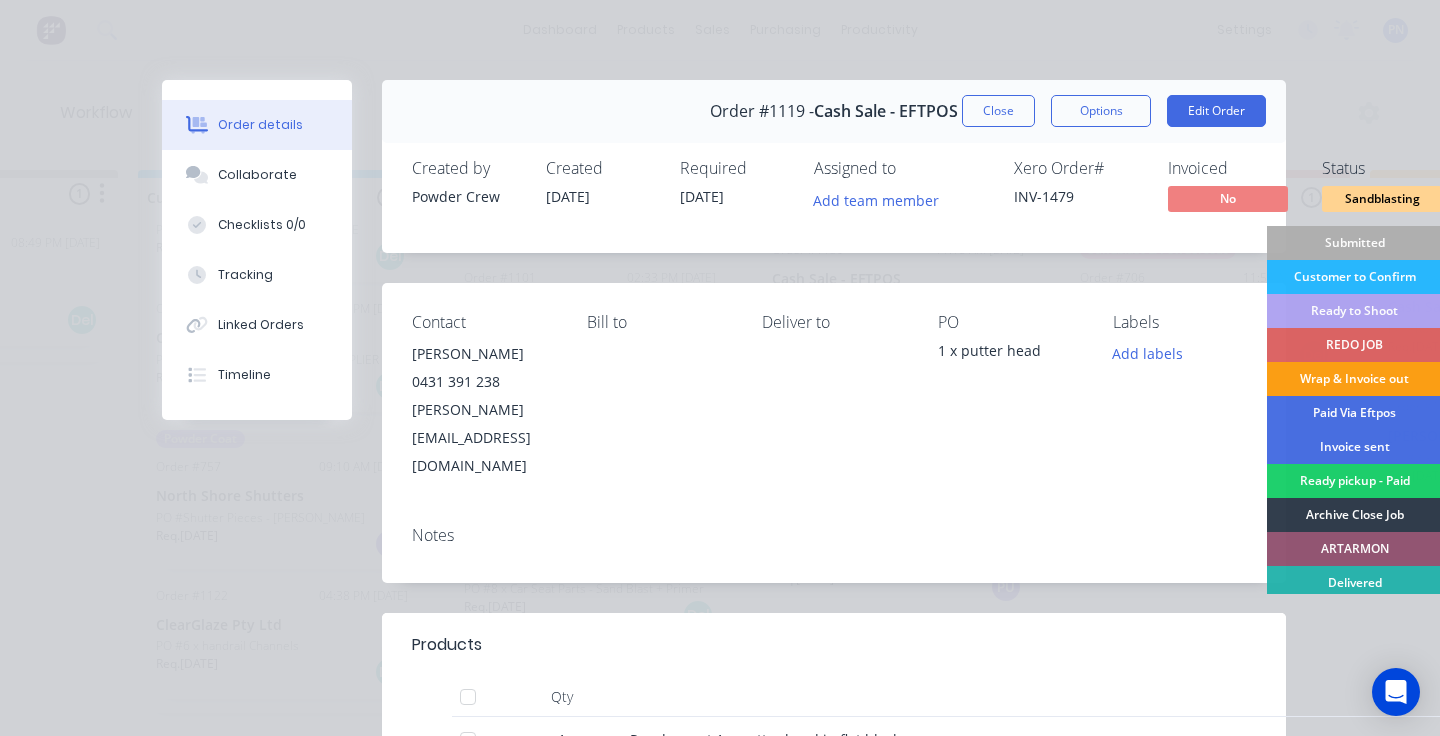 click on "Wrap & Invoice out" at bounding box center (1354, 379) 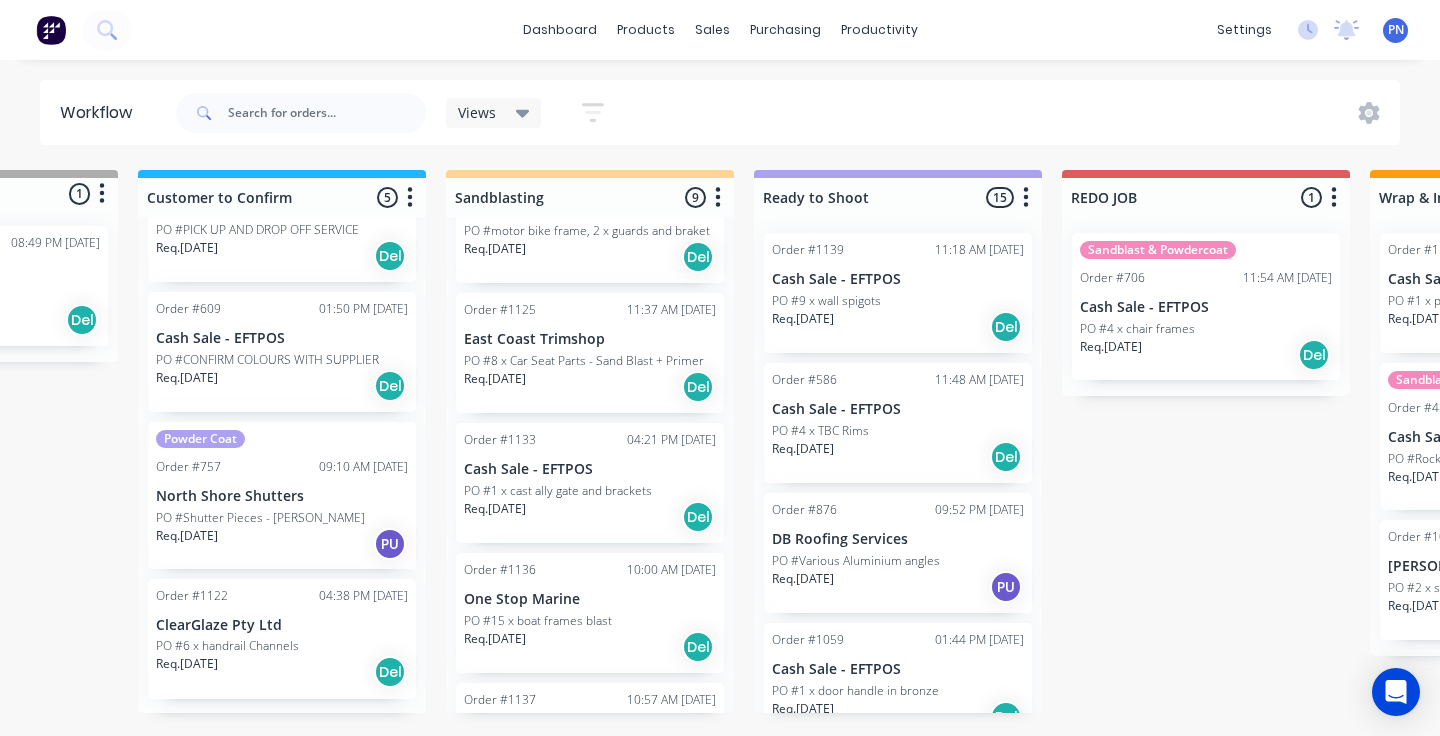 scroll, scrollTop: 682, scrollLeft: 0, axis: vertical 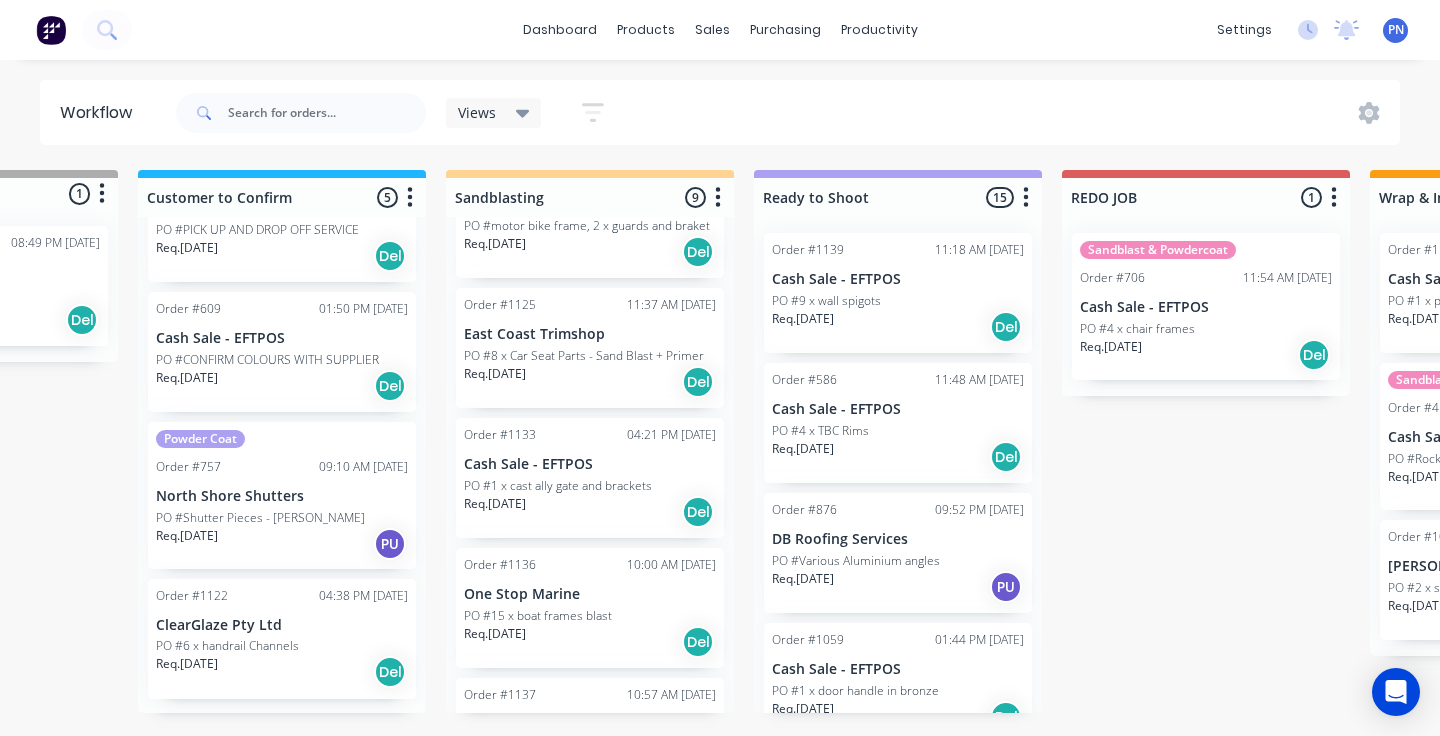 click on "ClearGlaze Pty Ltd" at bounding box center [282, 625] 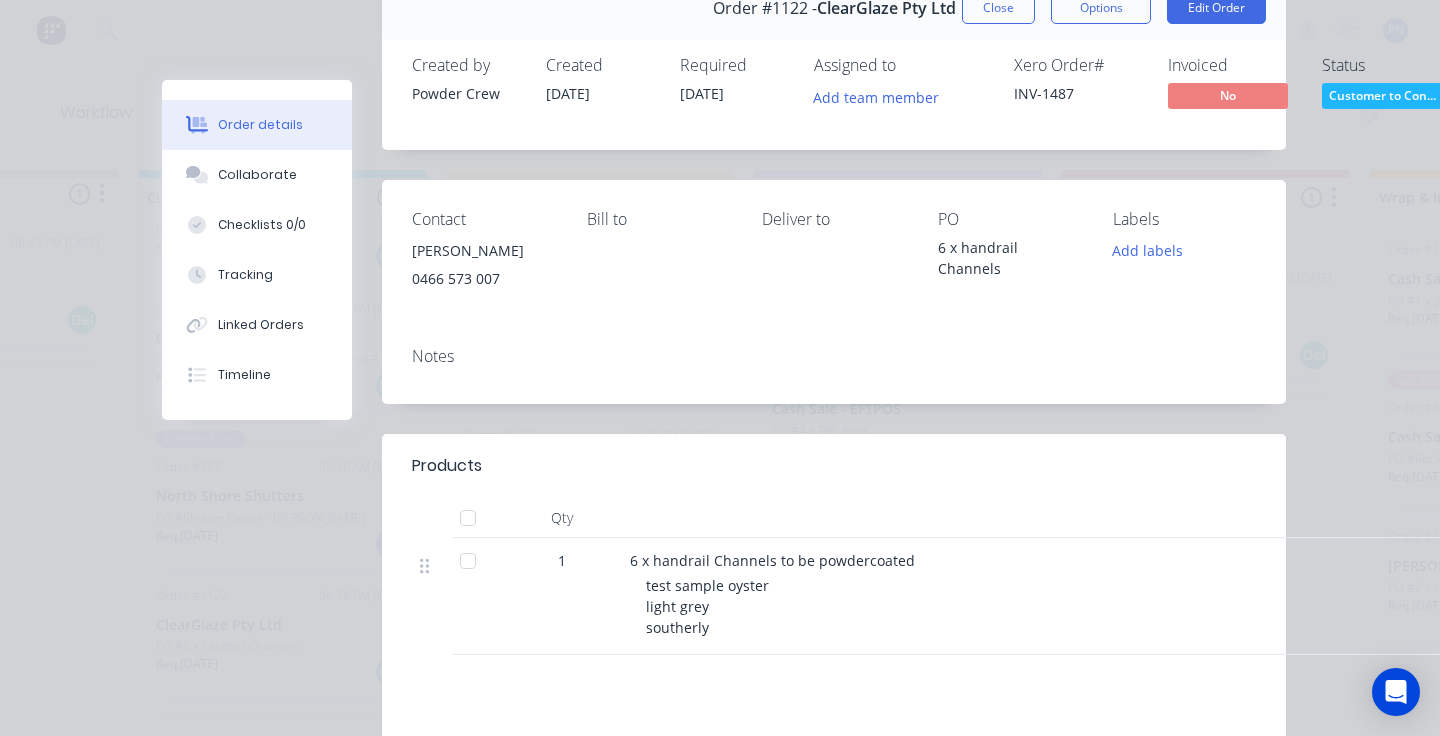 scroll, scrollTop: 122, scrollLeft: 0, axis: vertical 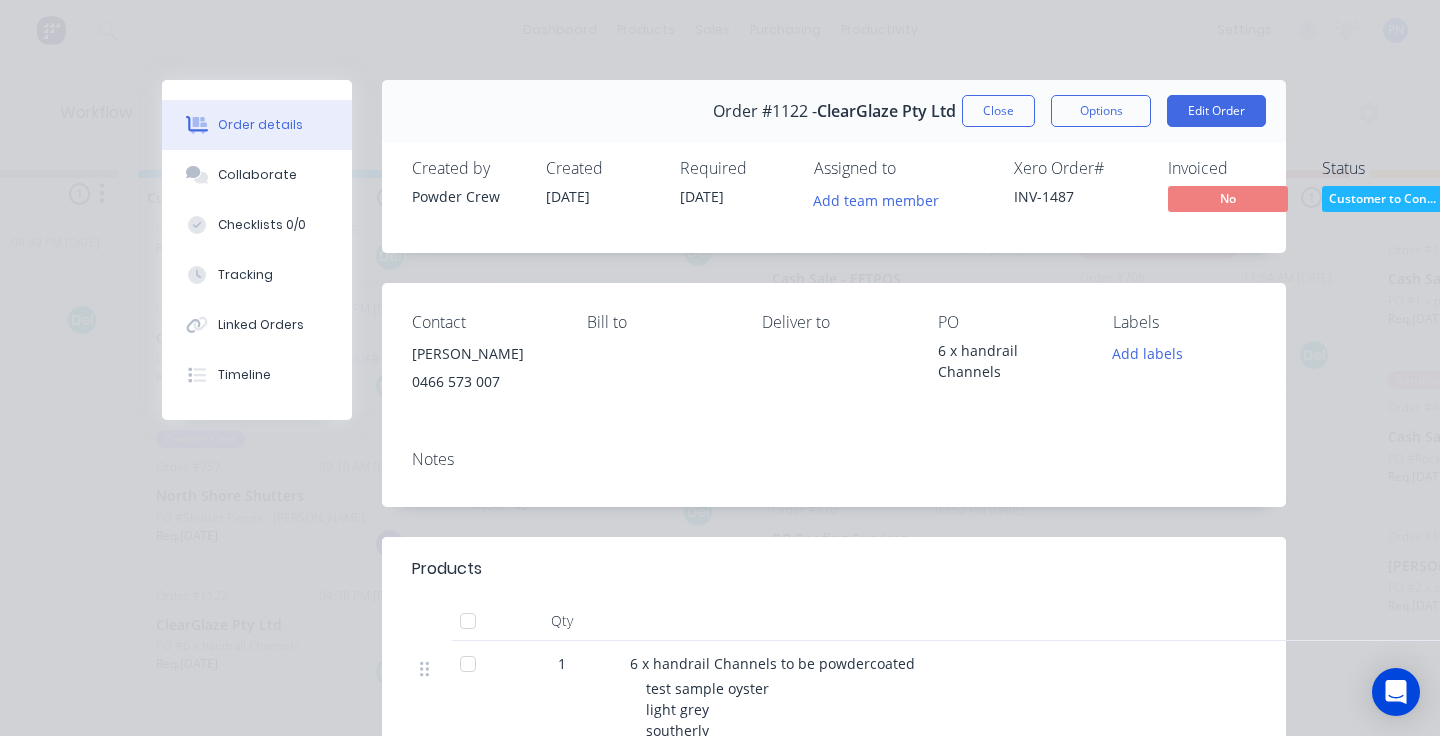 click on "Status Customer to Con..." at bounding box center [1387, 194] 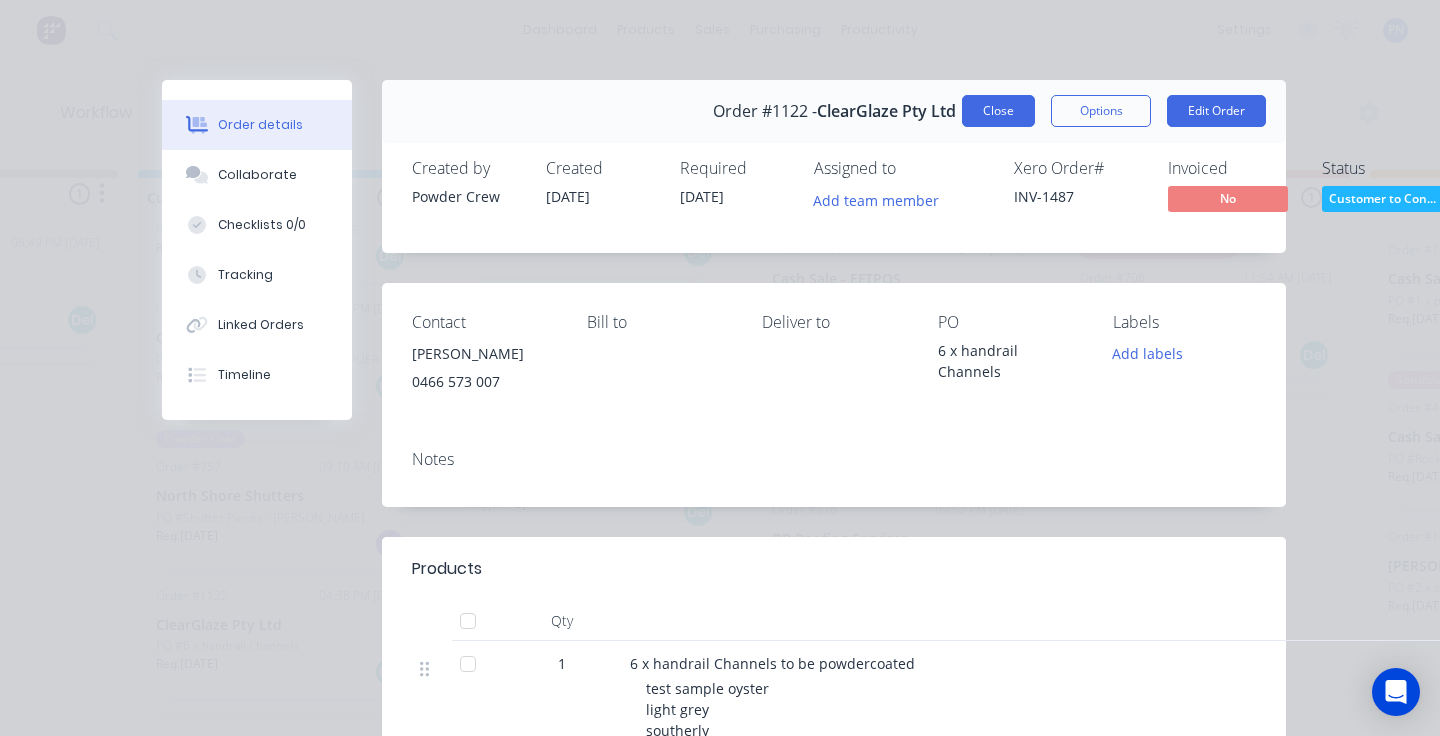 click on "Close" at bounding box center (998, 111) 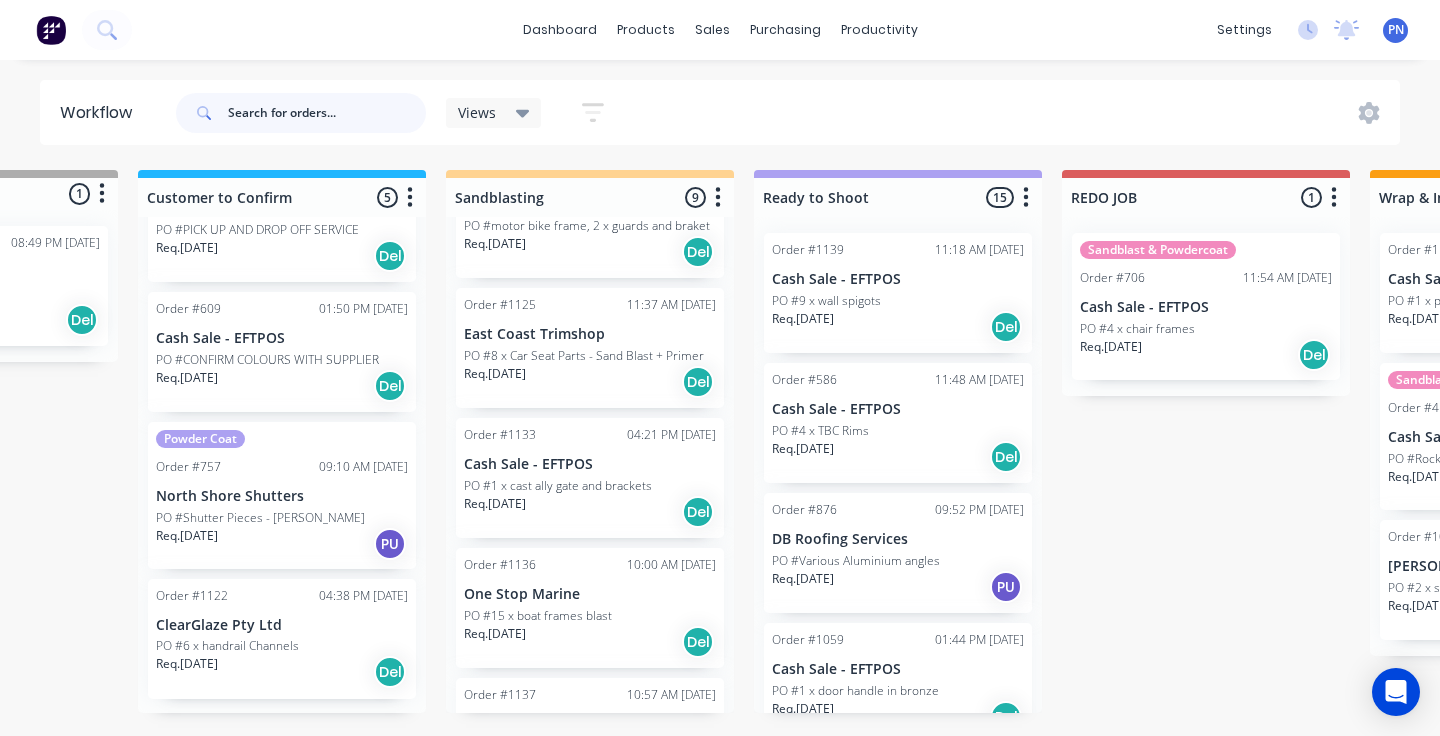 click at bounding box center (327, 113) 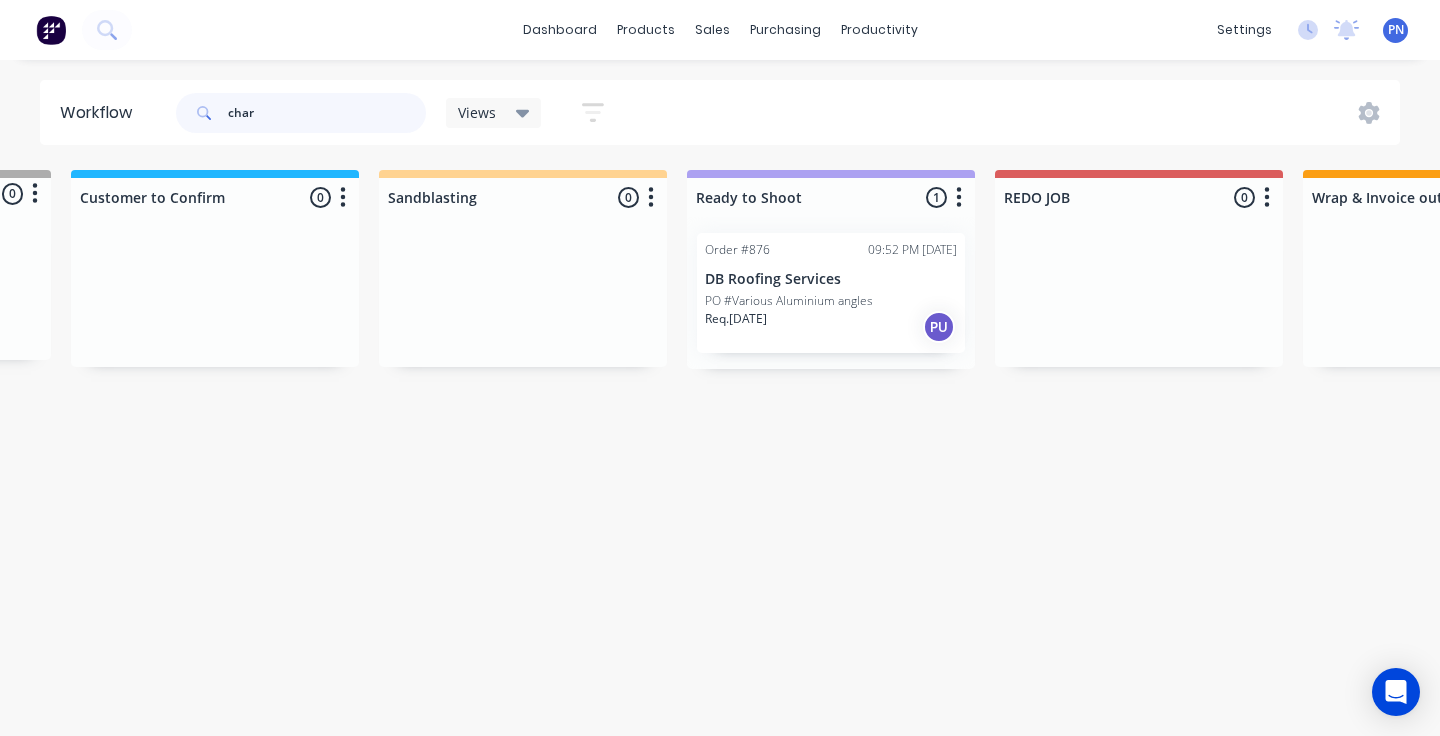 scroll, scrollTop: 0, scrollLeft: 329, axis: horizontal 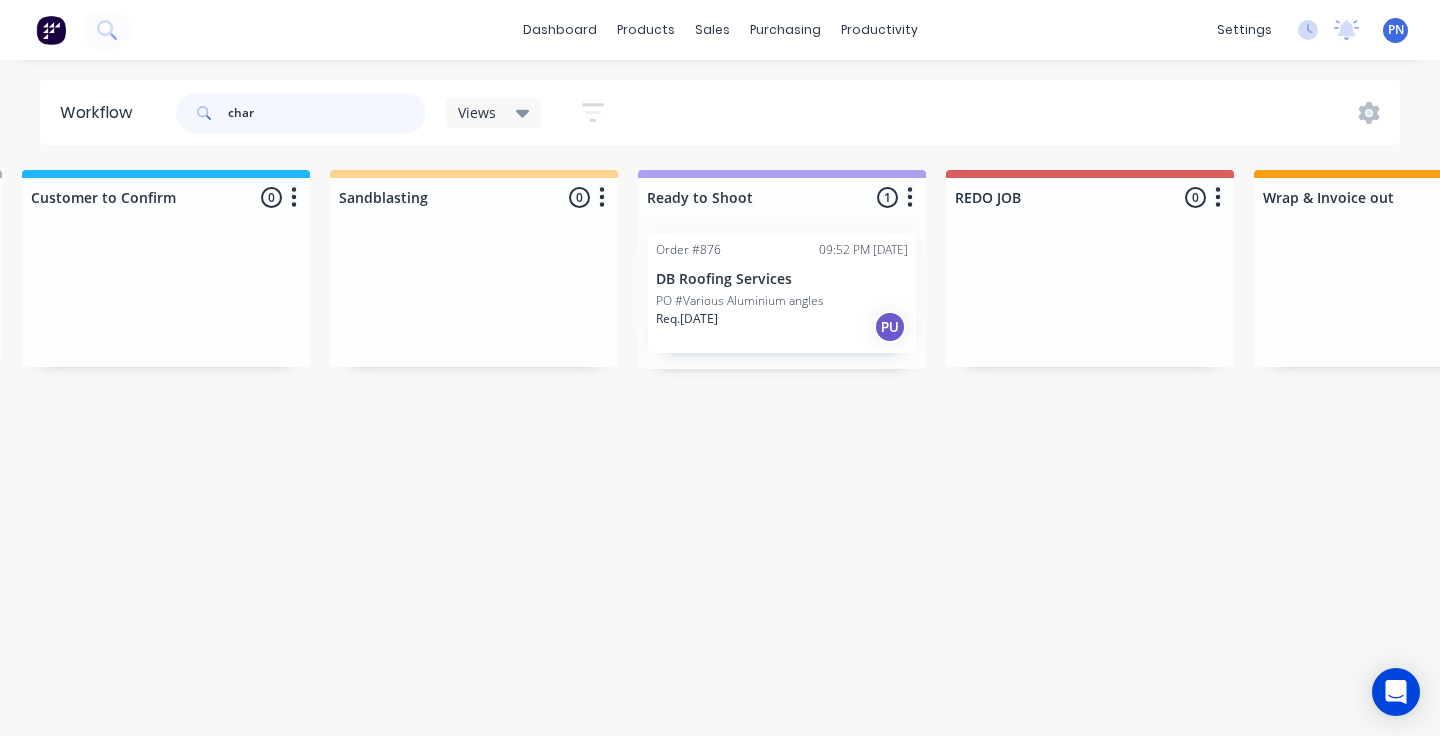 type on "char" 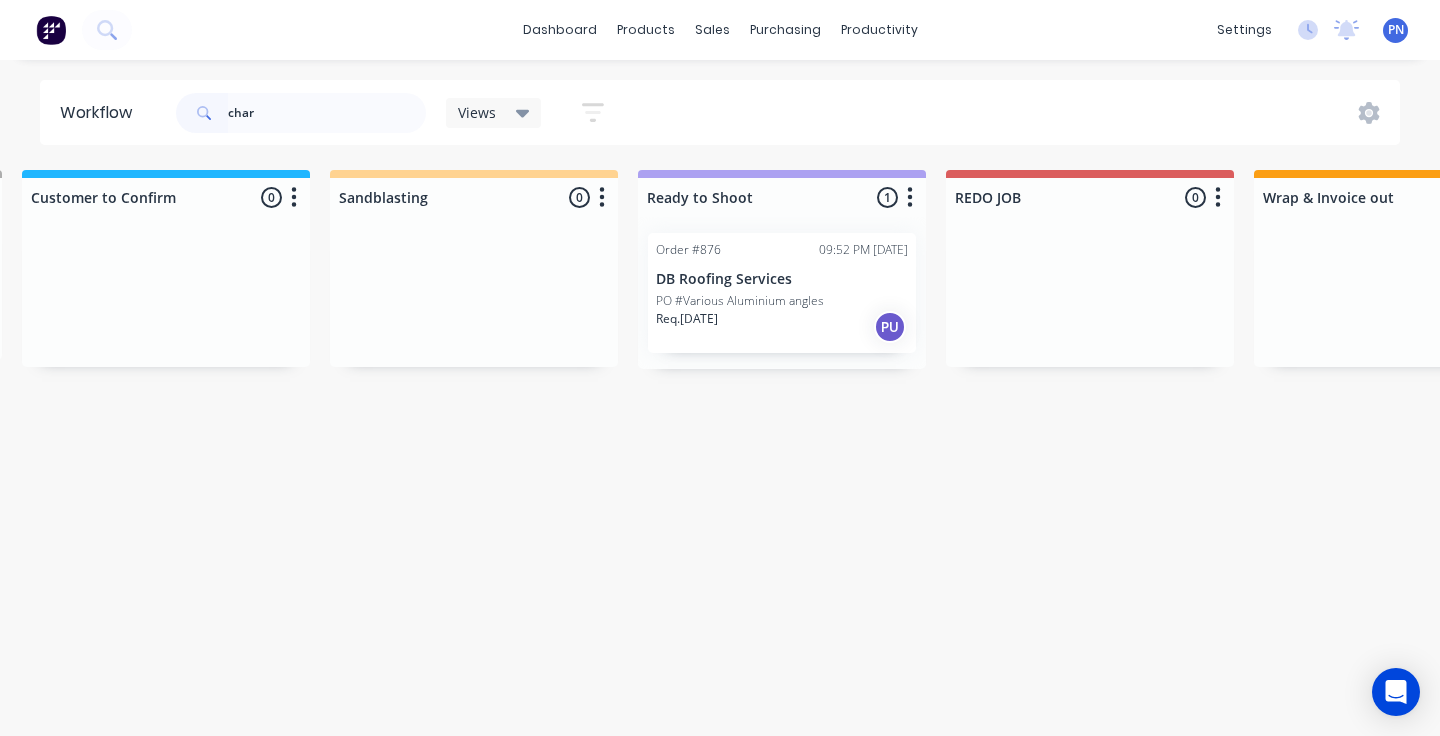 click on "Req. [DATE] PU" at bounding box center (782, 327) 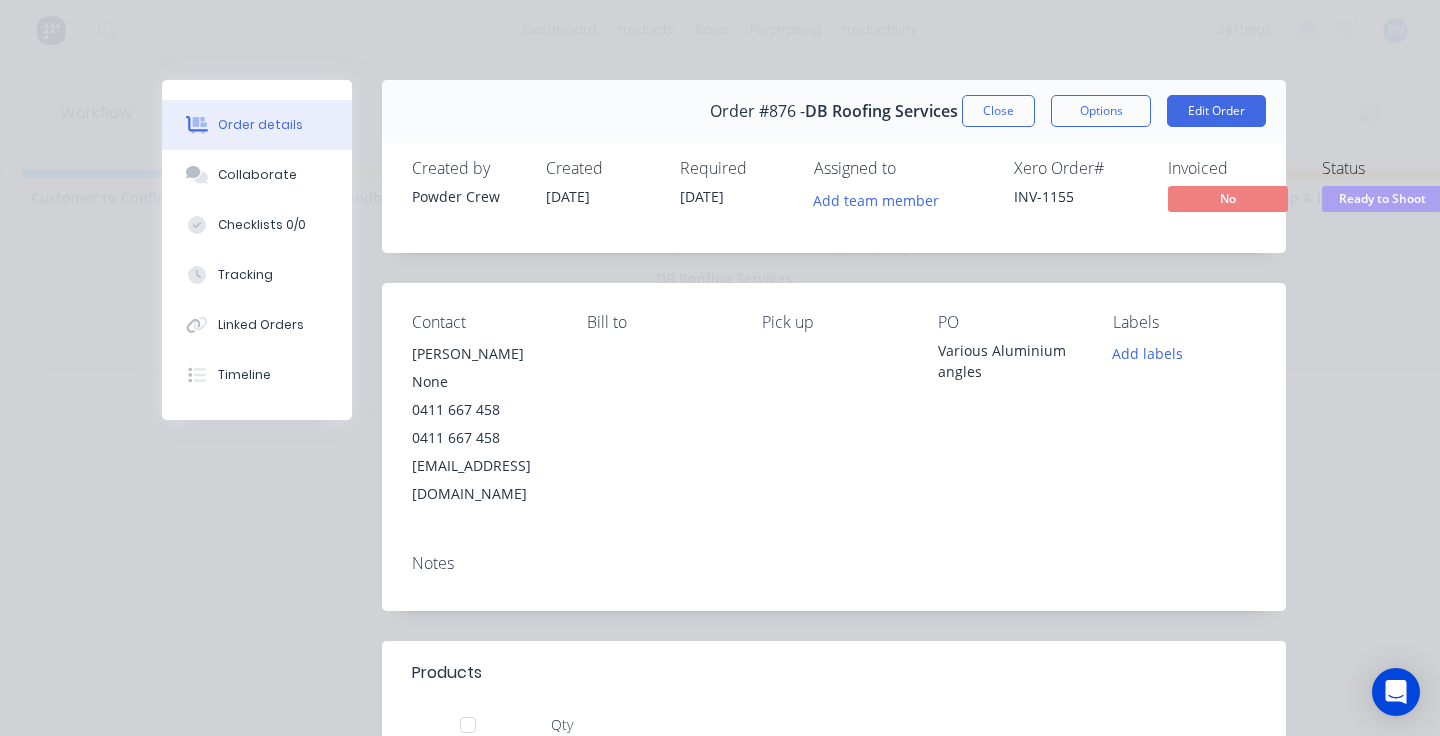 click on "Ready to Shoot" at bounding box center [1382, 198] 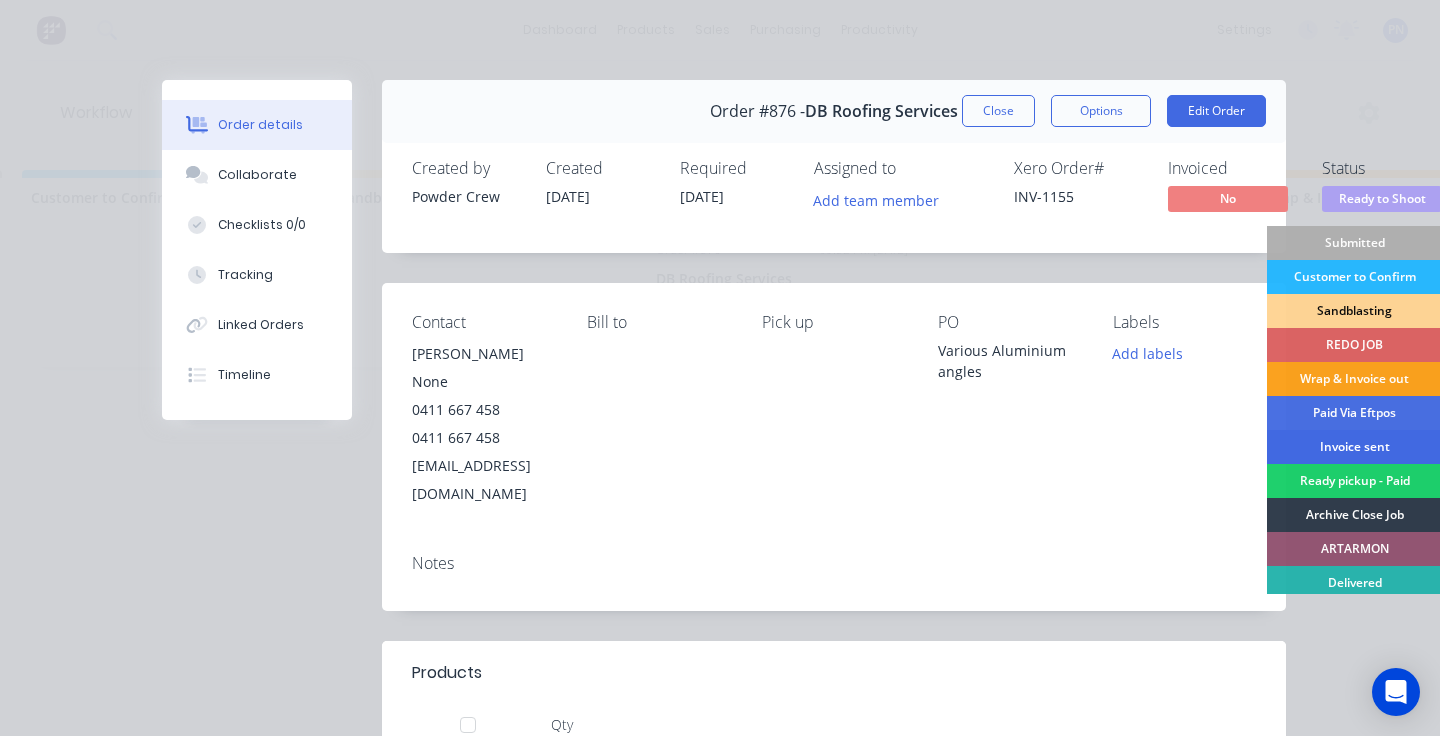 click on "Invoice sent" at bounding box center [1354, 447] 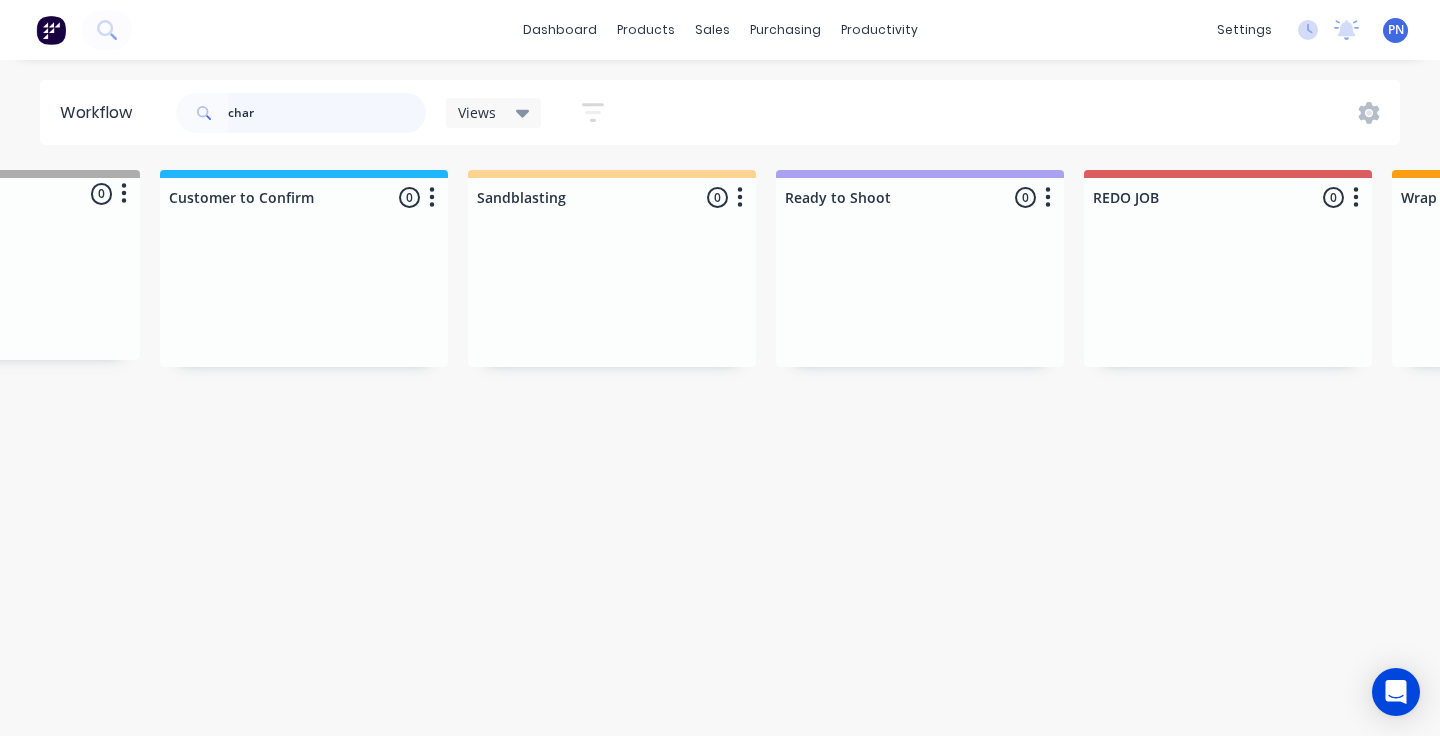 scroll, scrollTop: 0, scrollLeft: 0, axis: both 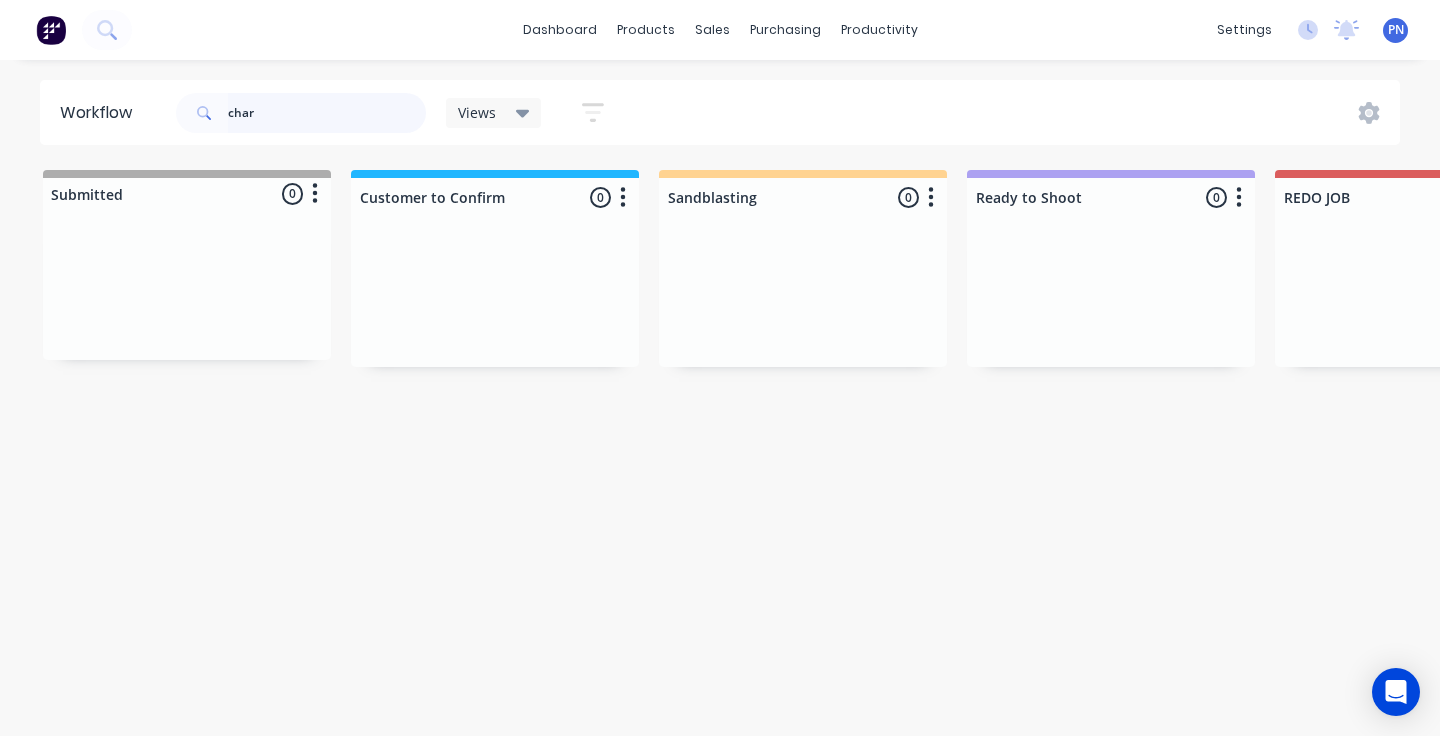 click on "char" at bounding box center (327, 113) 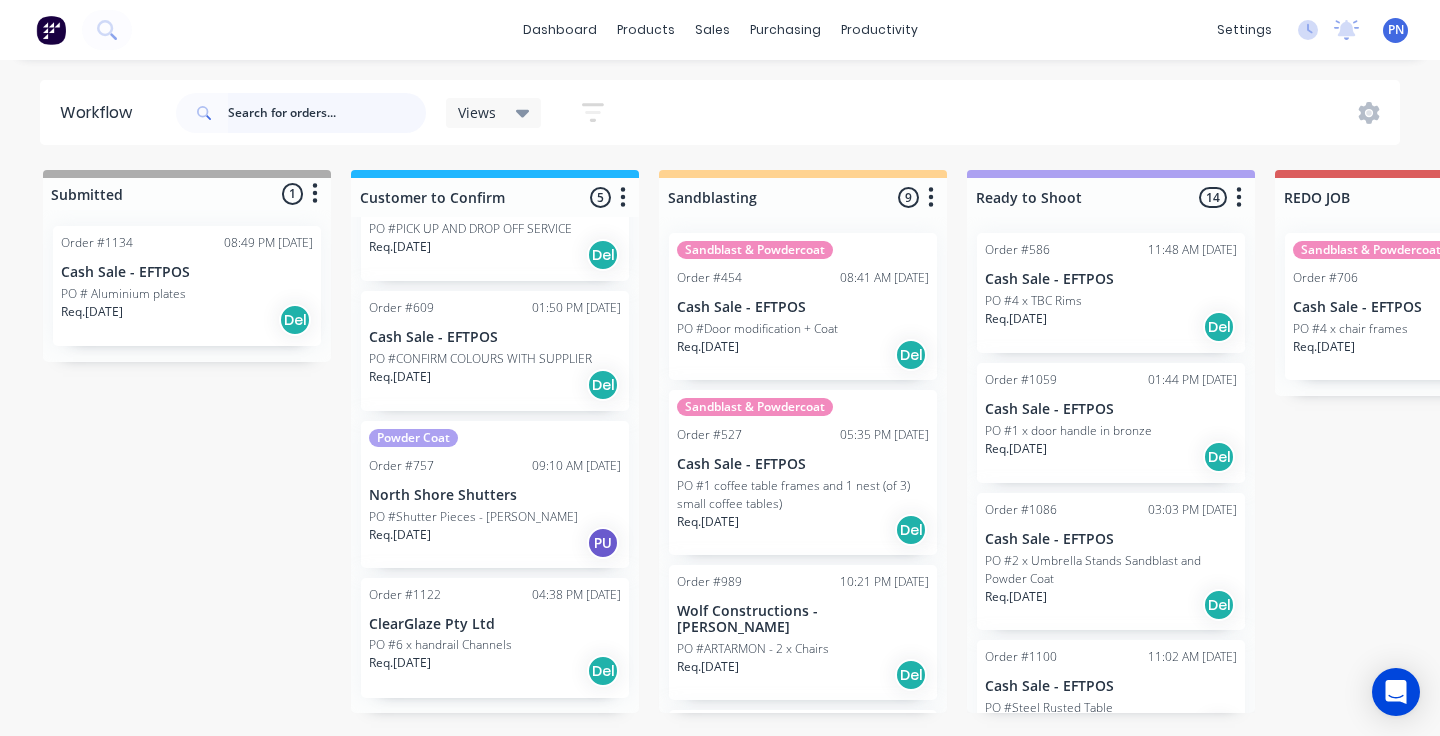 scroll, scrollTop: 228, scrollLeft: 0, axis: vertical 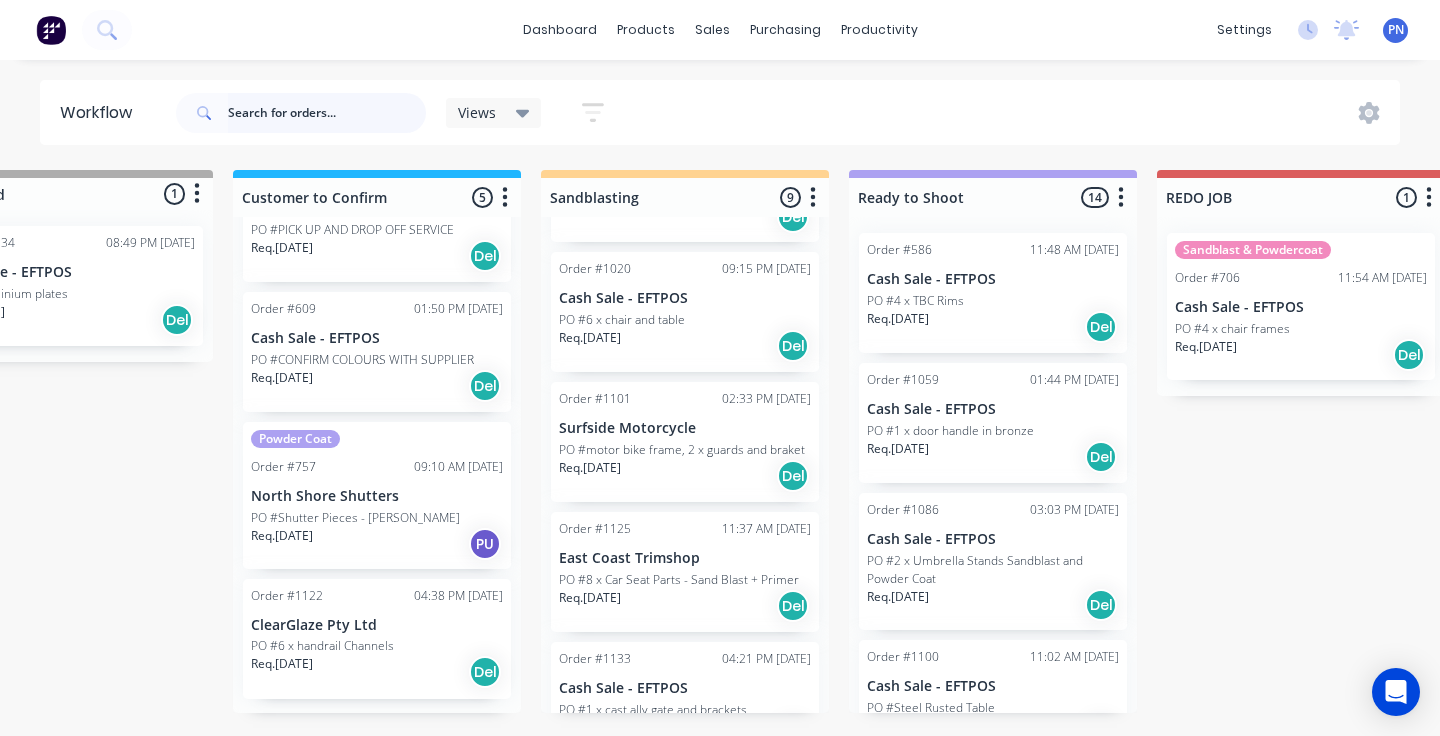 type 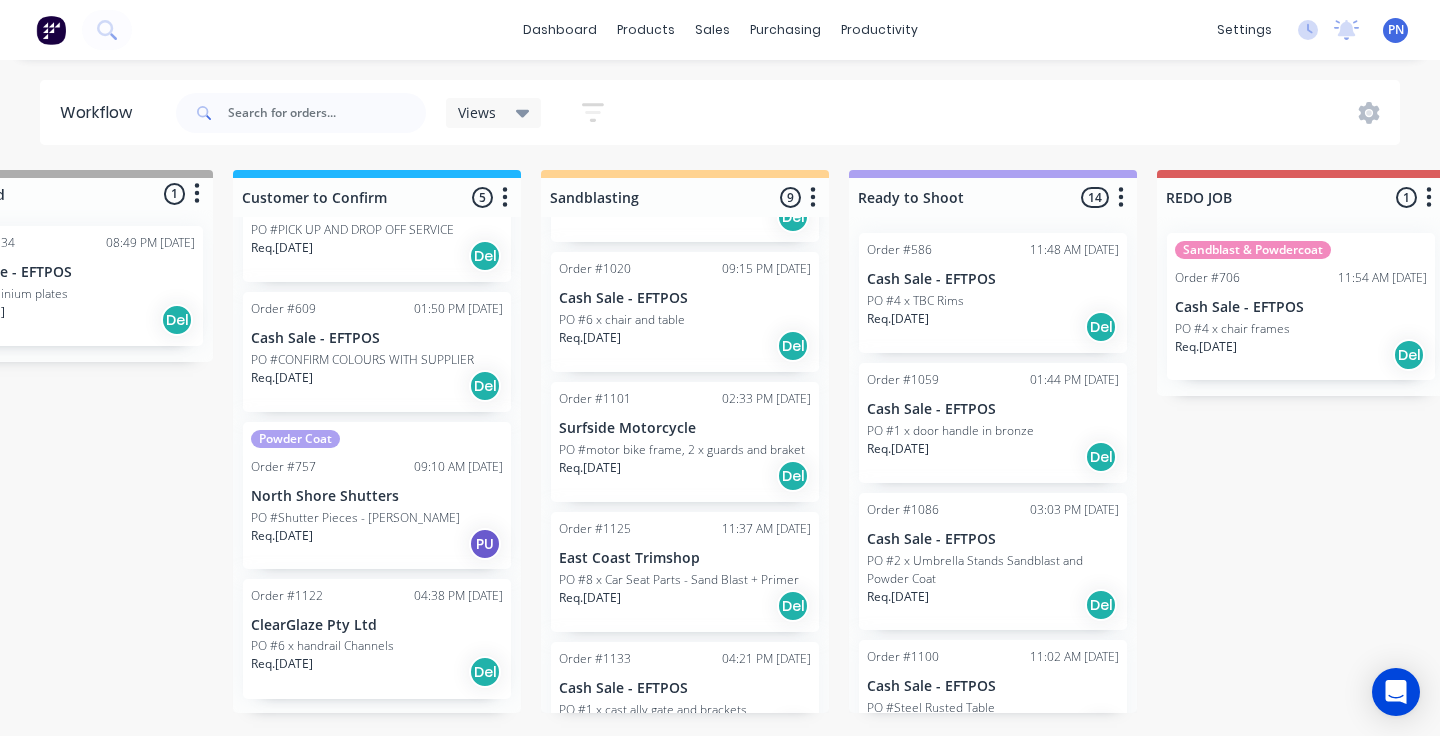 click on "Req. [DATE] Del" at bounding box center (685, 476) 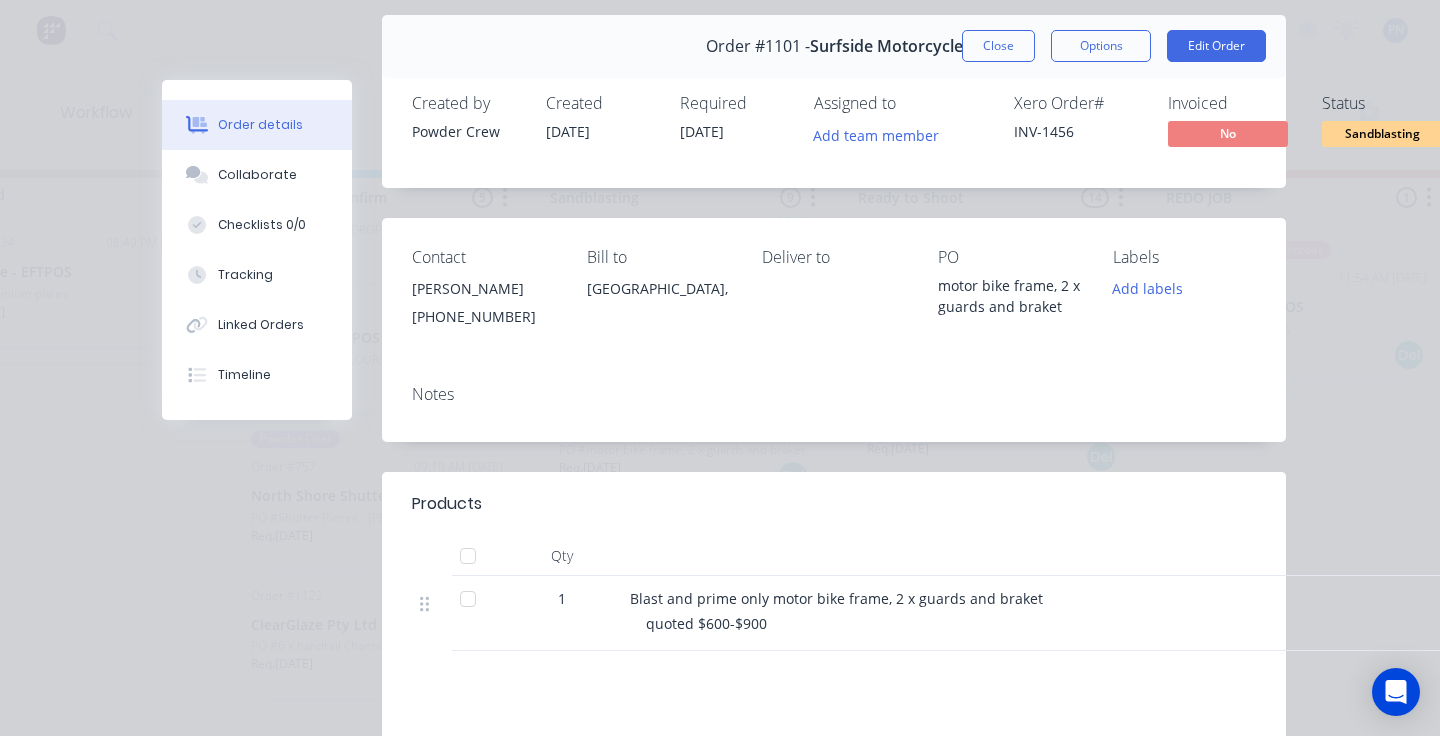 scroll, scrollTop: 68, scrollLeft: 0, axis: vertical 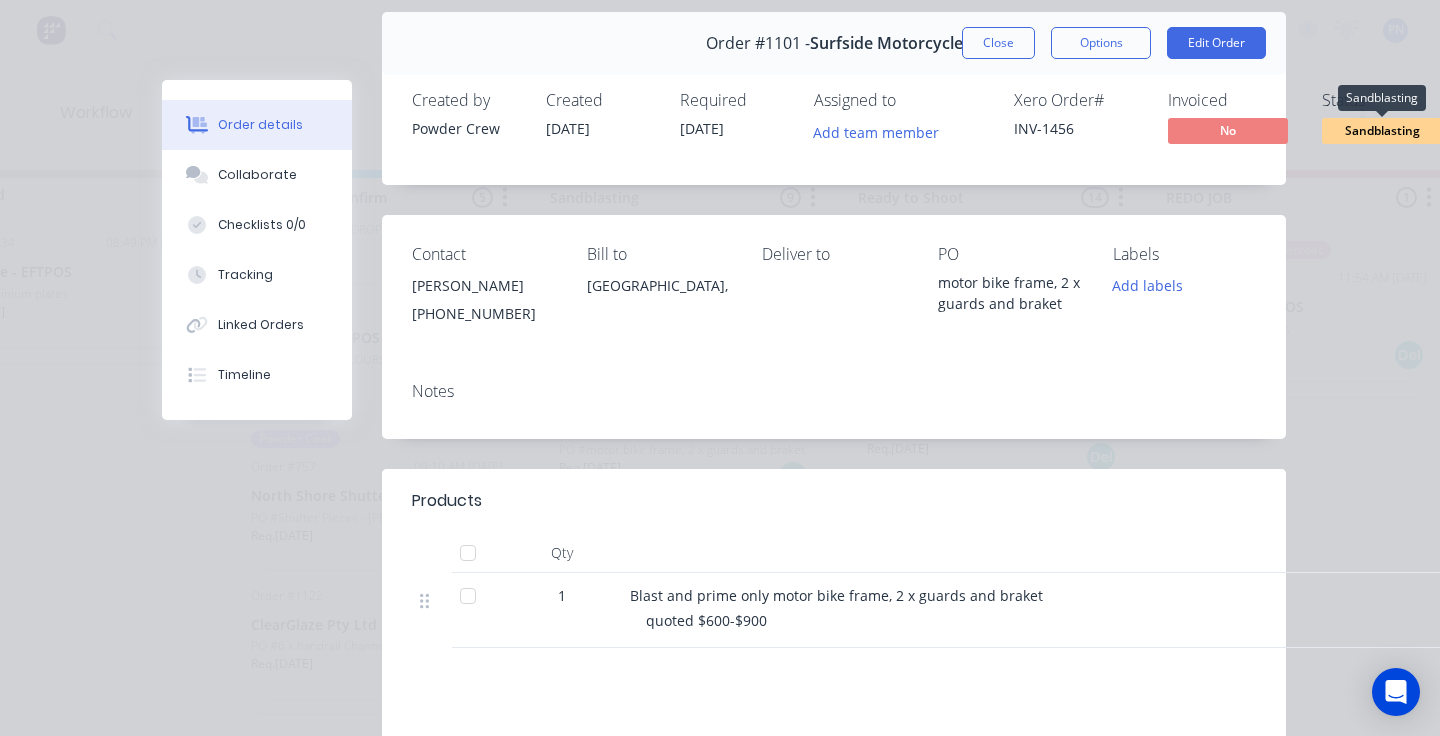 click on "Sandblasting" at bounding box center [1382, 130] 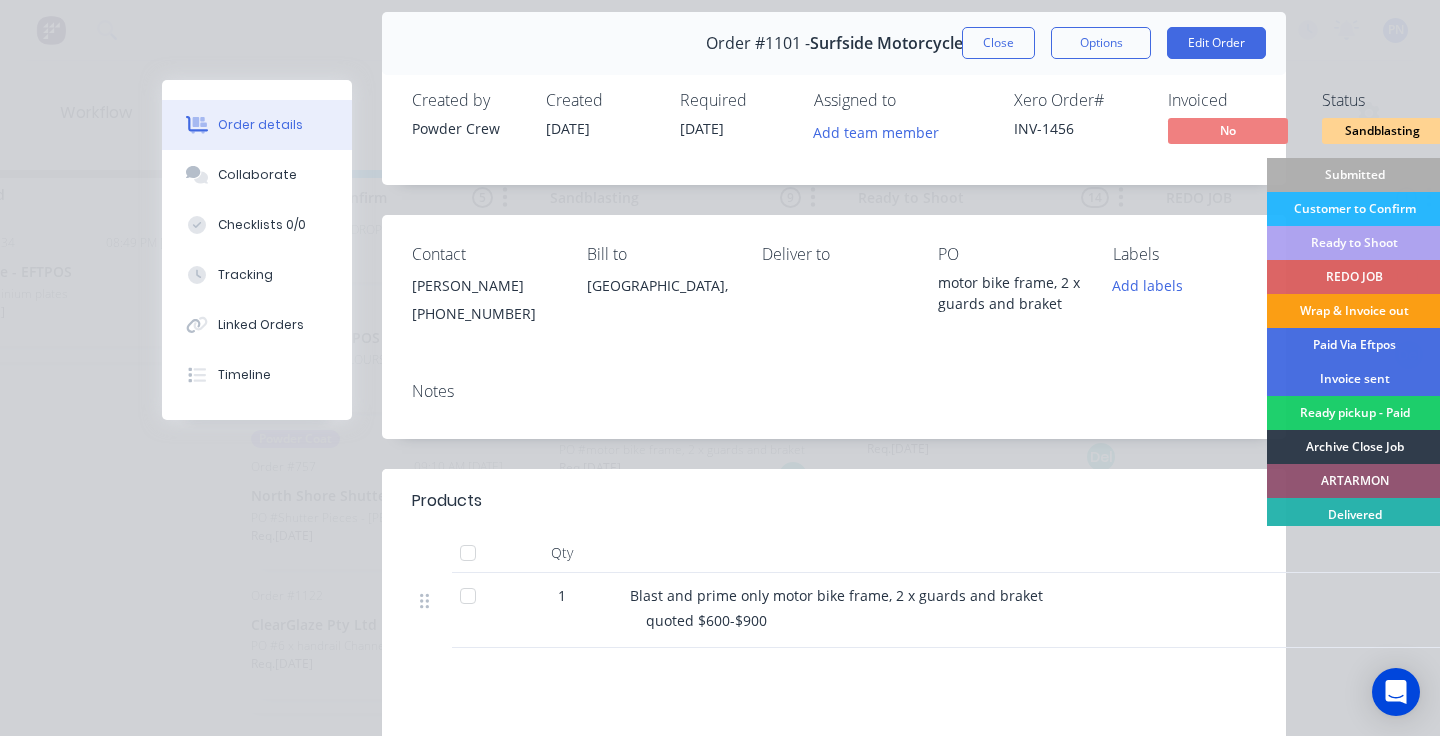 click on "Wrap & Invoice out" at bounding box center [1354, 311] 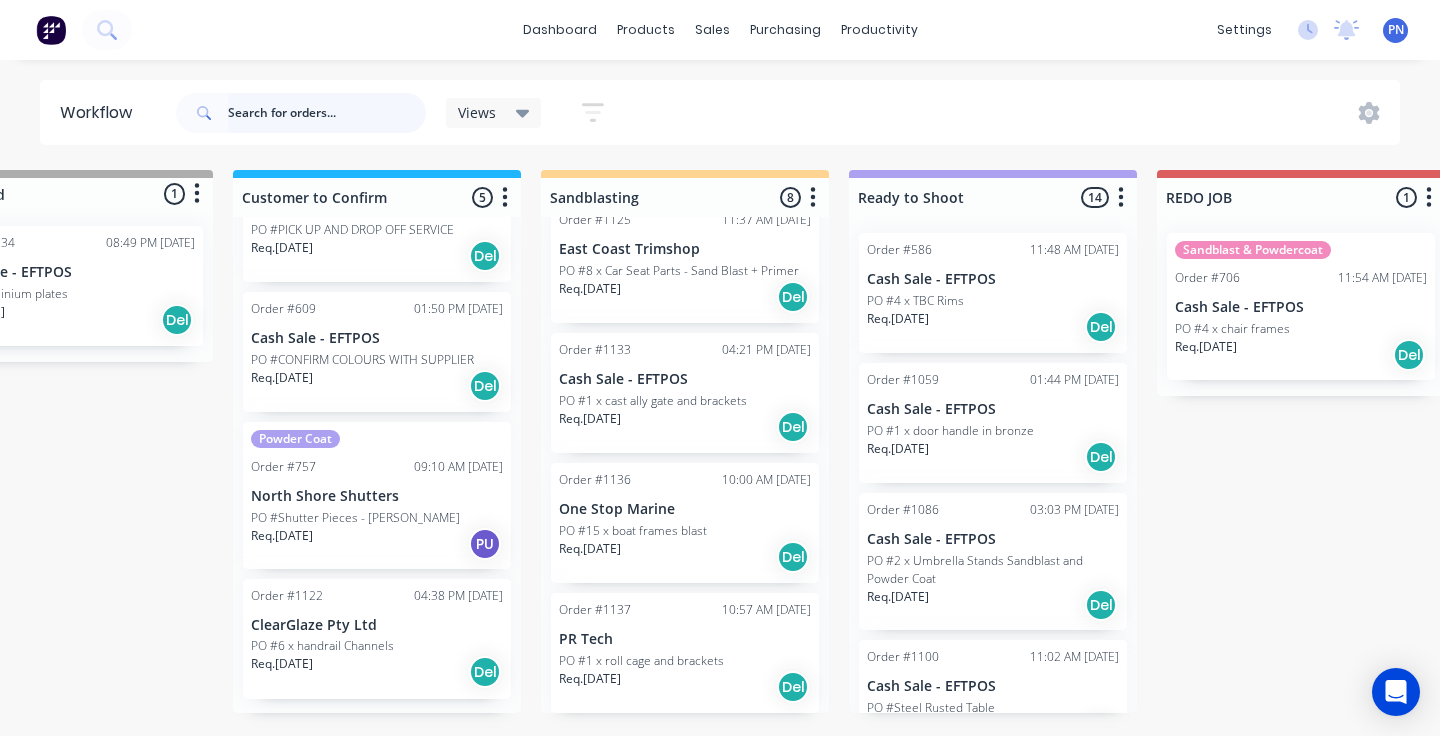 scroll, scrollTop: 636, scrollLeft: 0, axis: vertical 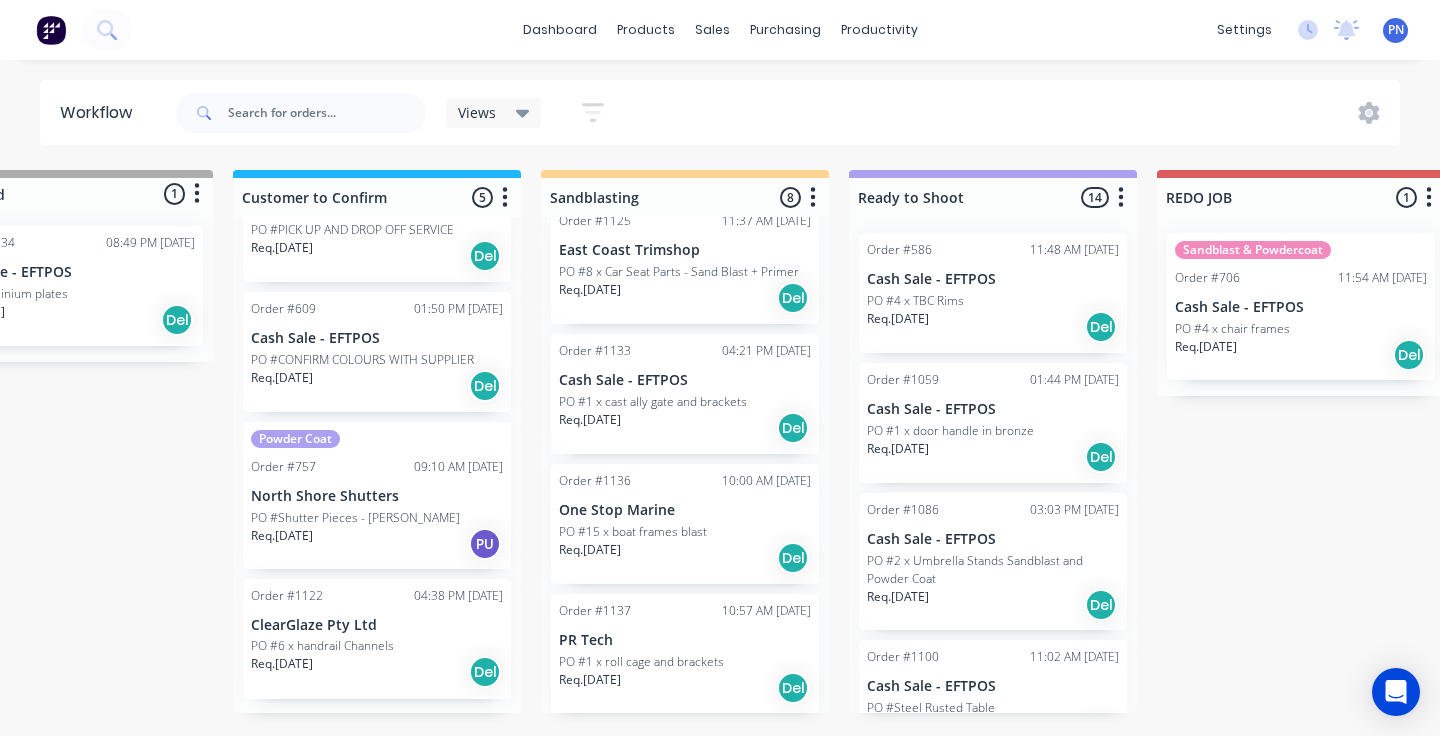 click on "Req. [DATE] Del" at bounding box center [685, 558] 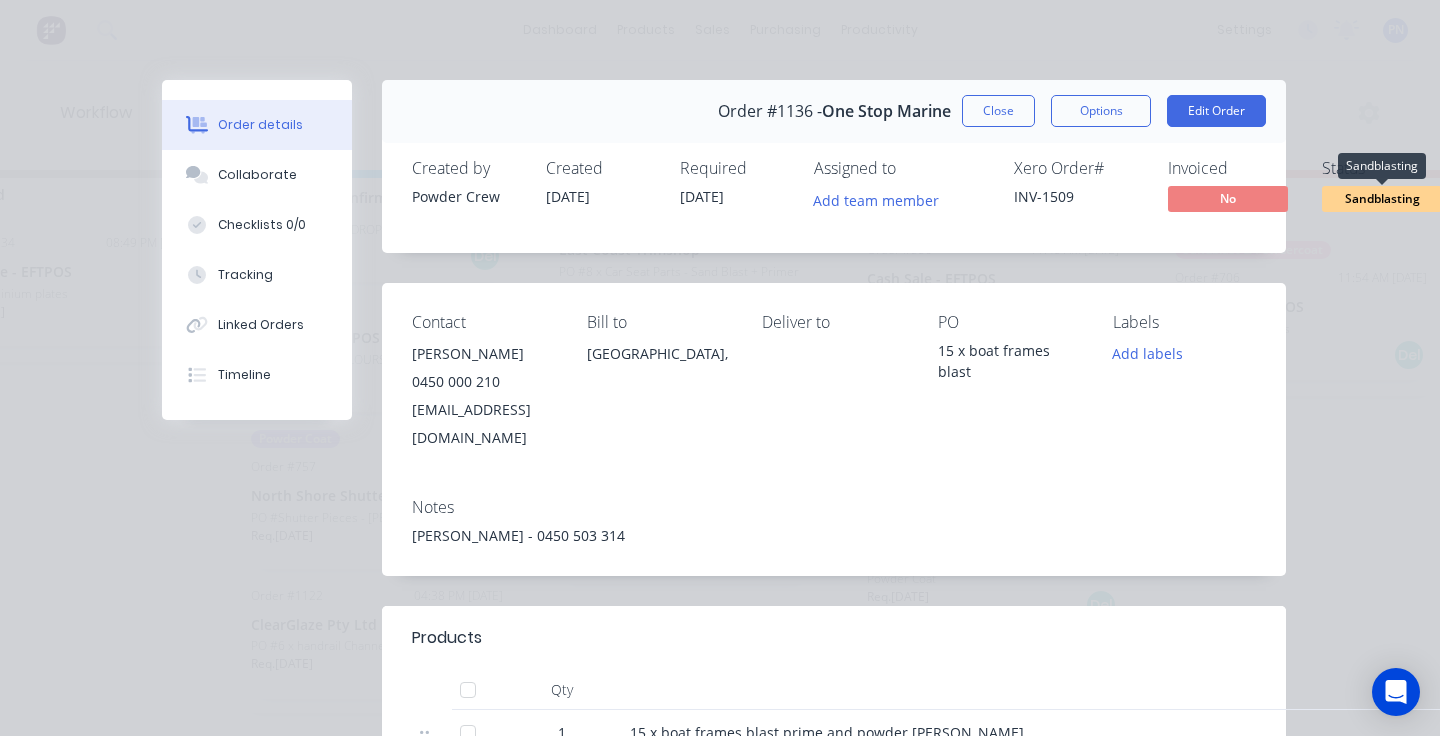 click on "Sandblasting" at bounding box center (1382, 198) 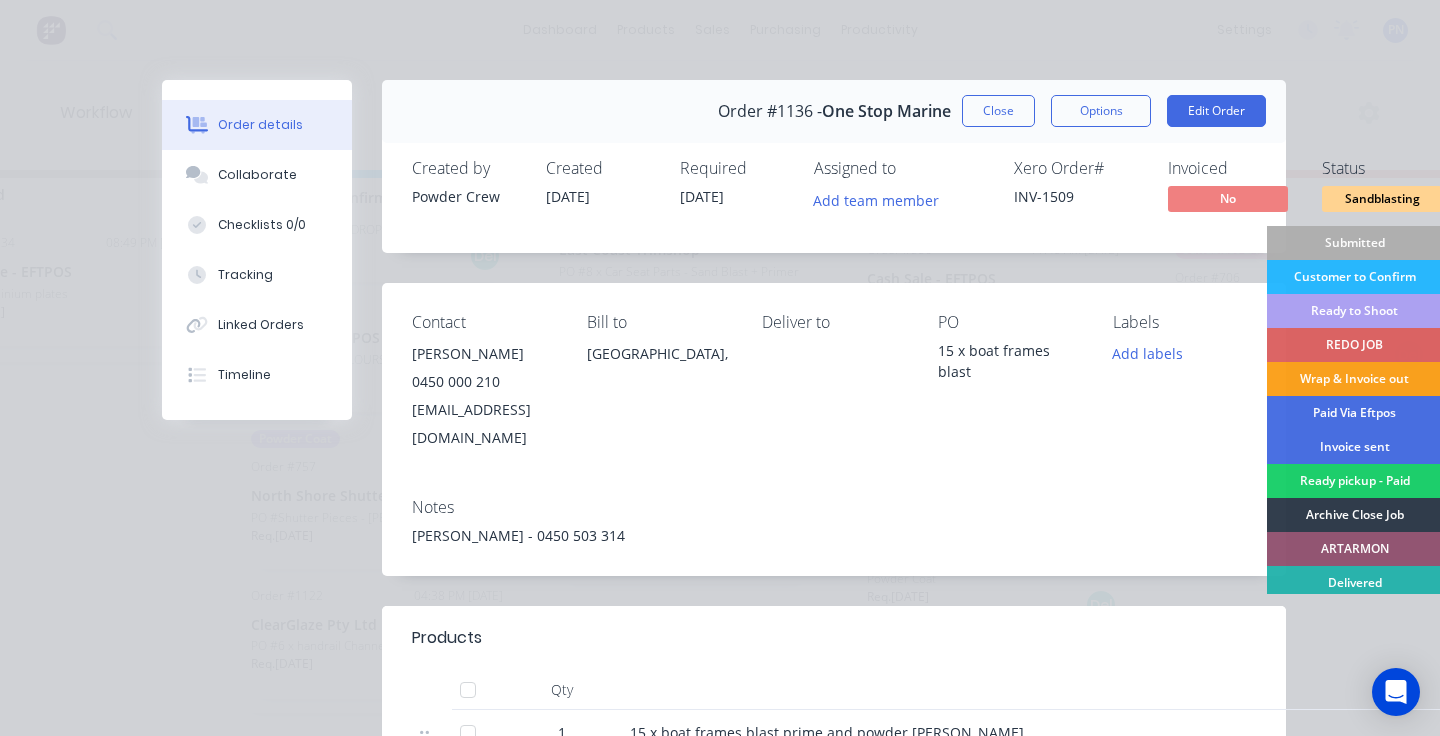 click on "Ready to Shoot" at bounding box center (1354, 311) 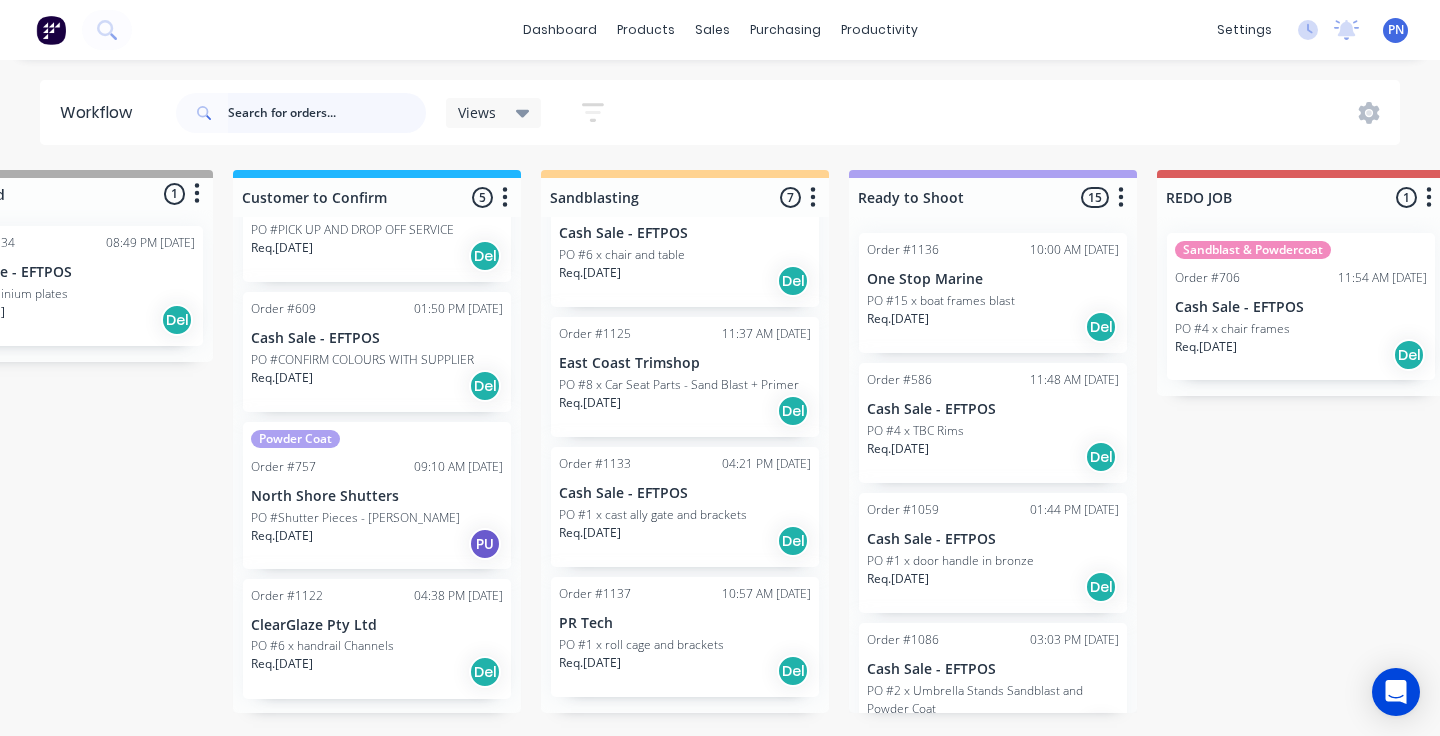 scroll, scrollTop: 506, scrollLeft: 0, axis: vertical 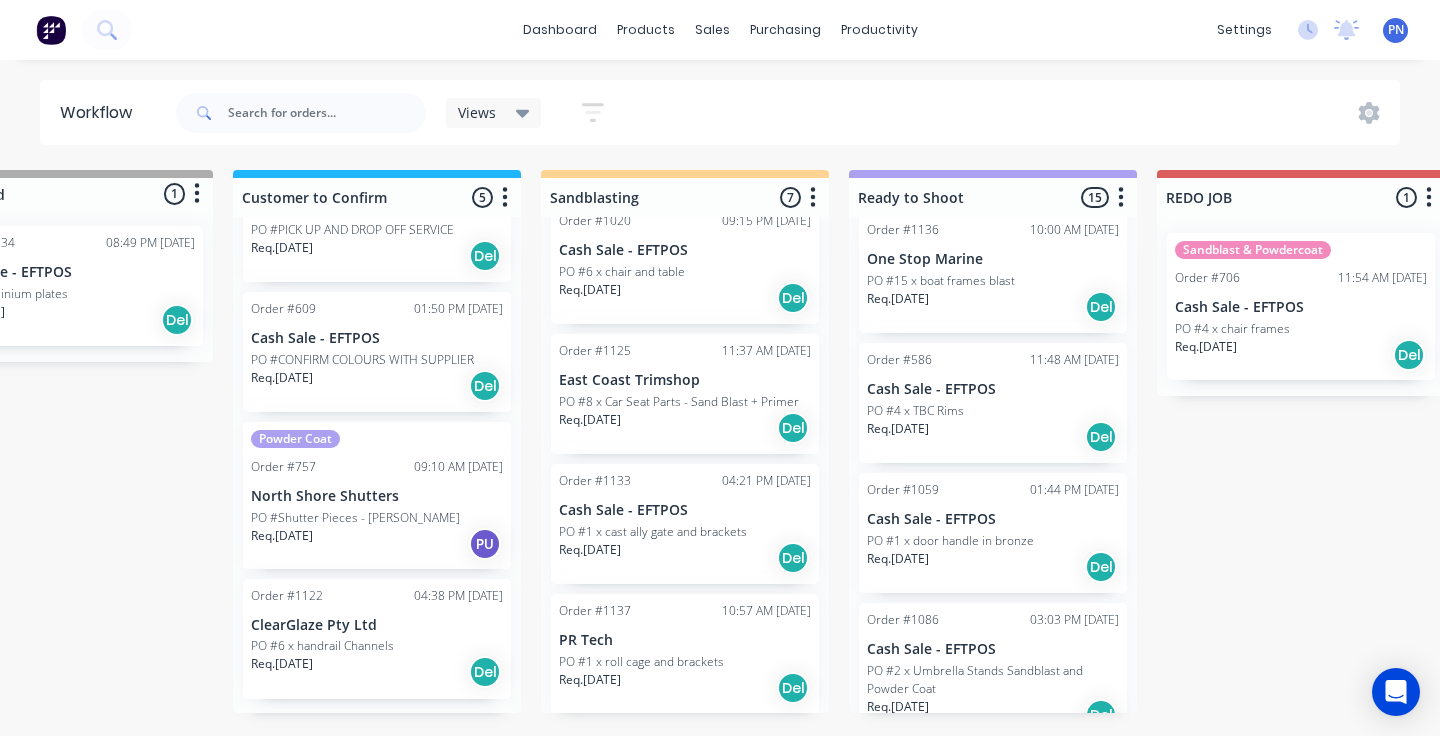 click on "Req. [DATE] Del" at bounding box center (685, 688) 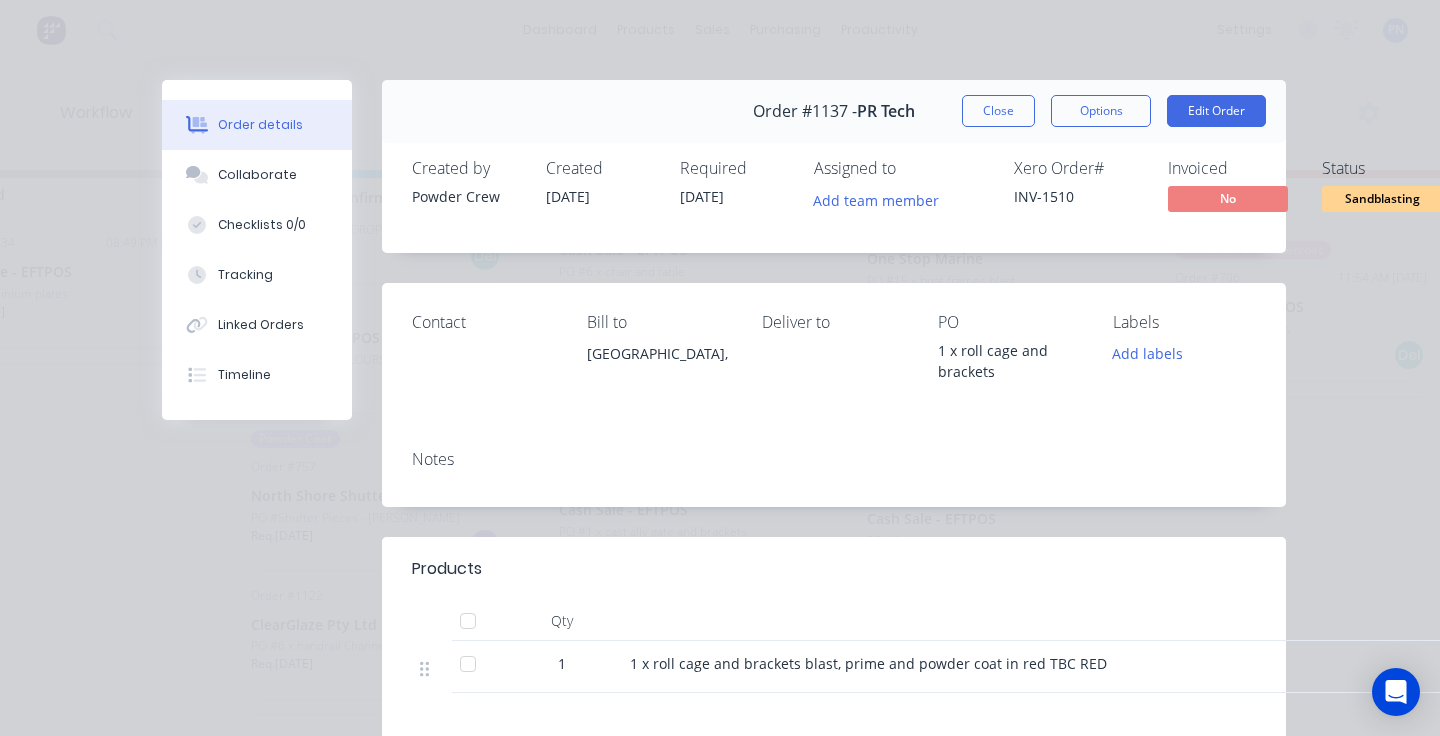 click at bounding box center [1022, 621] 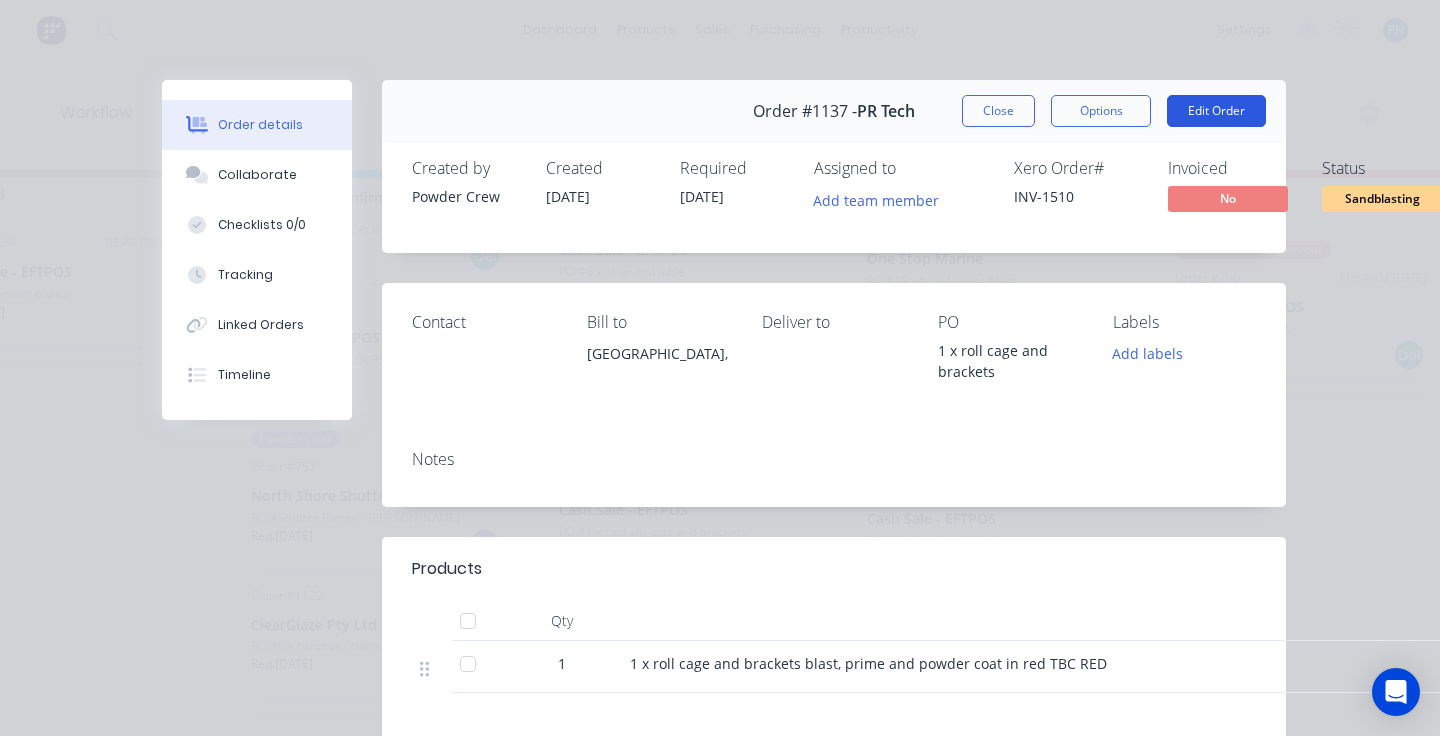 click on "Edit Order" at bounding box center [1216, 111] 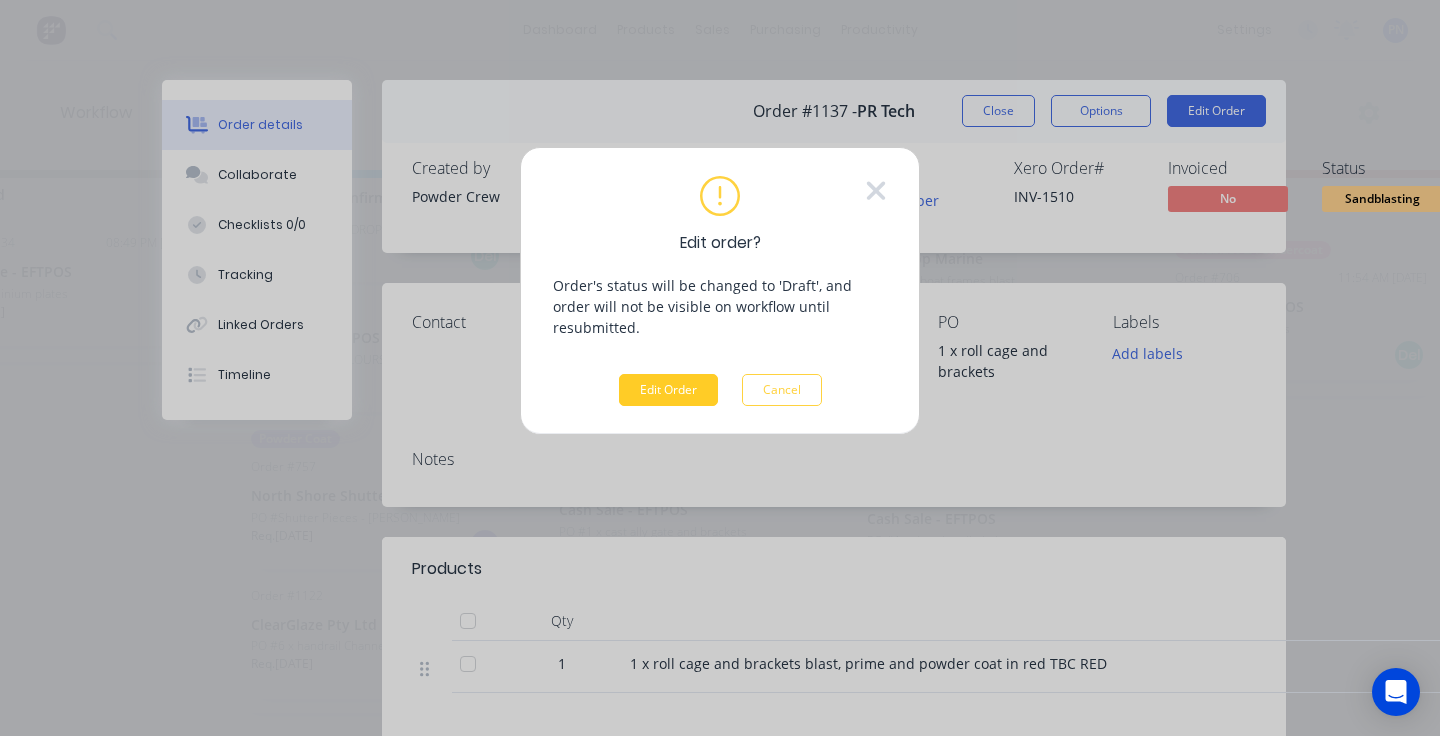 click on "Edit Order" at bounding box center [668, 390] 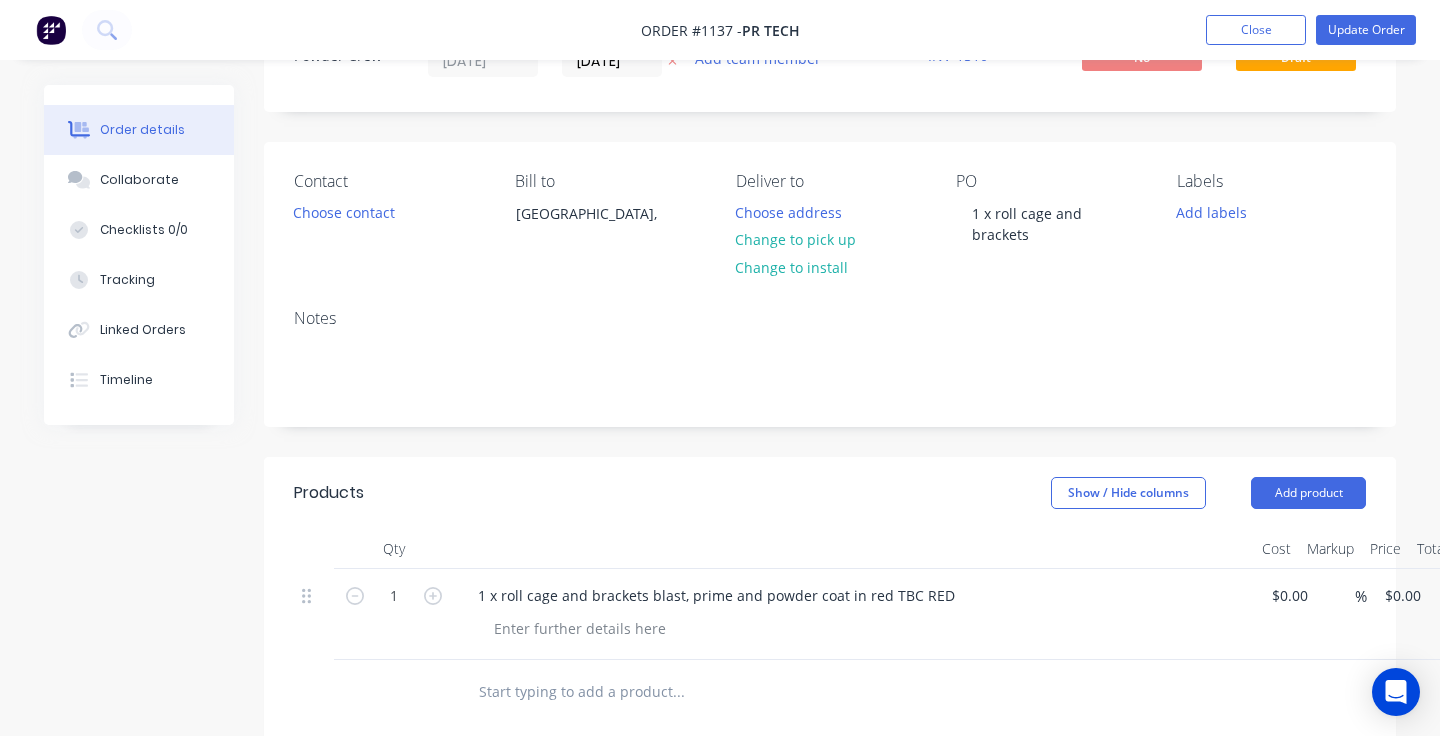scroll, scrollTop: 106, scrollLeft: 0, axis: vertical 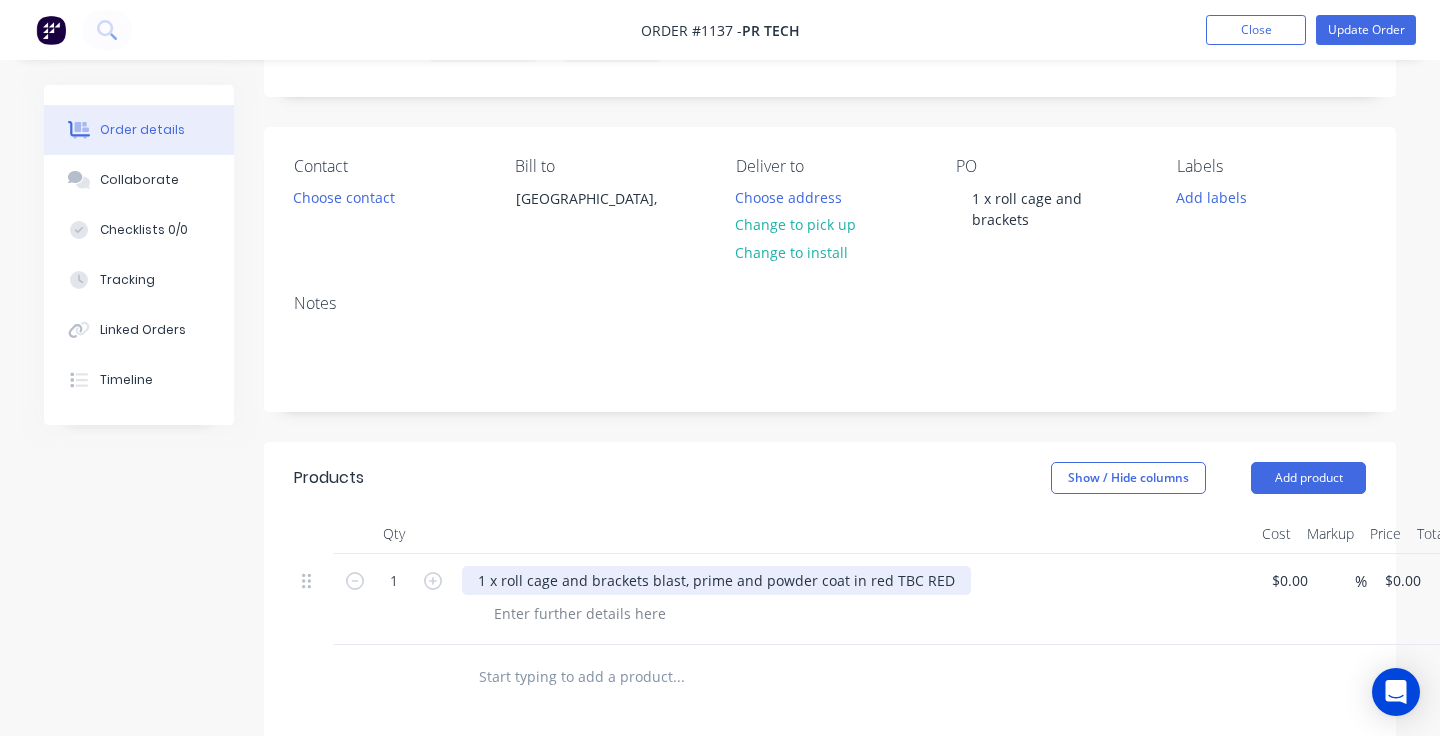 click on "1 x roll cage and brackets blast, prime and powder coat in red TBC RED" at bounding box center (716, 580) 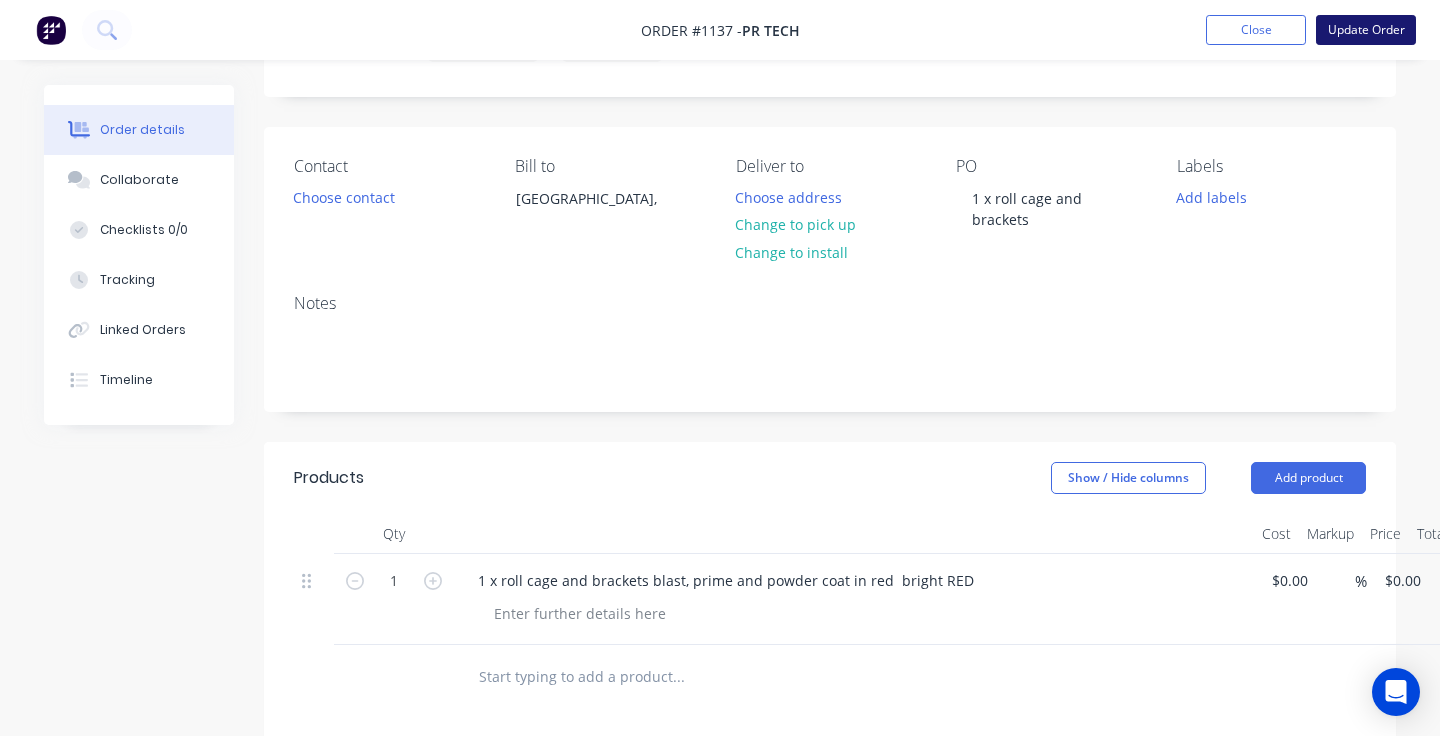 click on "Update Order" at bounding box center (1366, 30) 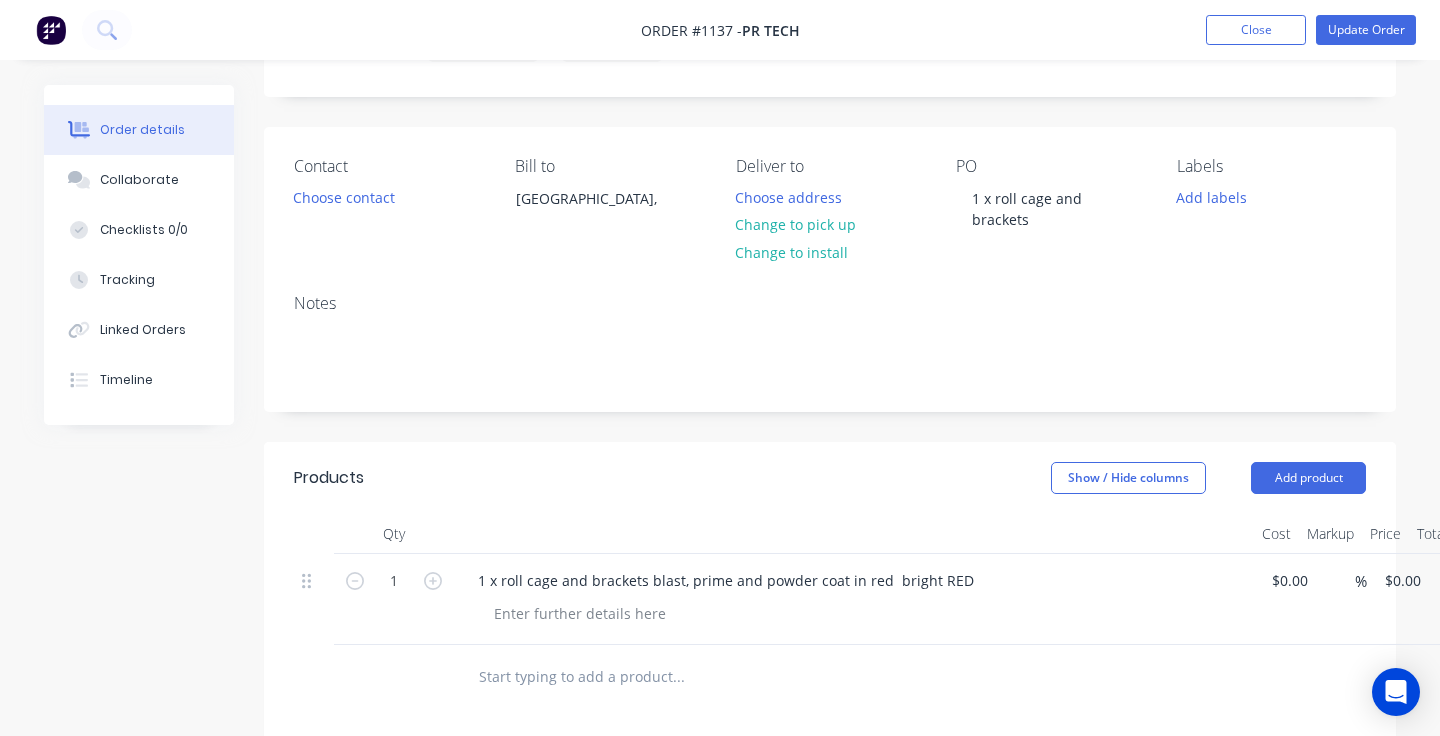 scroll, scrollTop: 0, scrollLeft: 0, axis: both 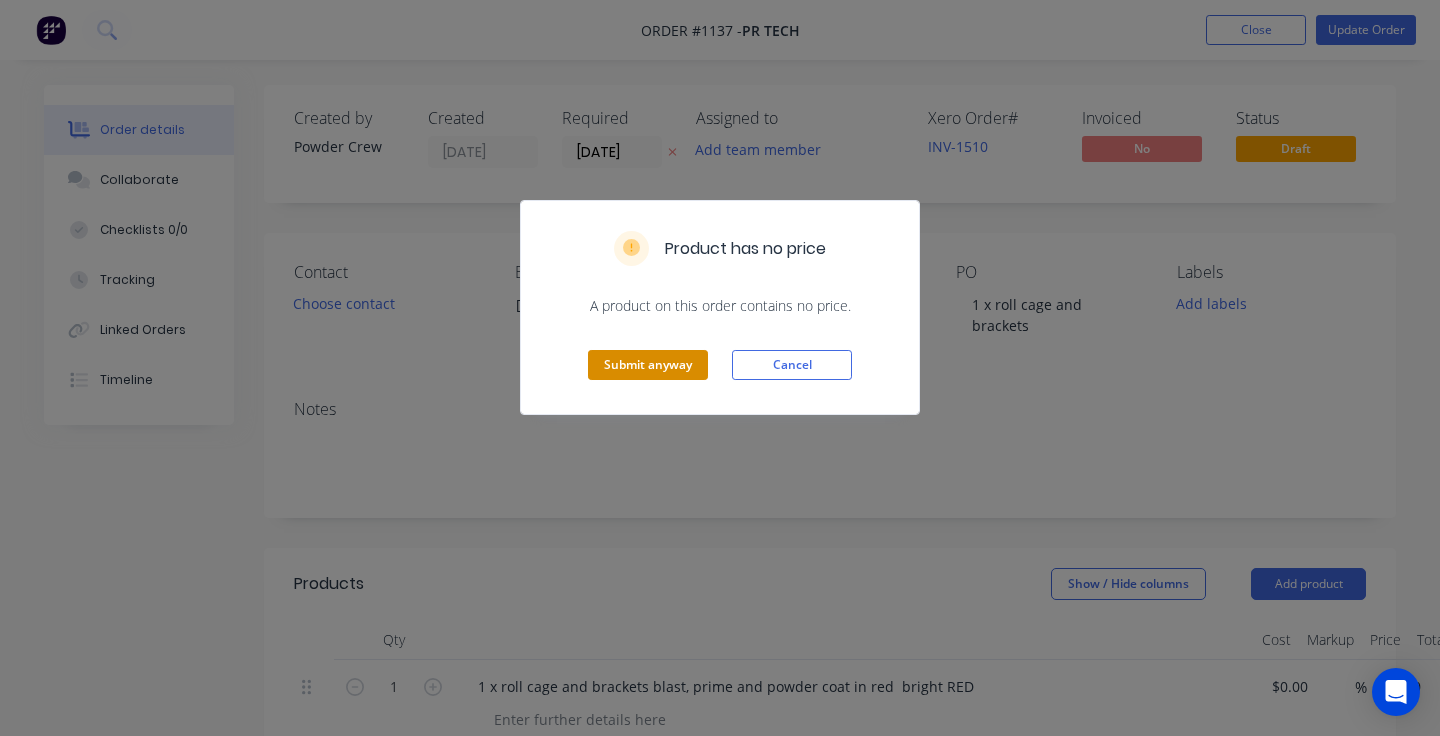 click on "Submit anyway" at bounding box center [648, 365] 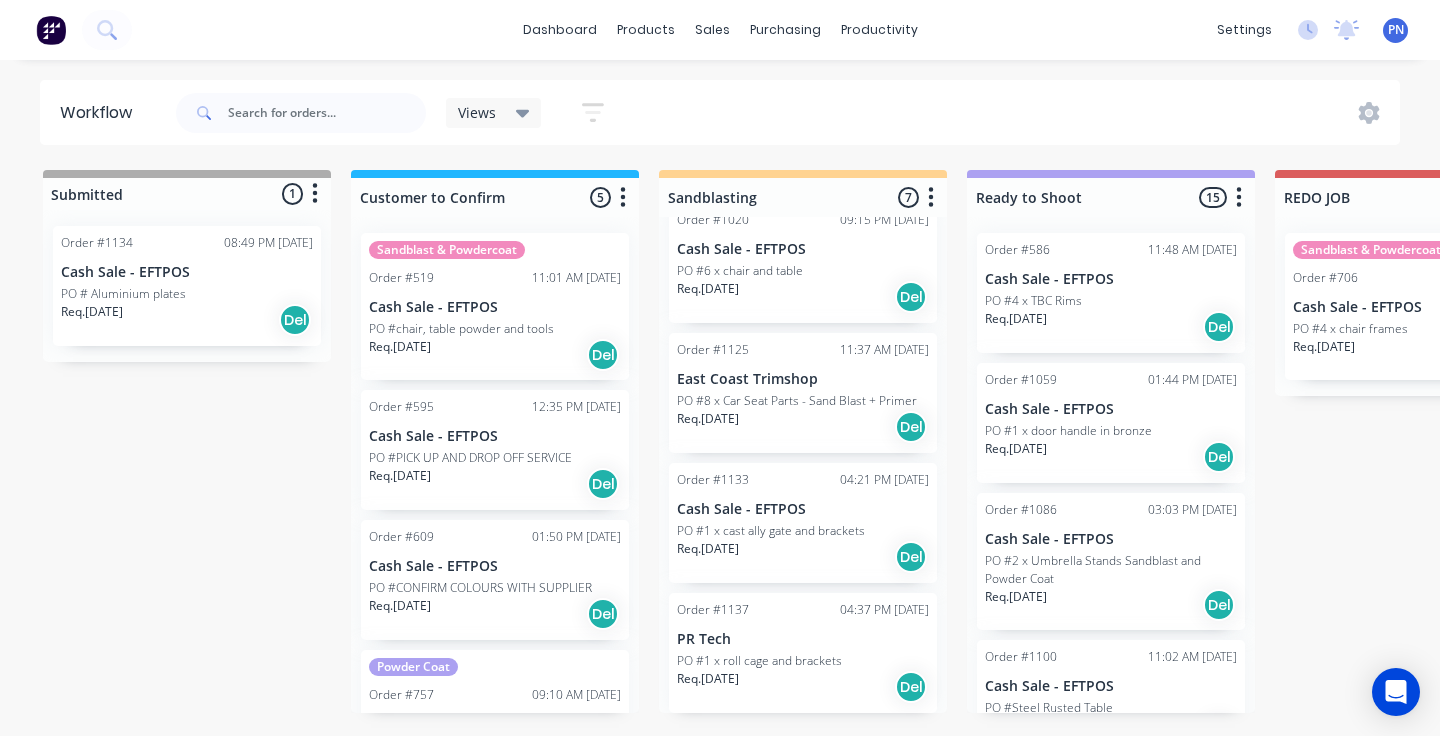 scroll, scrollTop: 506, scrollLeft: 0, axis: vertical 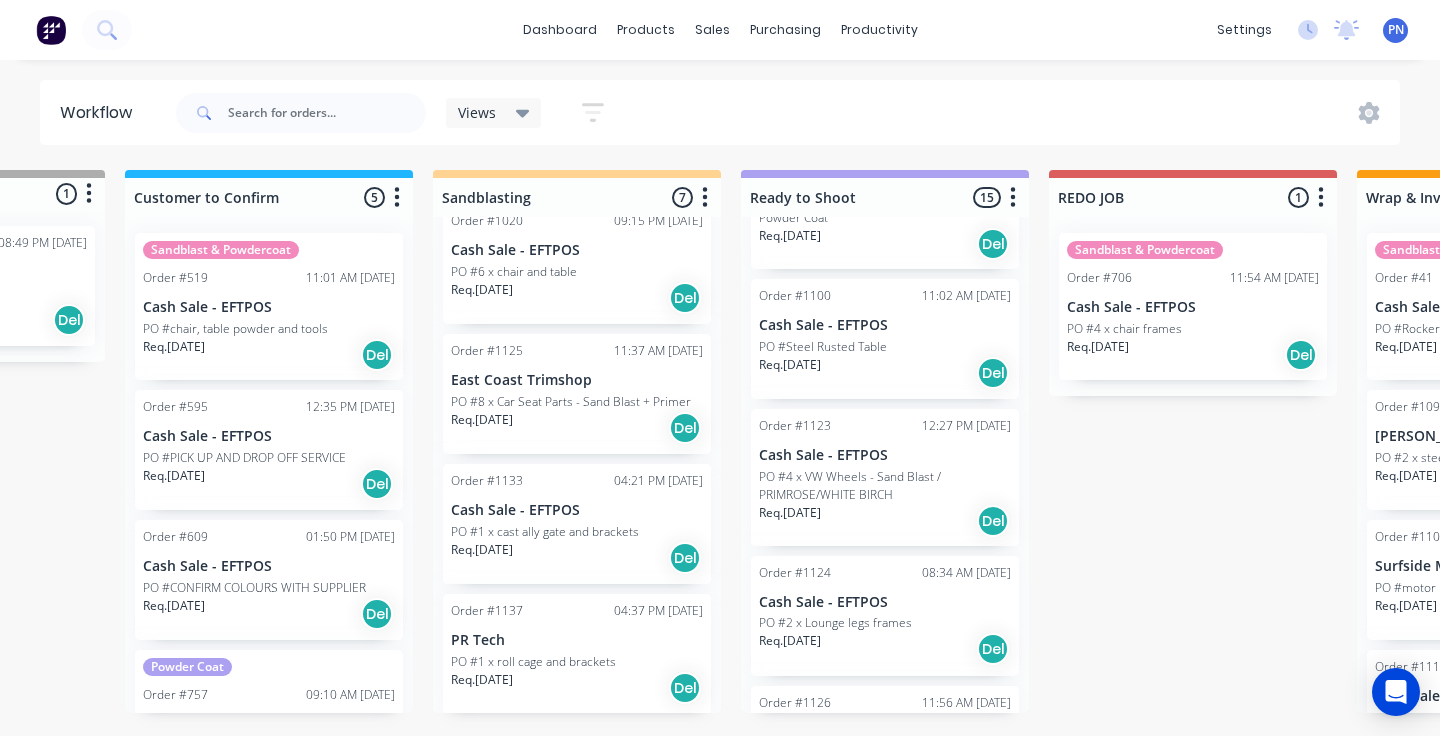 click on "Req. [DATE] Del" at bounding box center (885, 521) 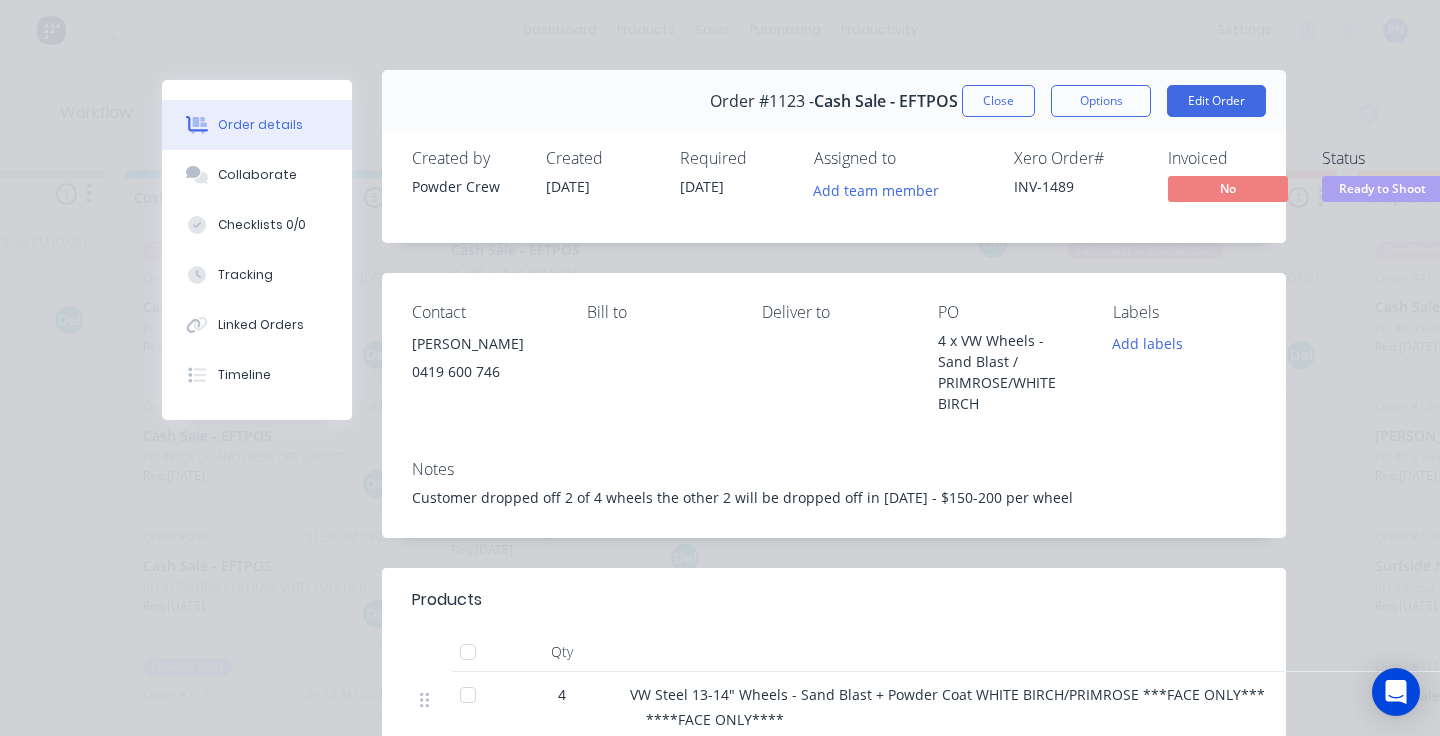 scroll, scrollTop: 8, scrollLeft: 0, axis: vertical 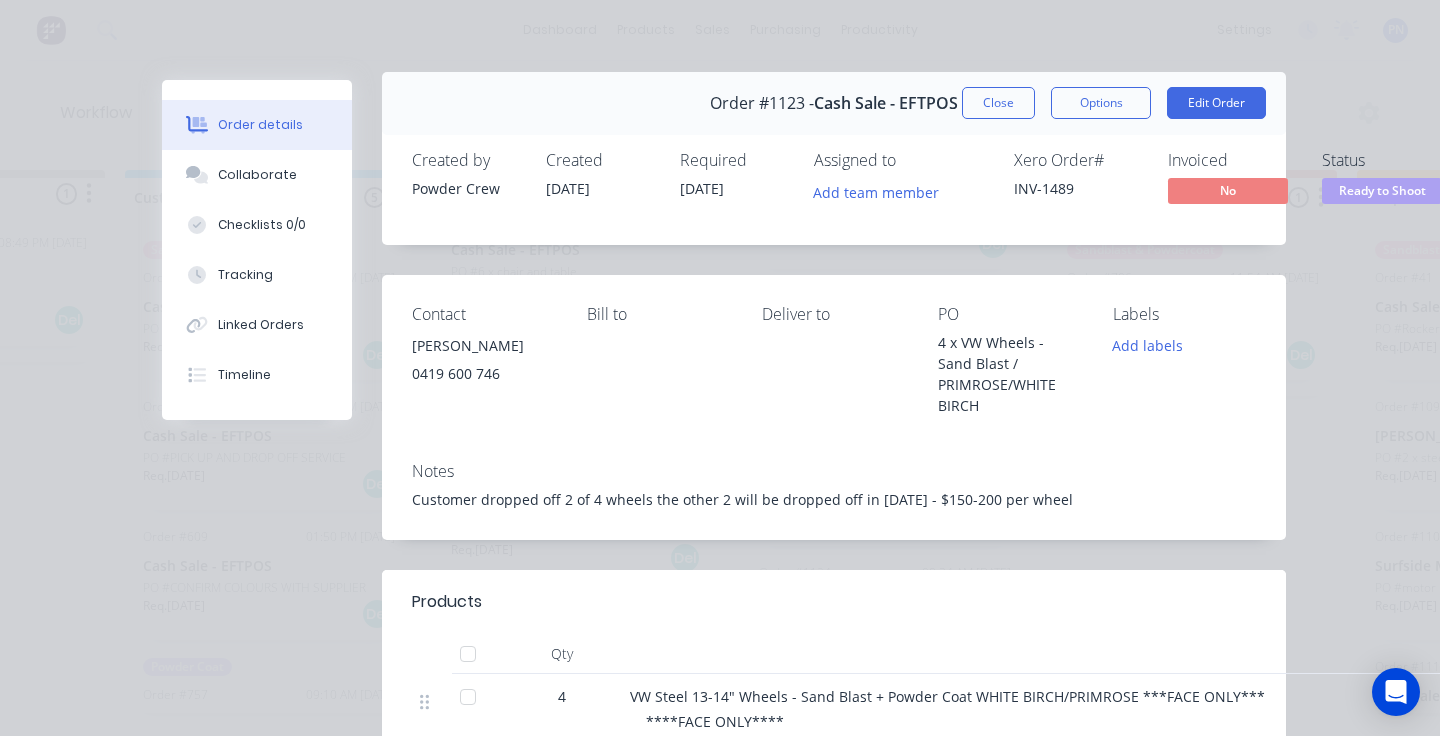 click on "Ready to Shoot" at bounding box center [1382, 190] 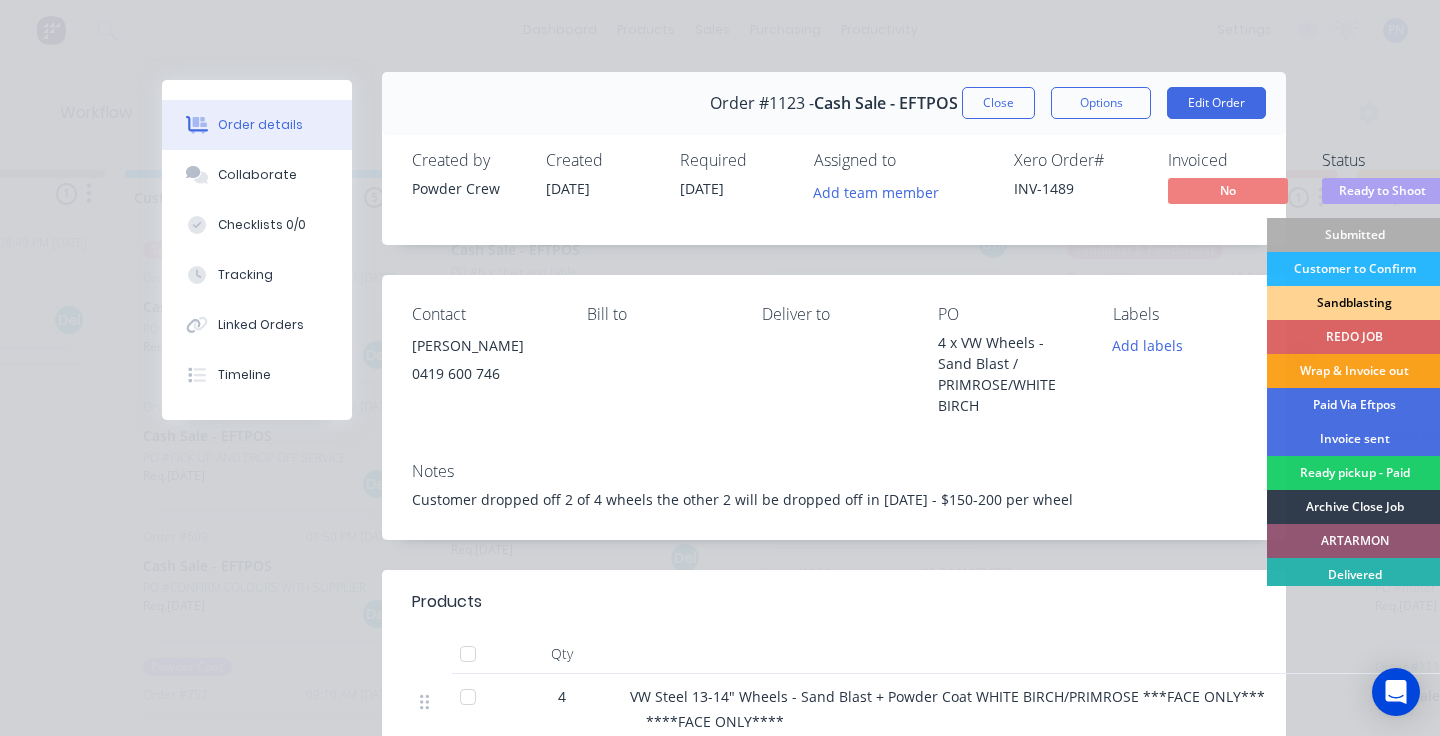 click on "Sandblasting" at bounding box center (1354, 303) 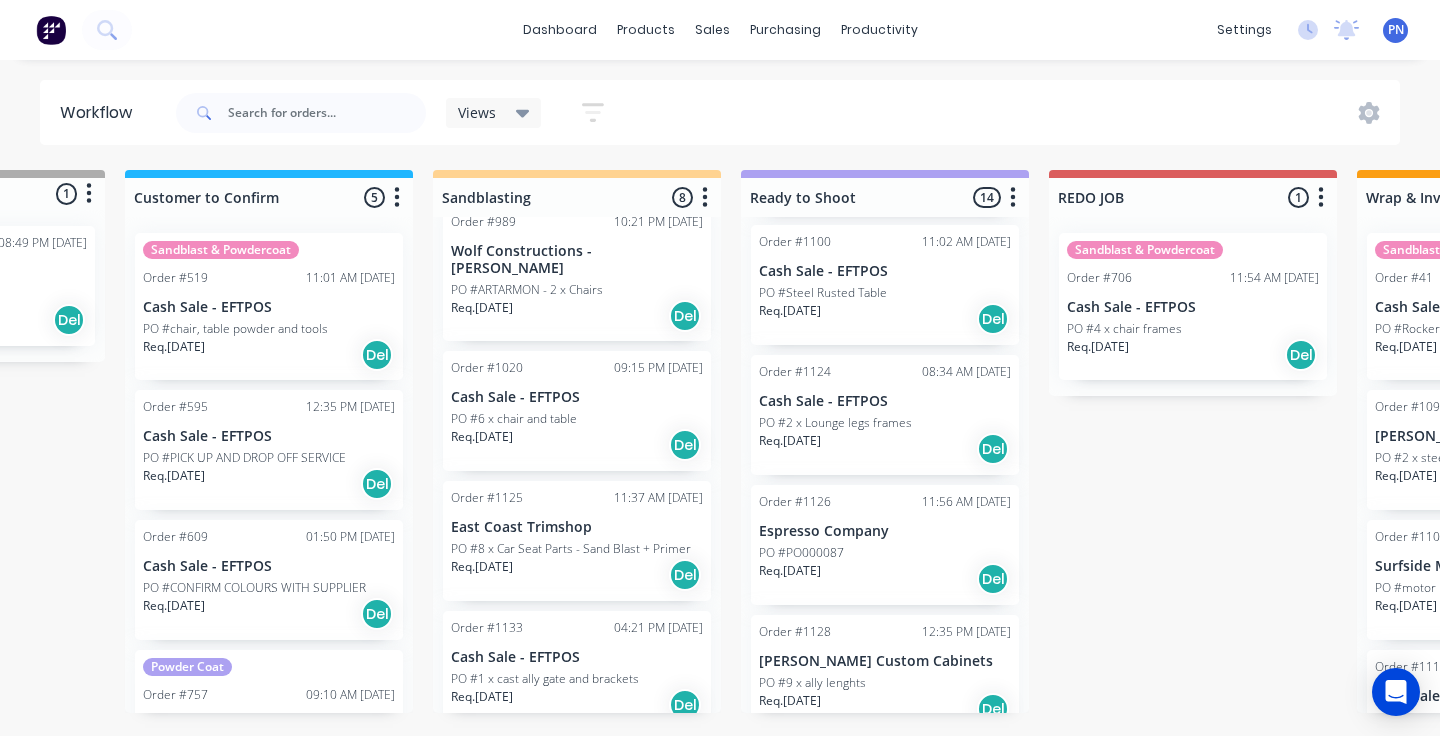scroll, scrollTop: 427, scrollLeft: 0, axis: vertical 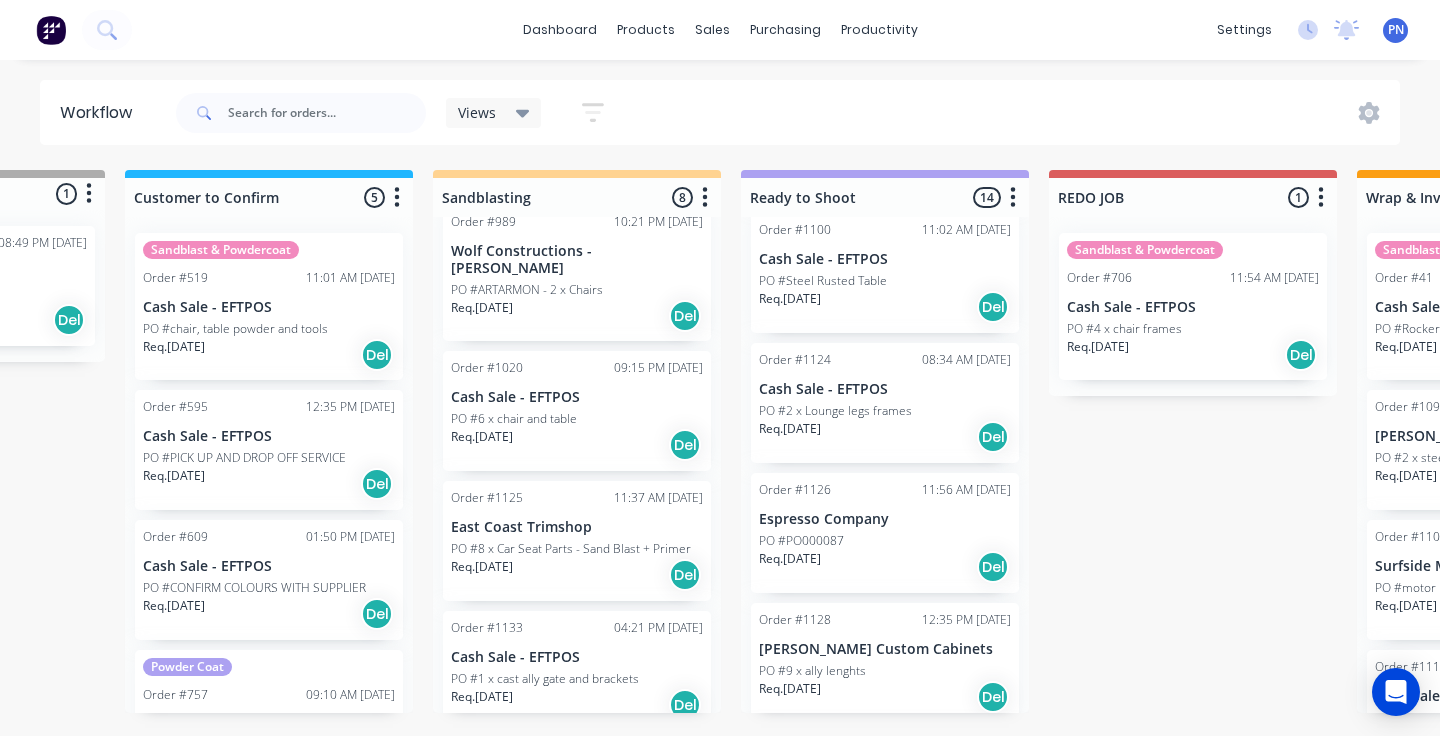 click on "PO #2 x Lounge legs frames" at bounding box center (885, 411) 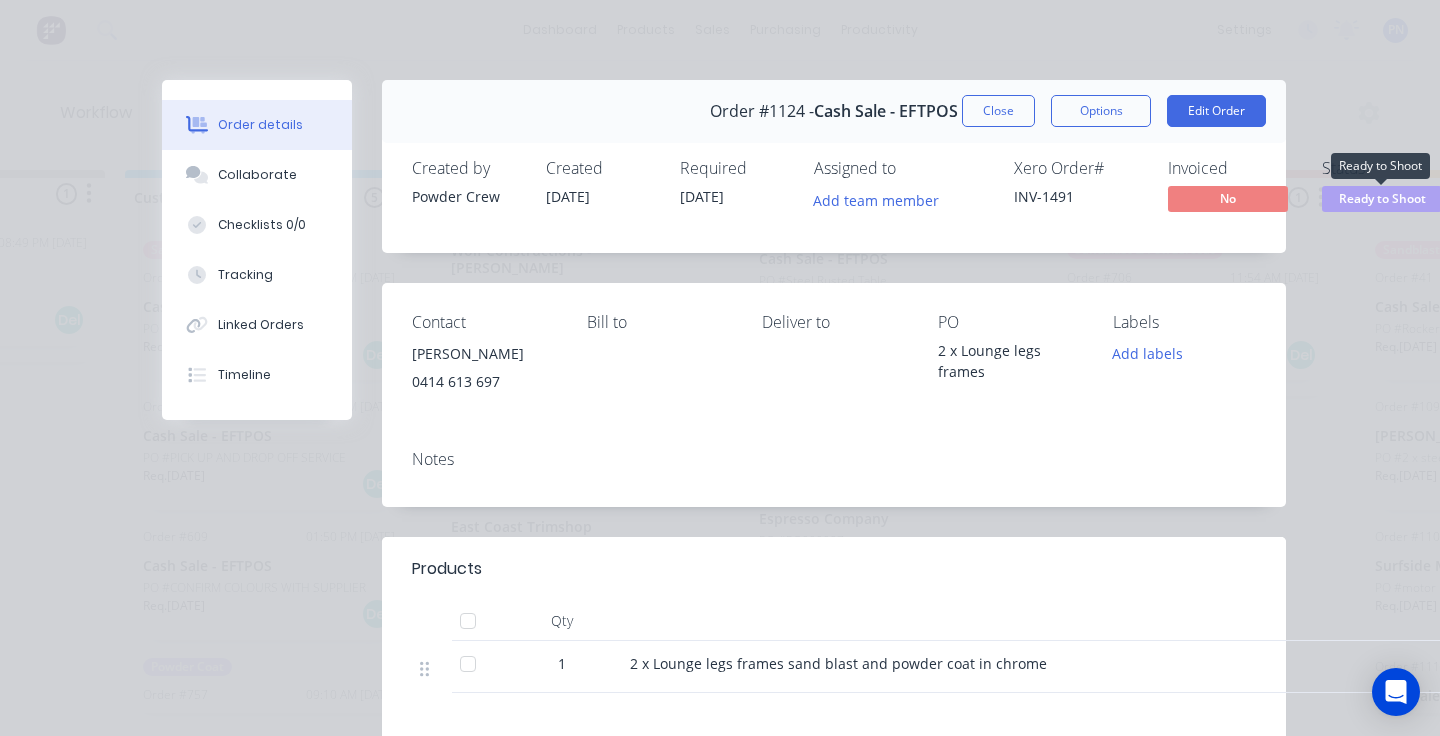 click on "Ready to Shoot" at bounding box center [1382, 198] 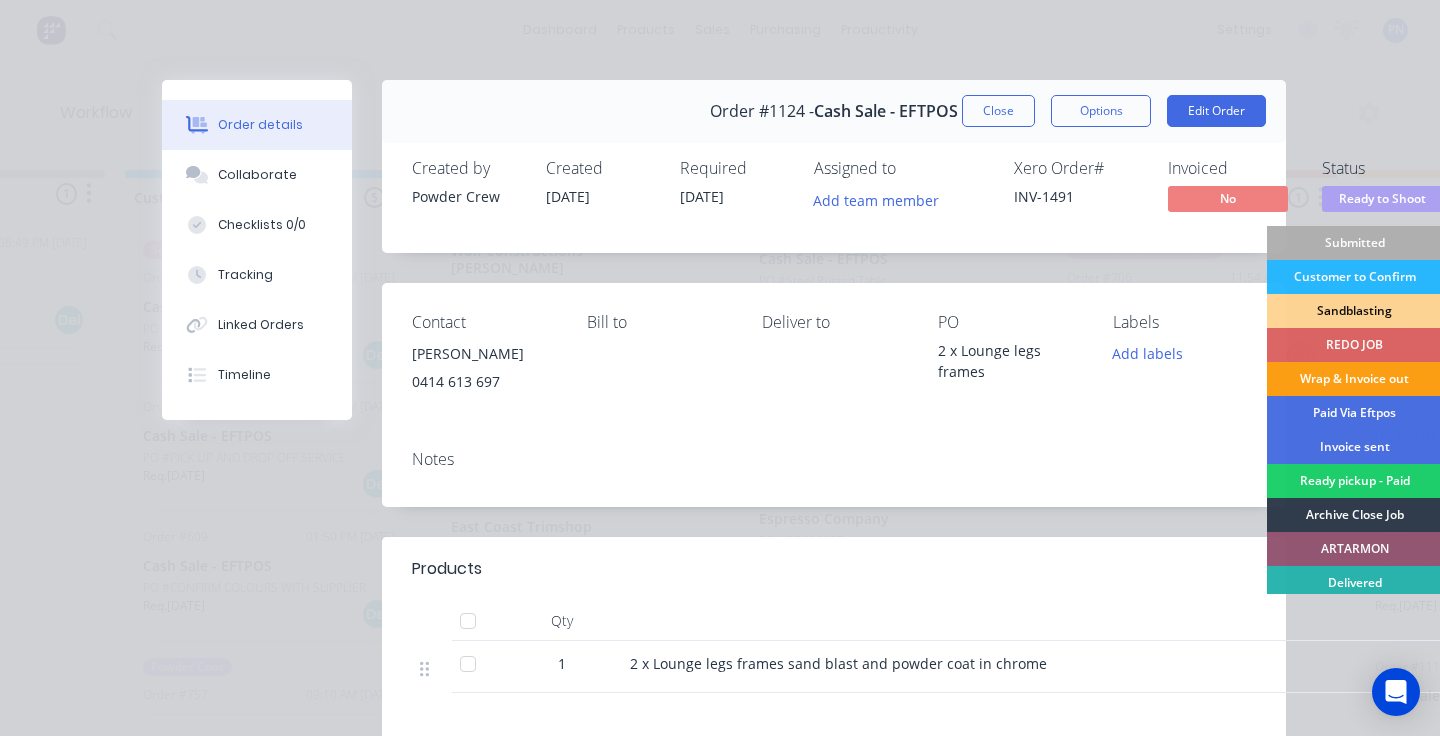 click on "Wrap & Invoice out" at bounding box center (1354, 379) 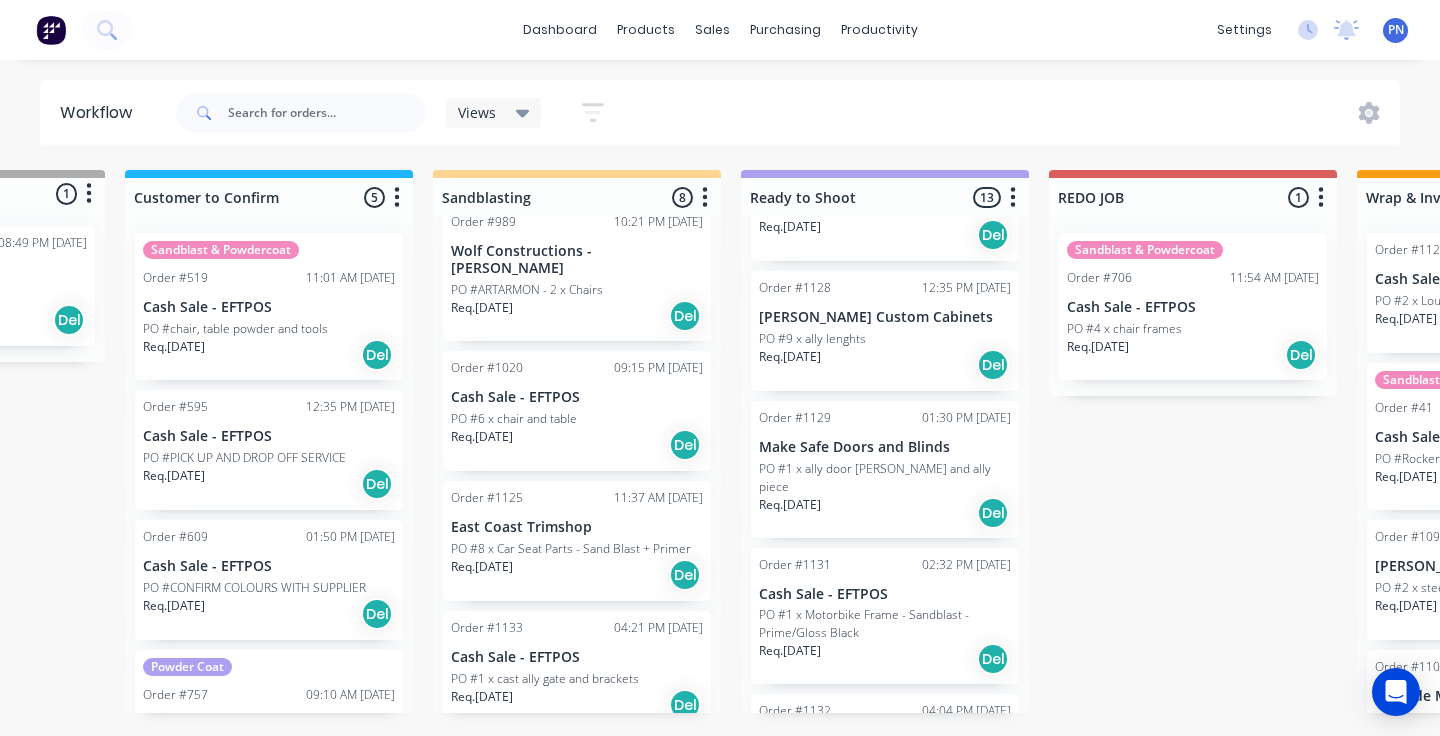 scroll, scrollTop: 630, scrollLeft: 0, axis: vertical 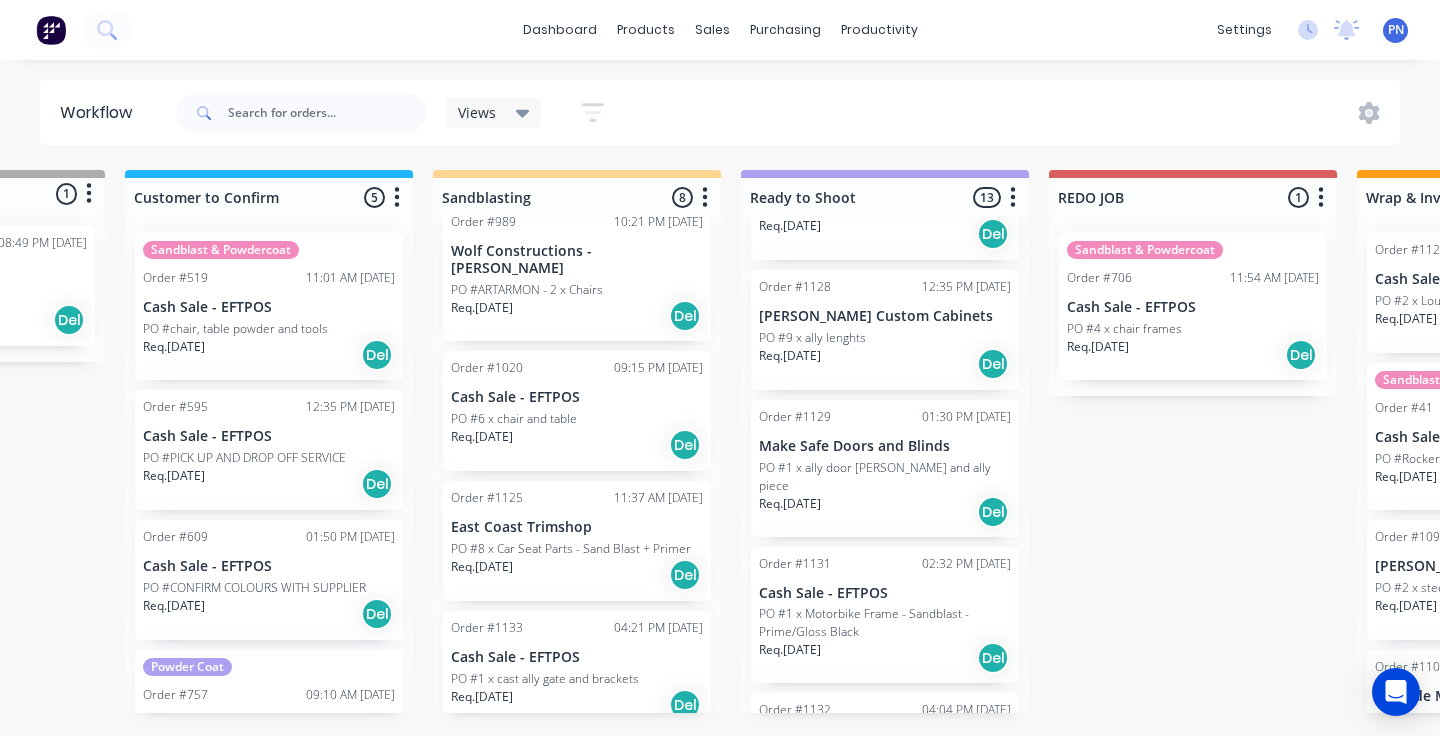 click on "Req. [DATE] Del" at bounding box center [885, 512] 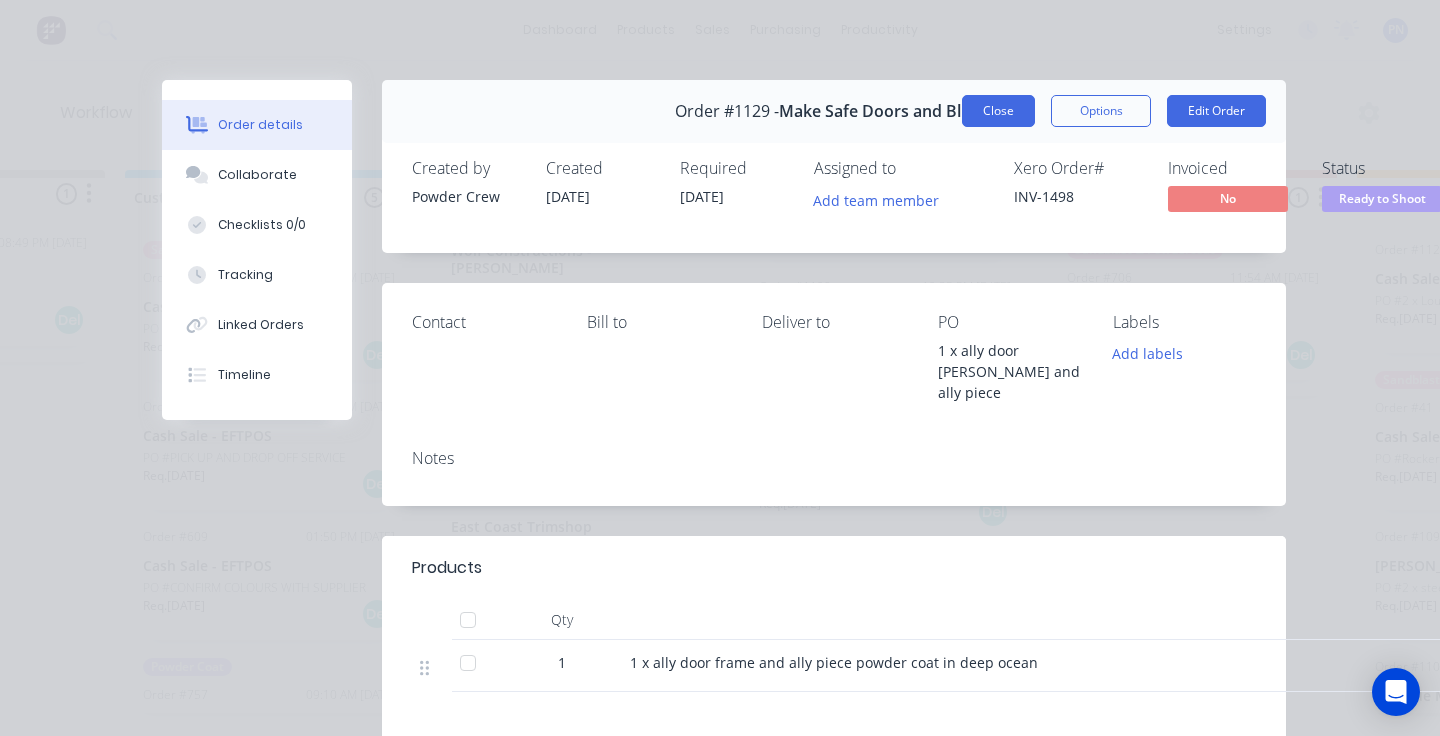 click on "Close" at bounding box center (998, 111) 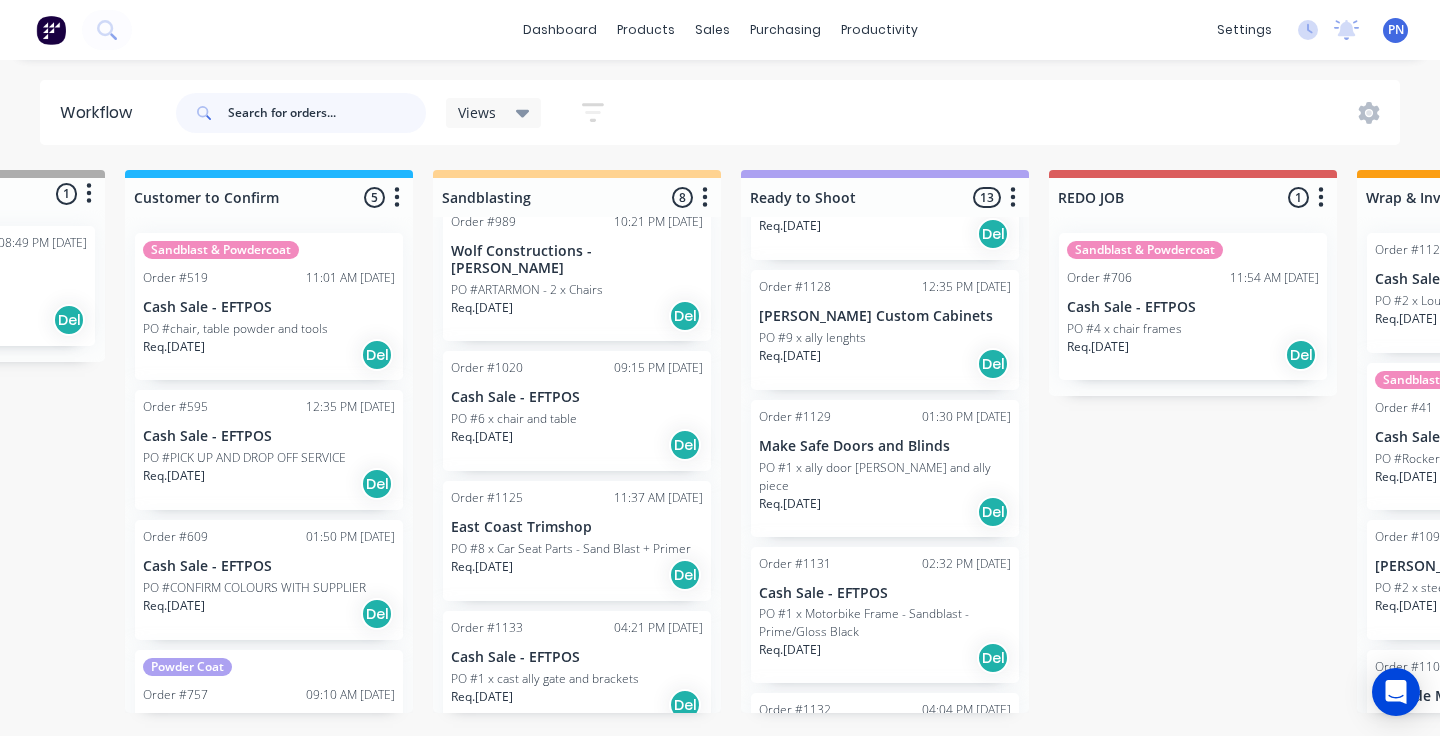 click at bounding box center (327, 113) 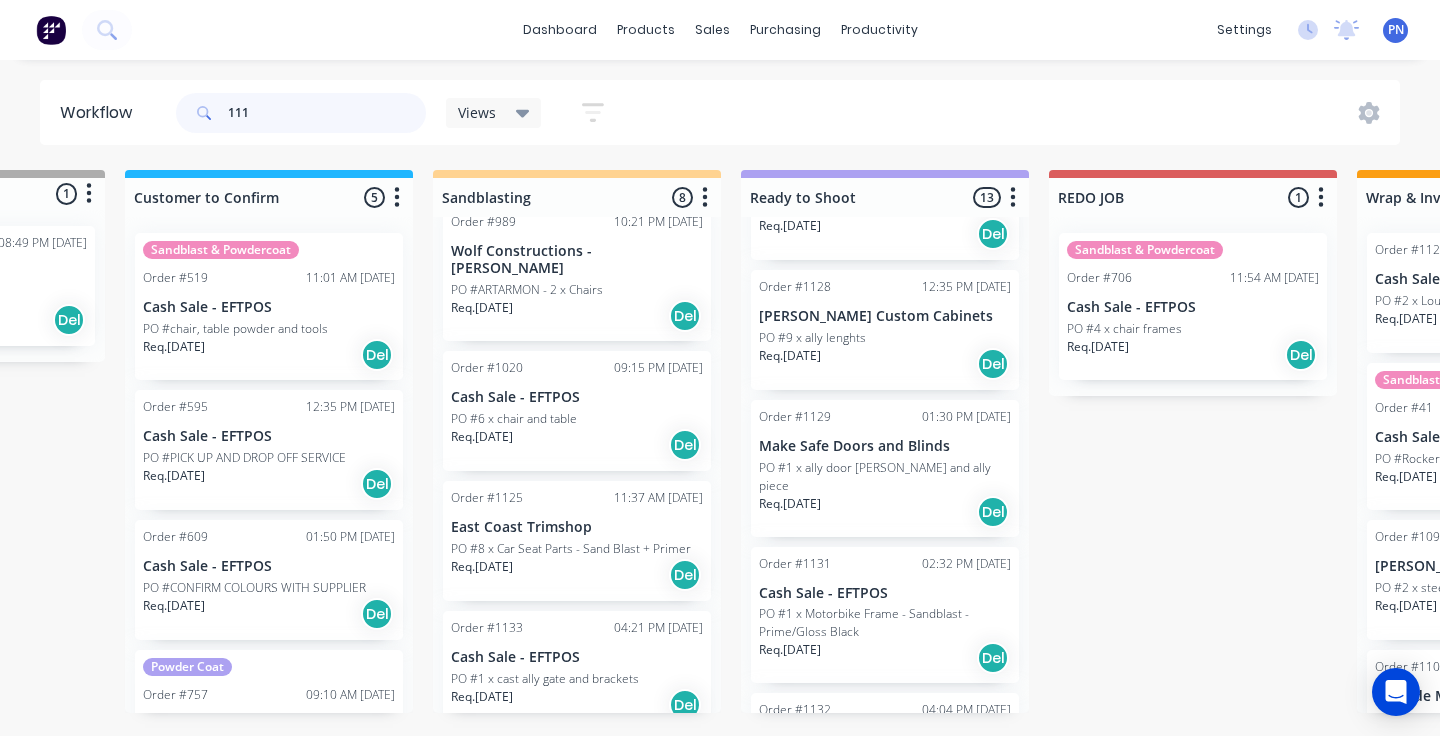 type on "1119" 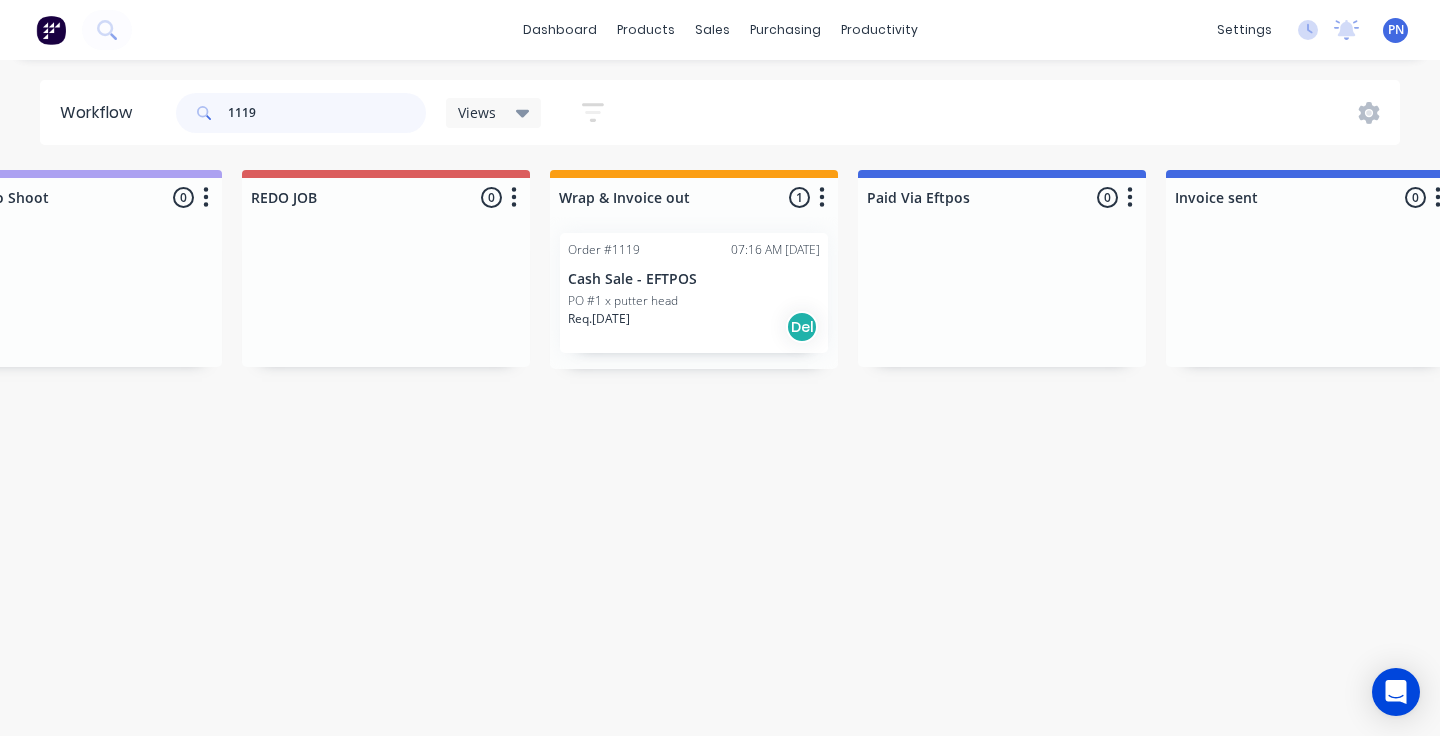 scroll, scrollTop: 0, scrollLeft: 1035, axis: horizontal 